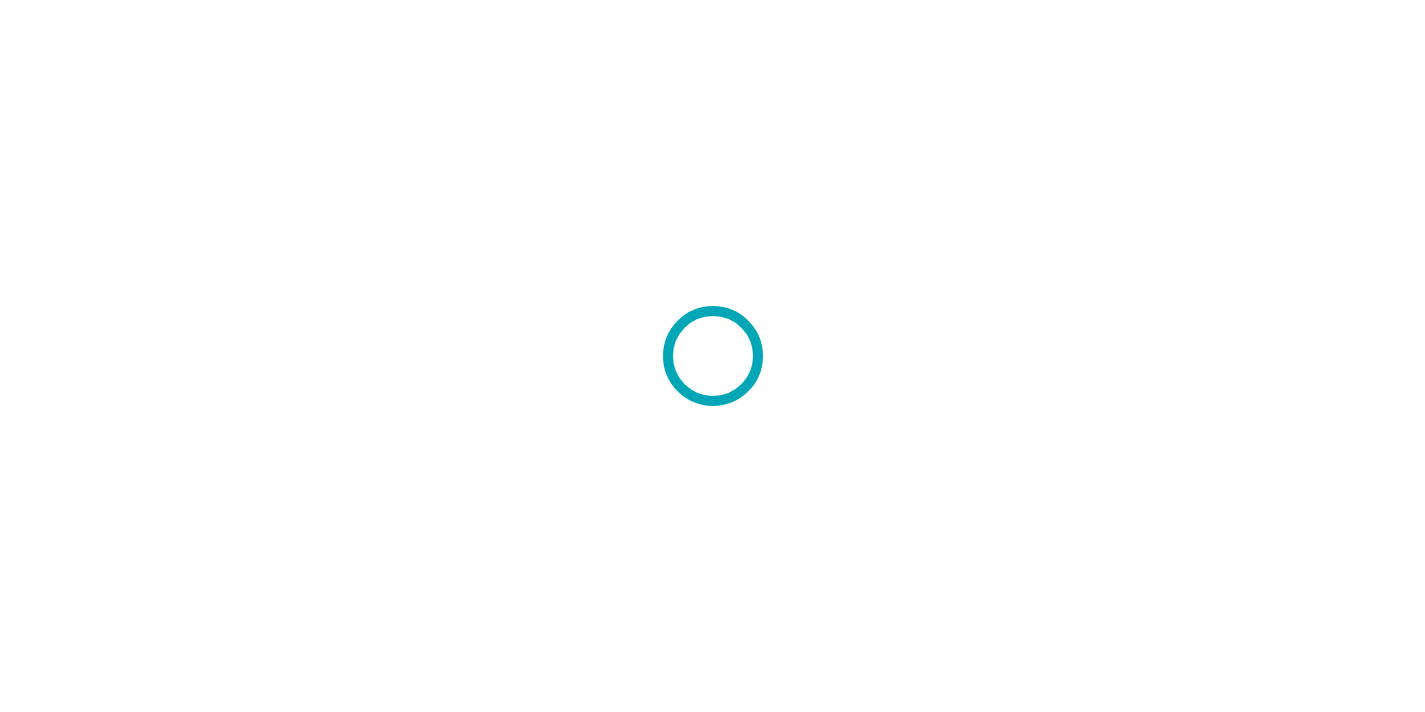 scroll, scrollTop: 0, scrollLeft: 0, axis: both 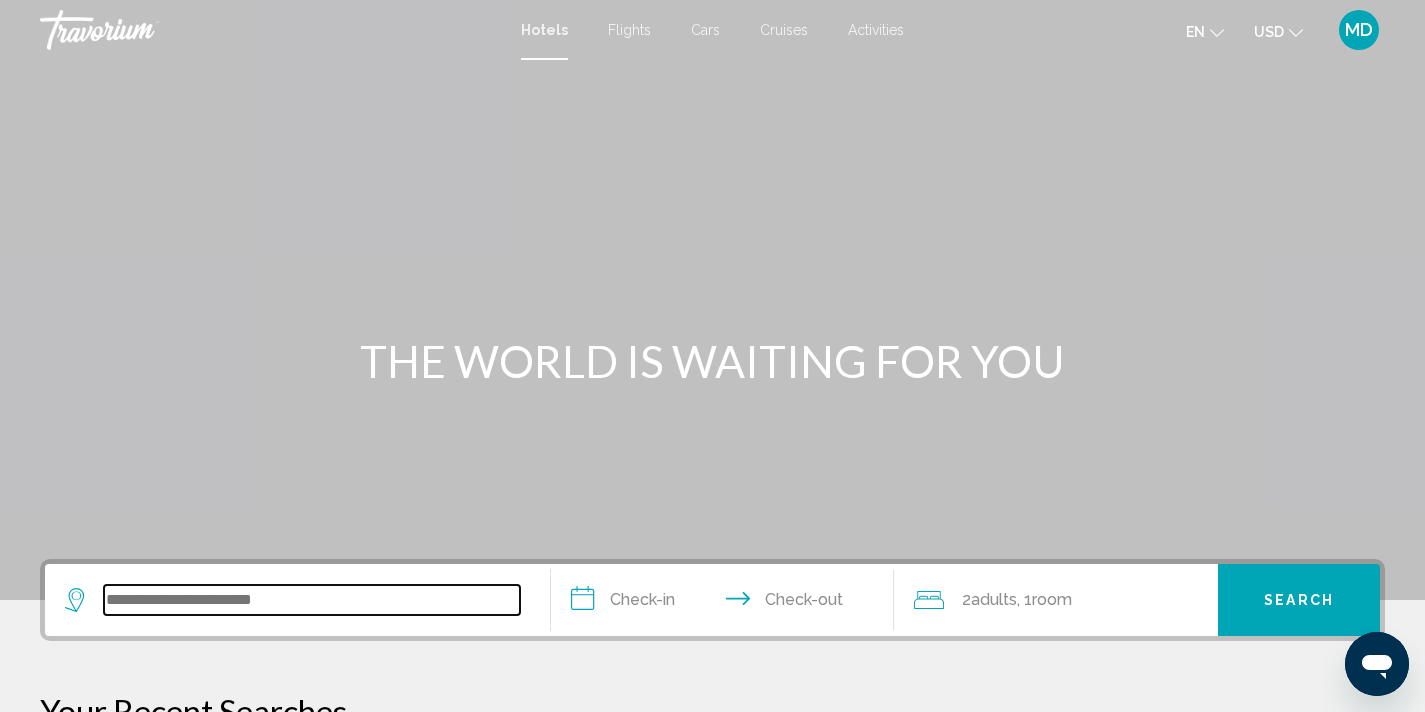 click at bounding box center [312, 600] 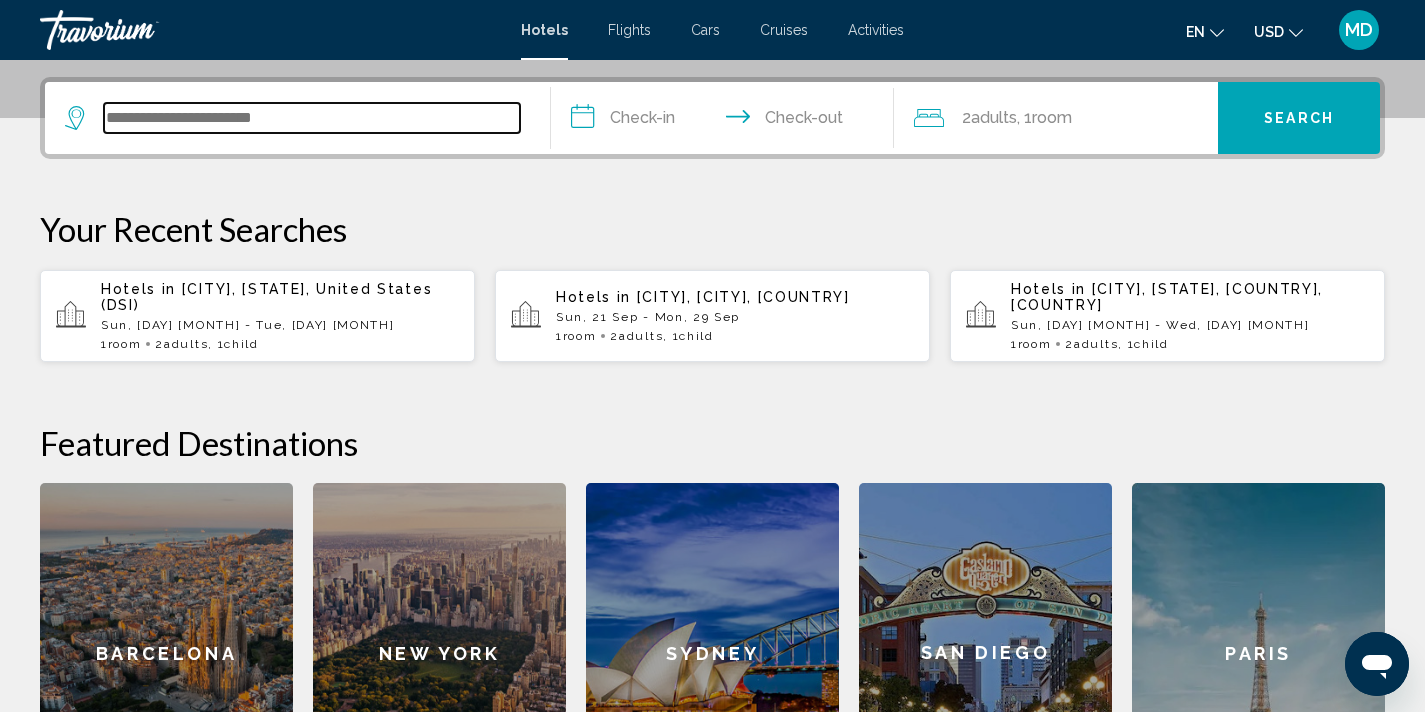 scroll, scrollTop: 494, scrollLeft: 0, axis: vertical 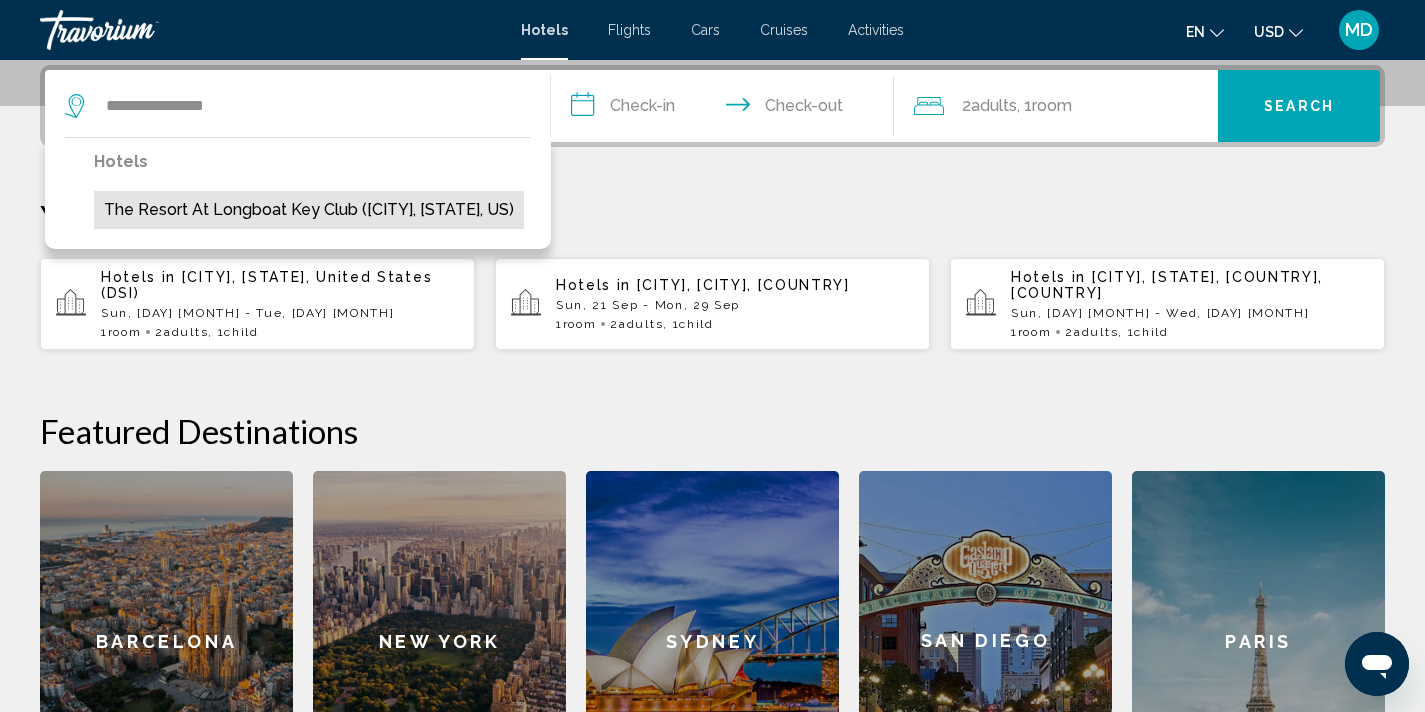 click on "The Resort at Longboat Key Club ([CITY], [STATE], US)" at bounding box center [309, 210] 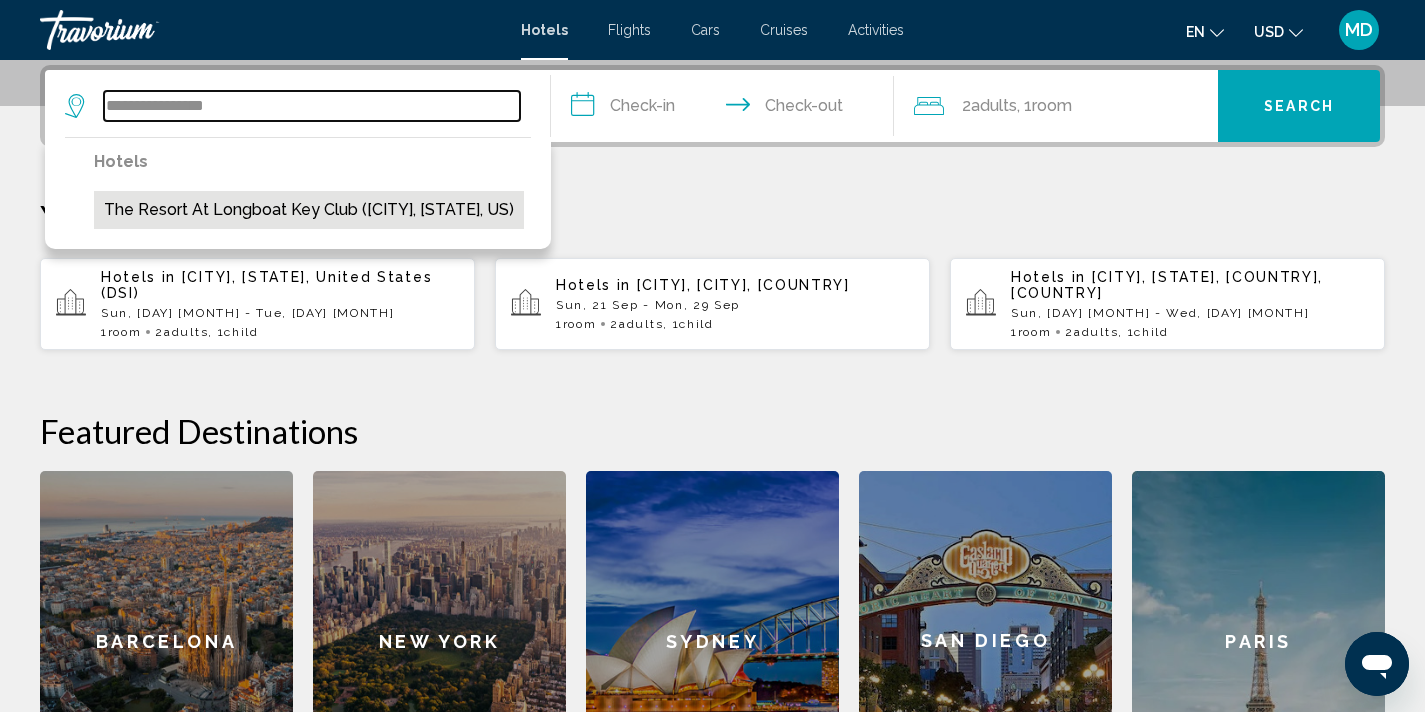 type on "**********" 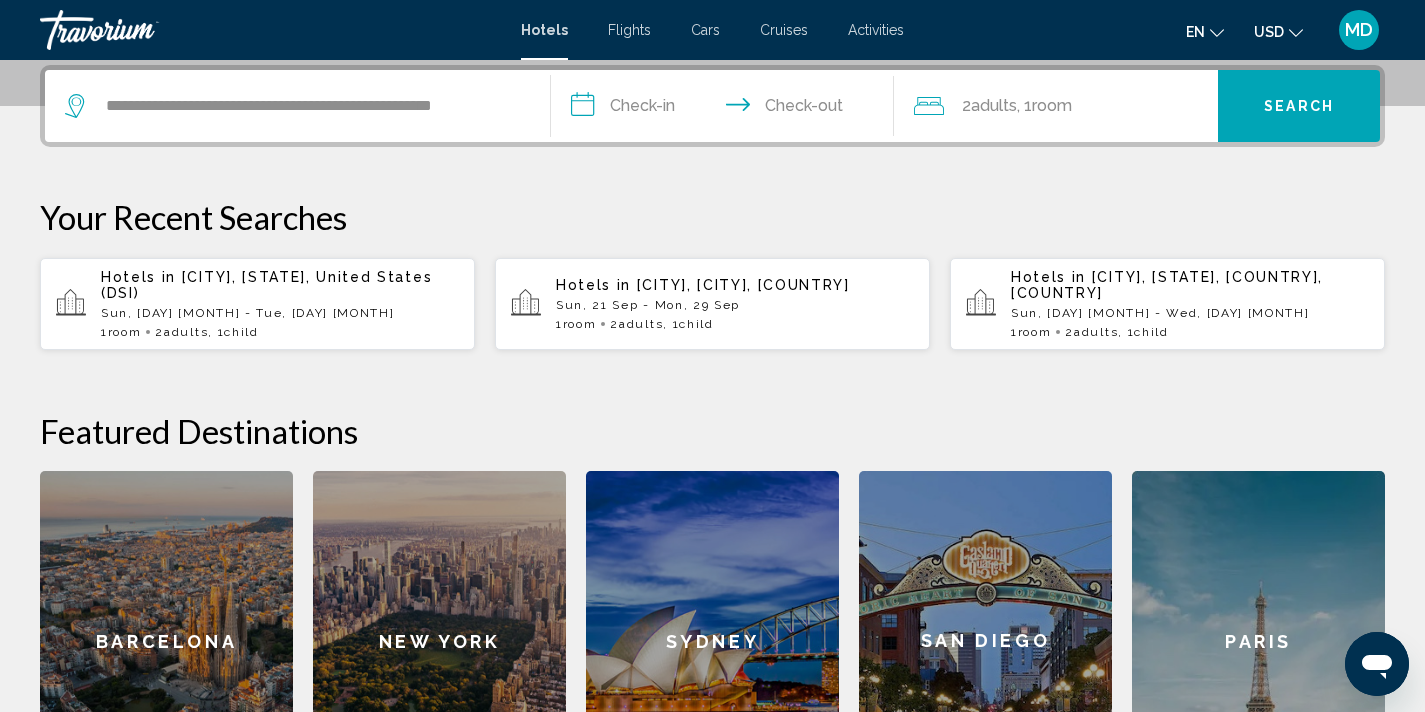 click on "**********" at bounding box center (727, 109) 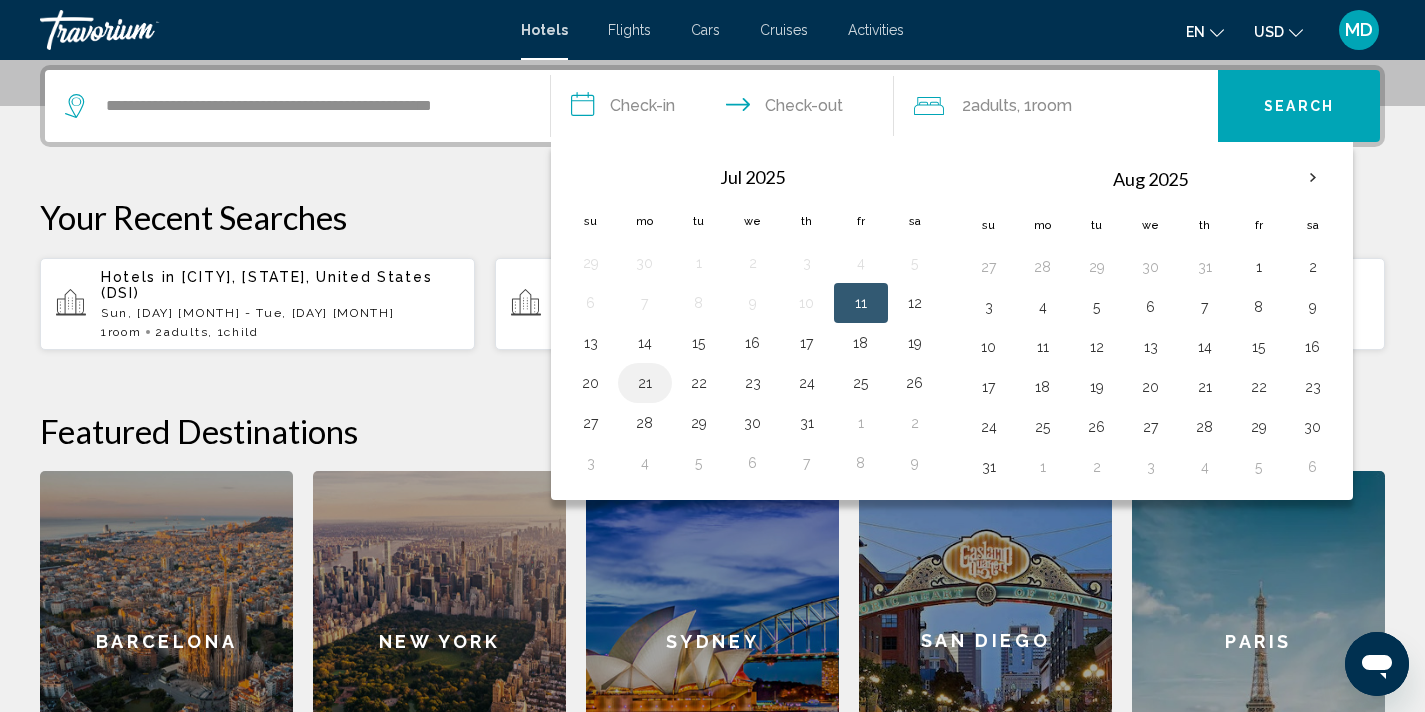 click on "21" at bounding box center [645, 383] 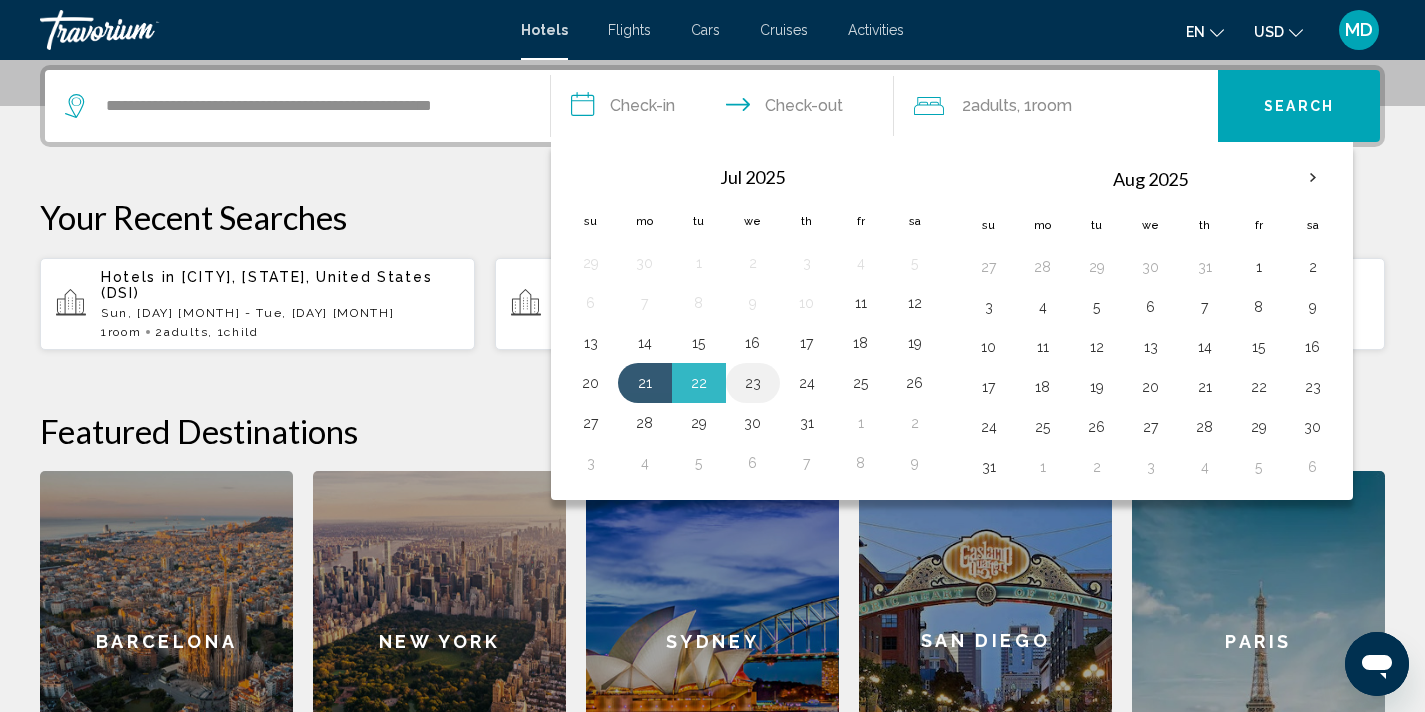 click on "23" at bounding box center (753, 383) 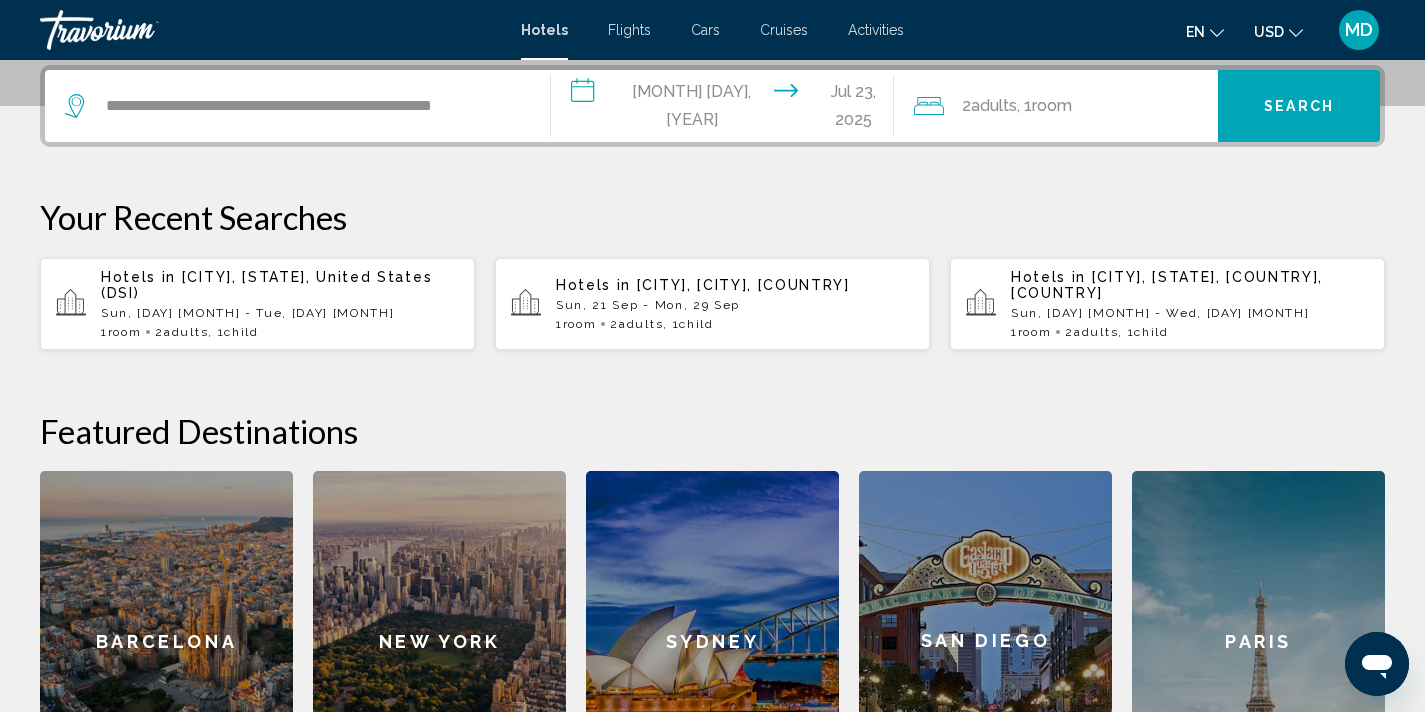 click on "Adults" 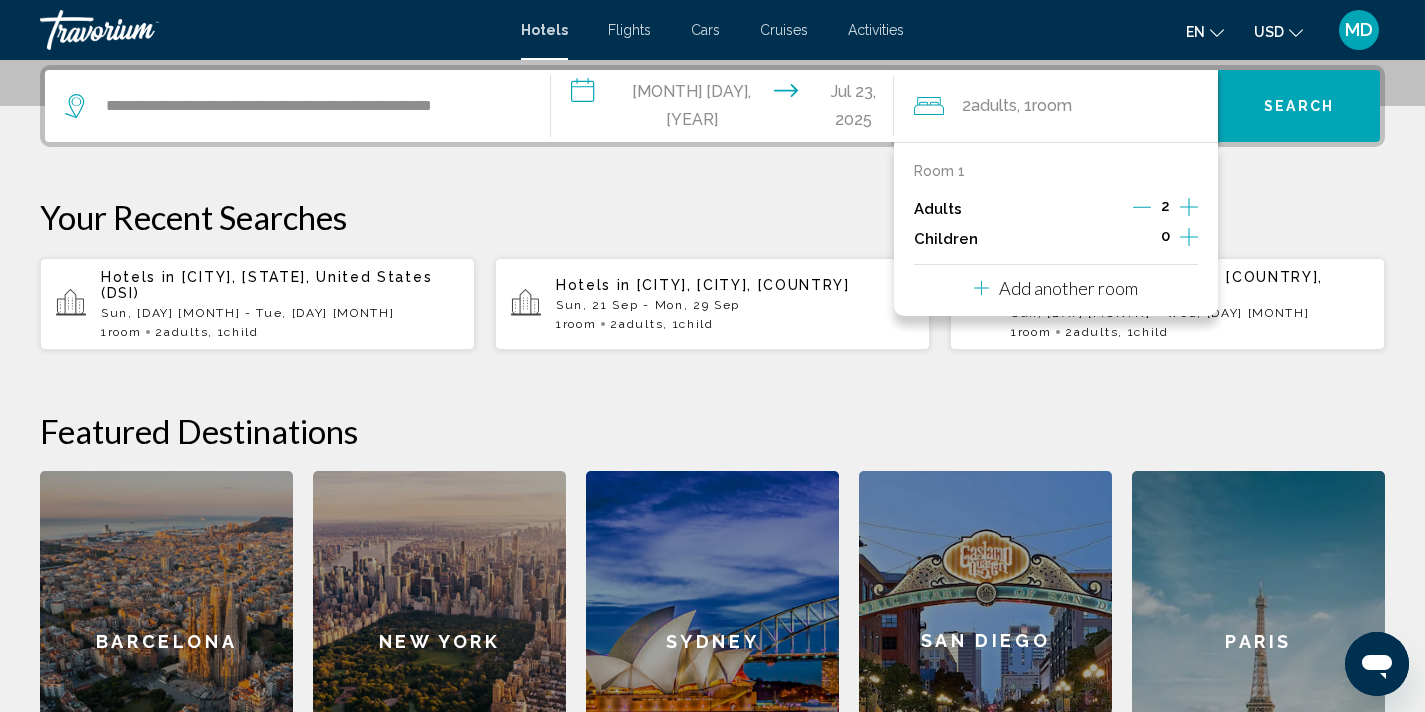 click 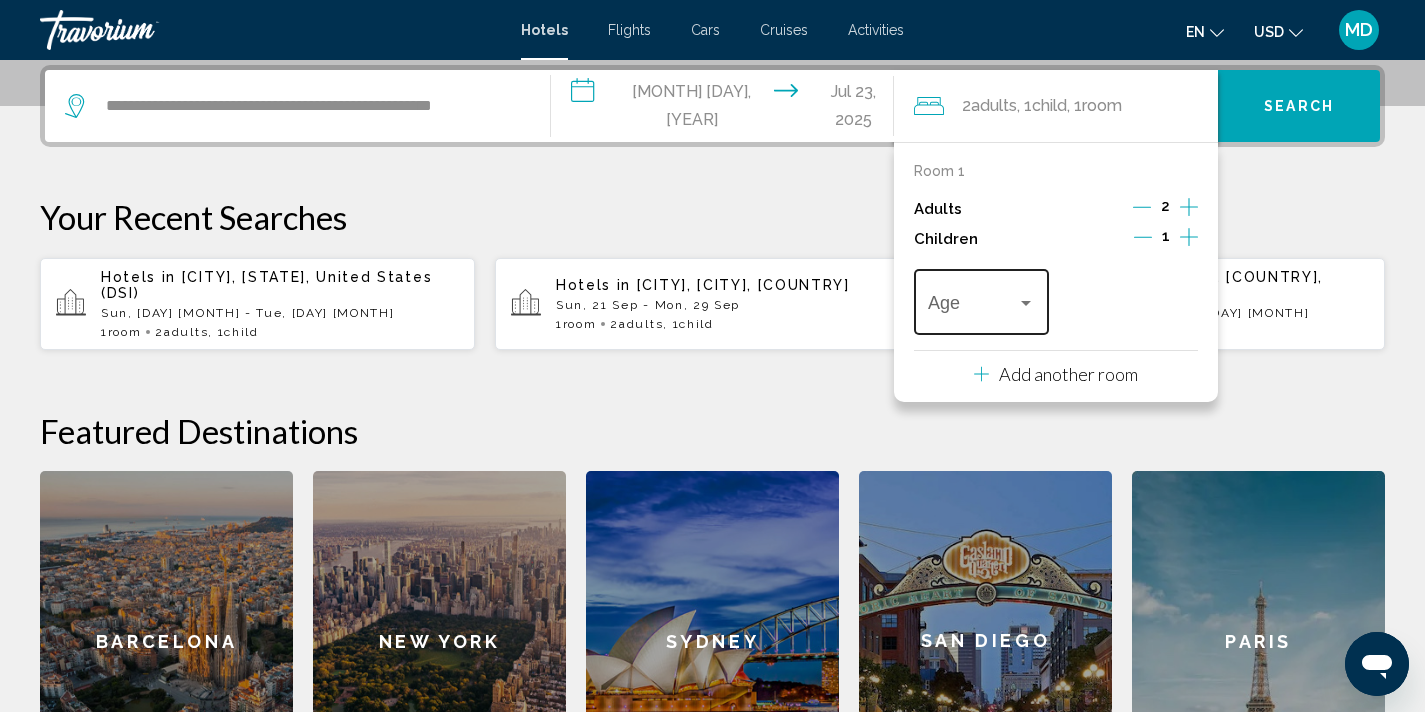 click at bounding box center [1026, 303] 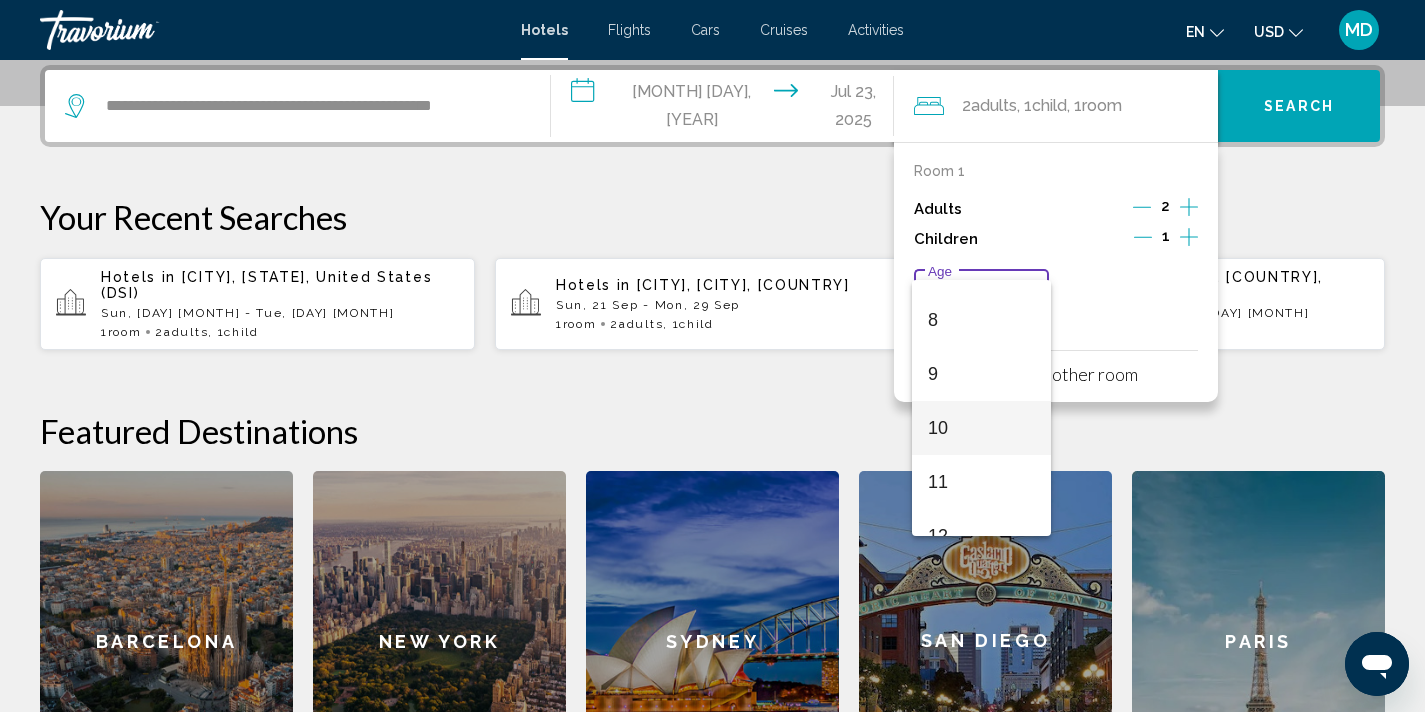 scroll, scrollTop: 459, scrollLeft: 0, axis: vertical 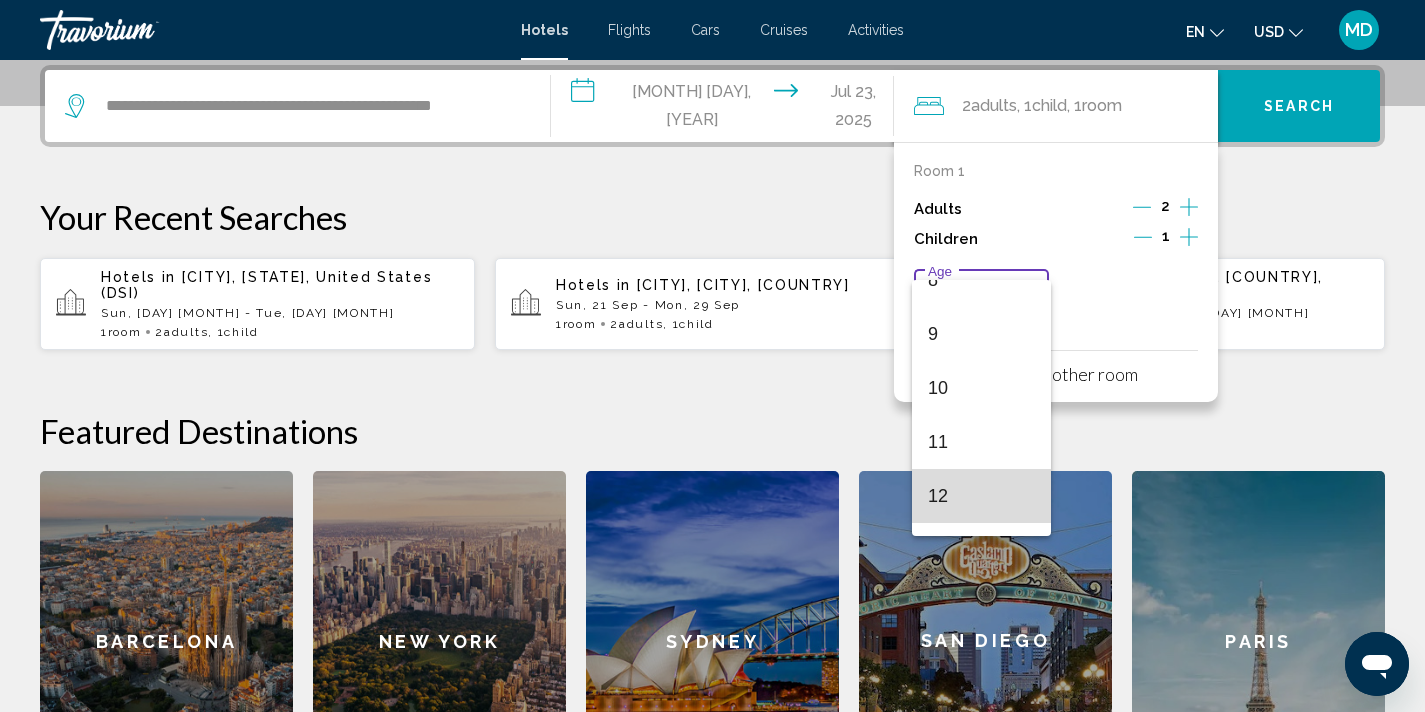 click on "12" at bounding box center [981, 496] 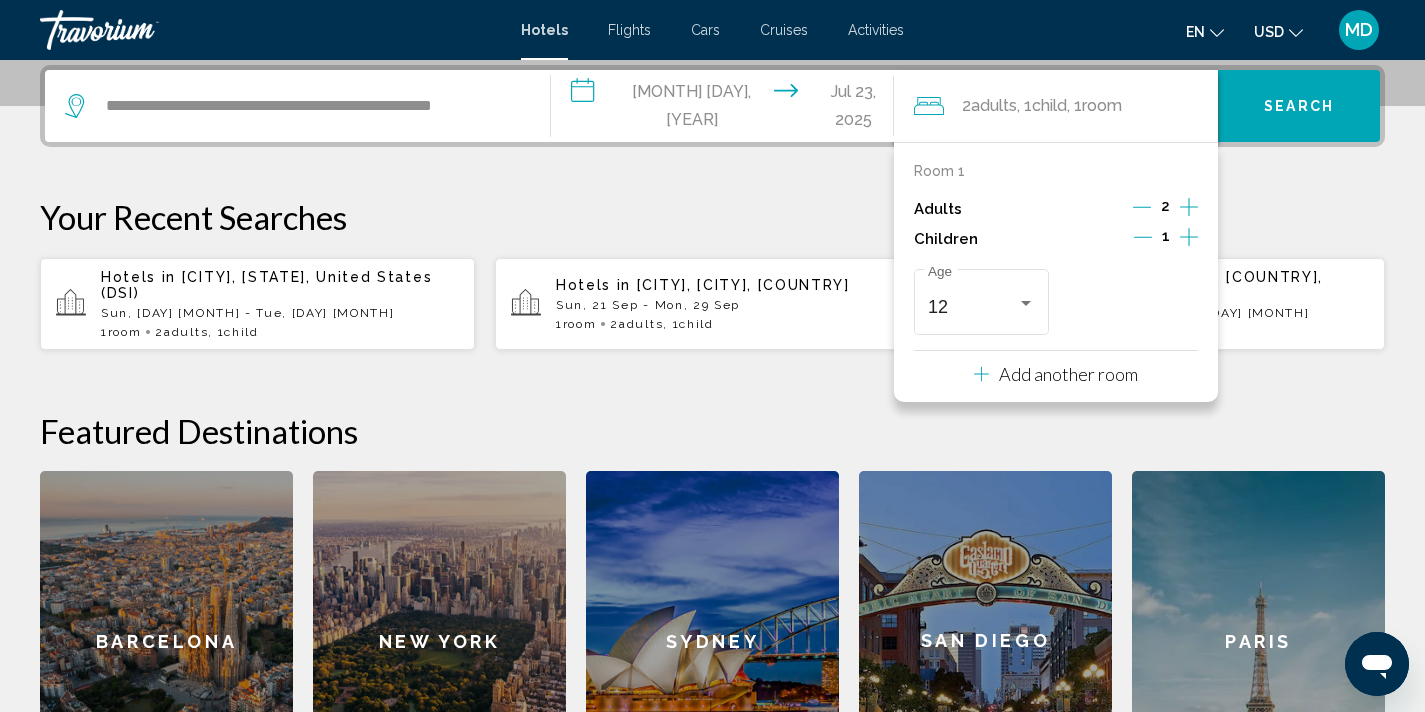 click 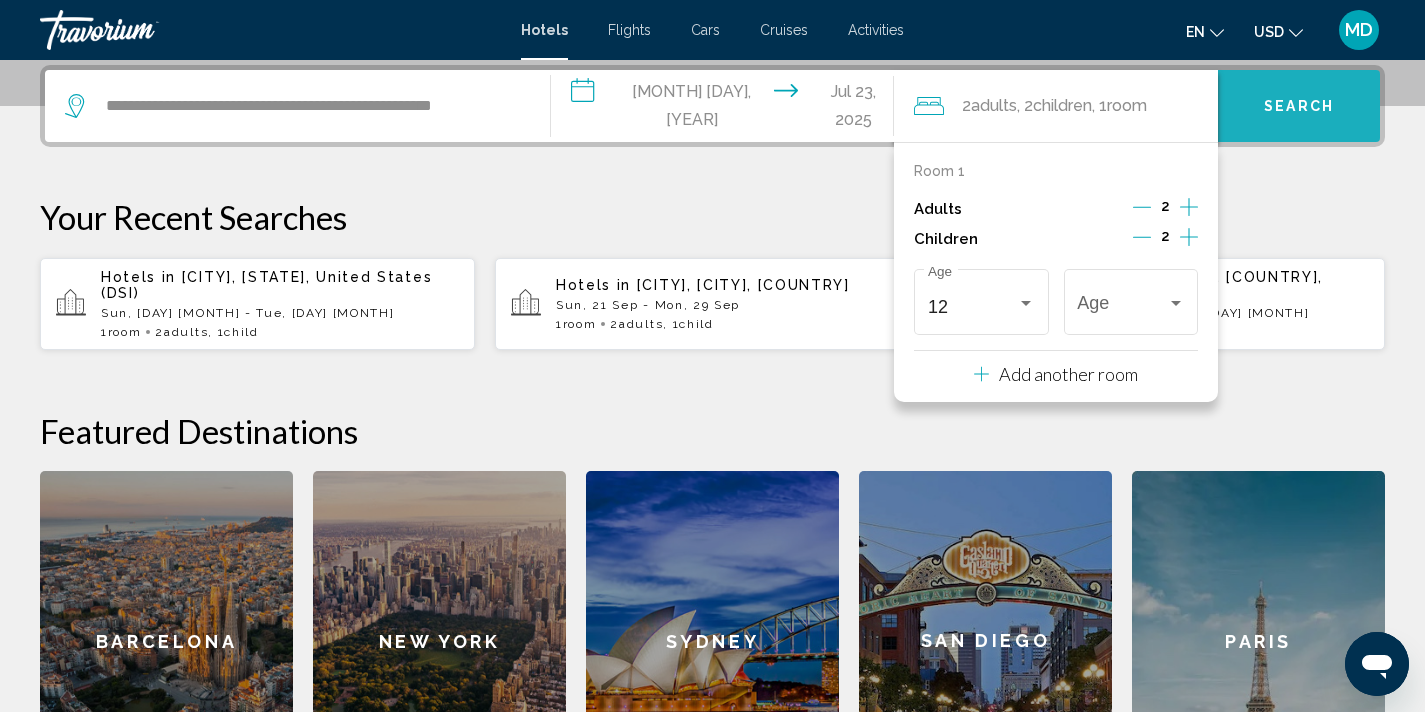 click on "Search" at bounding box center (1299, 106) 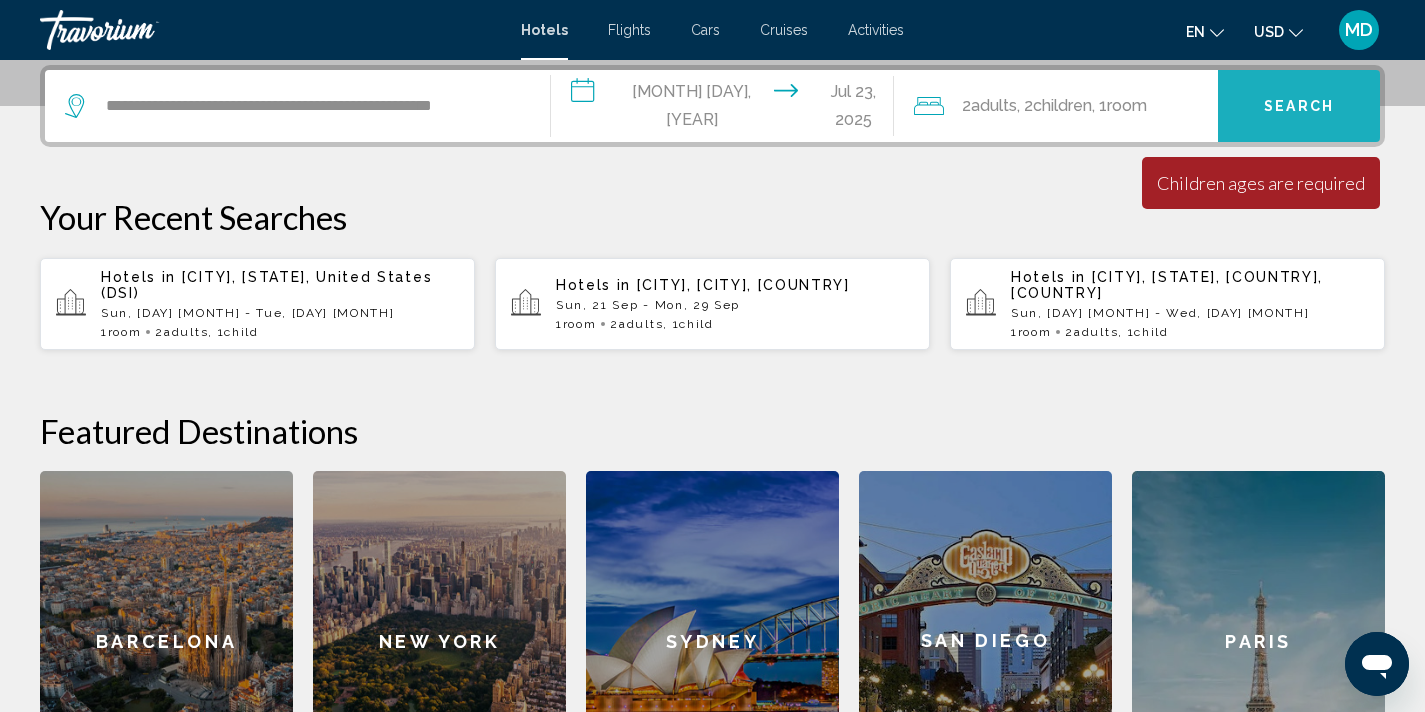 click on "Search" at bounding box center (1299, 106) 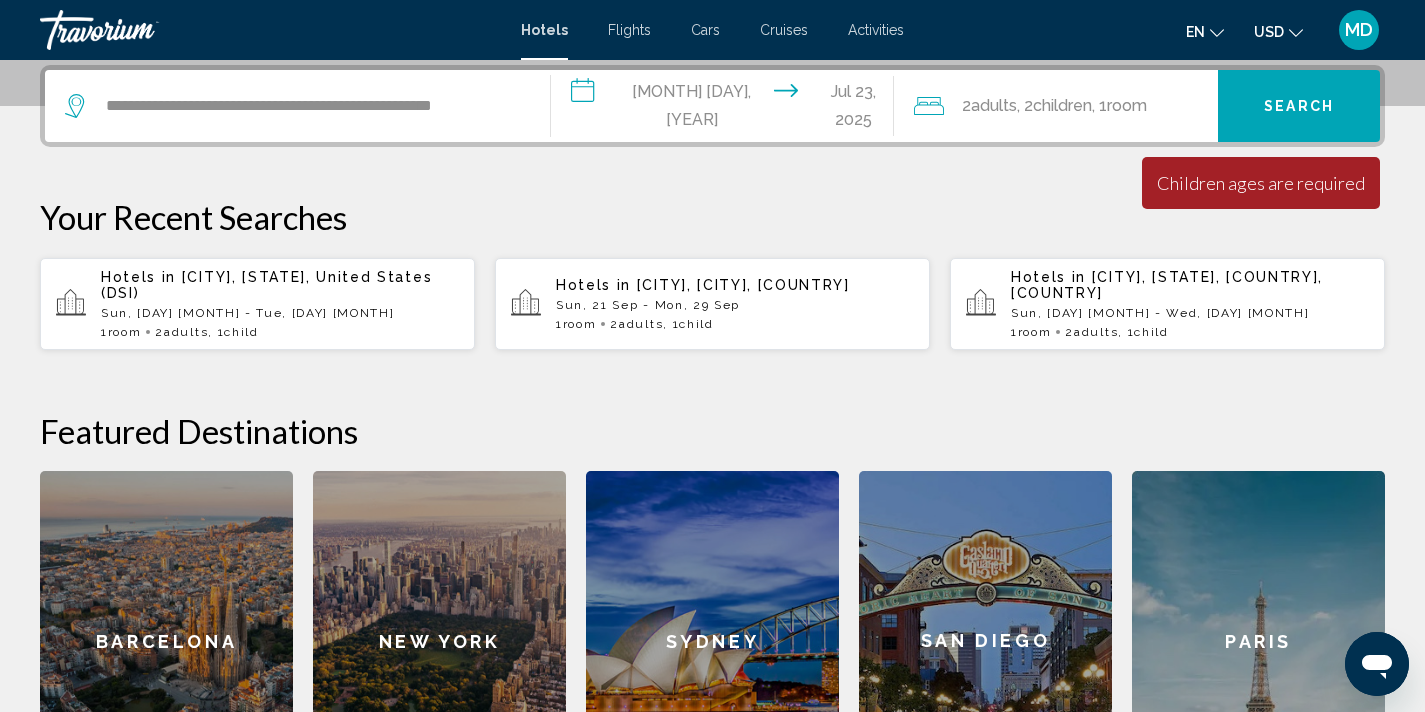 click on "Room" 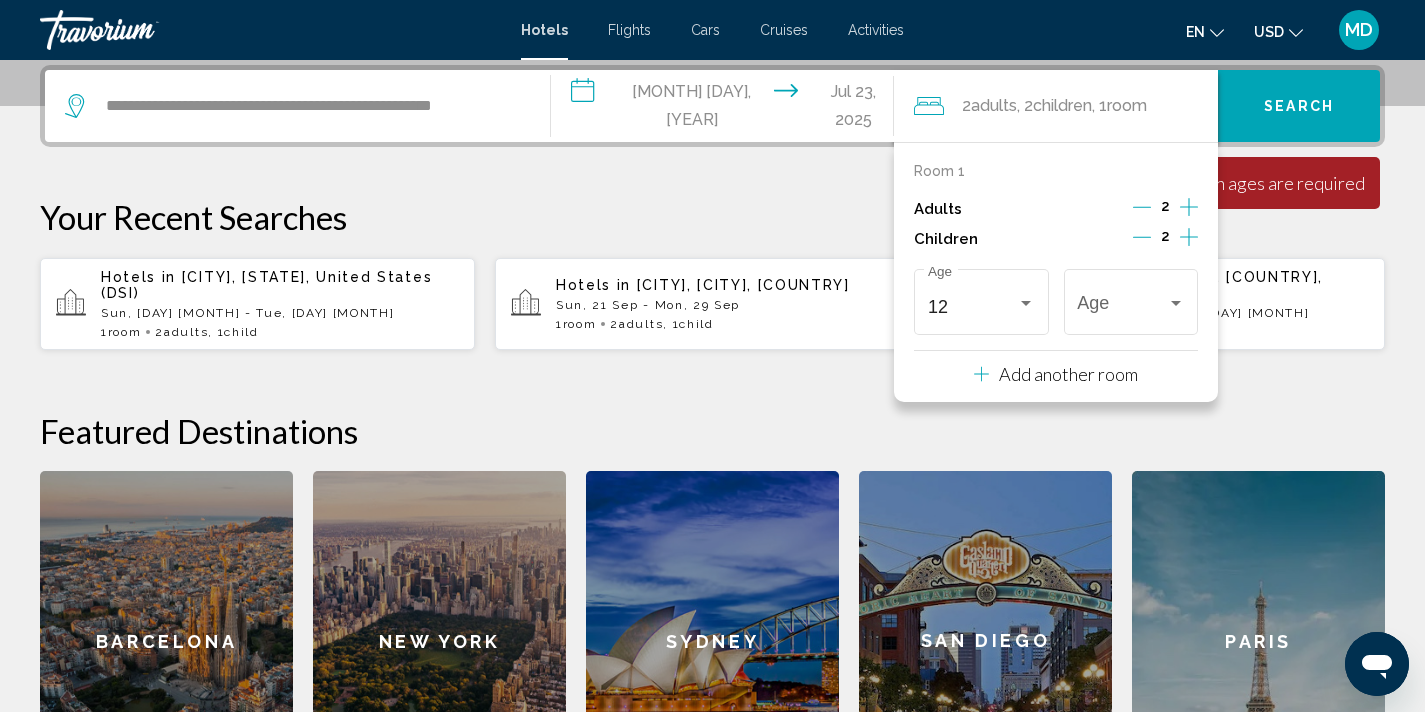 click 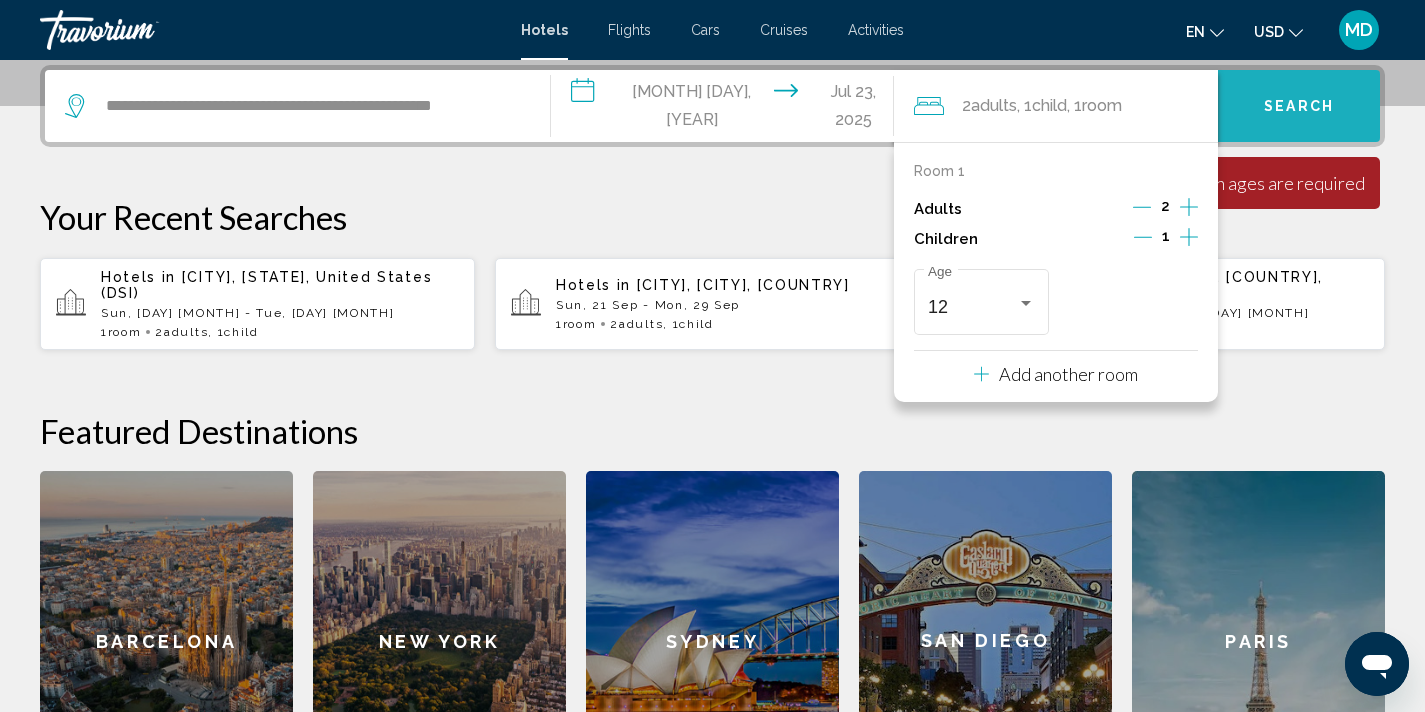 click on "Search" at bounding box center [1299, 107] 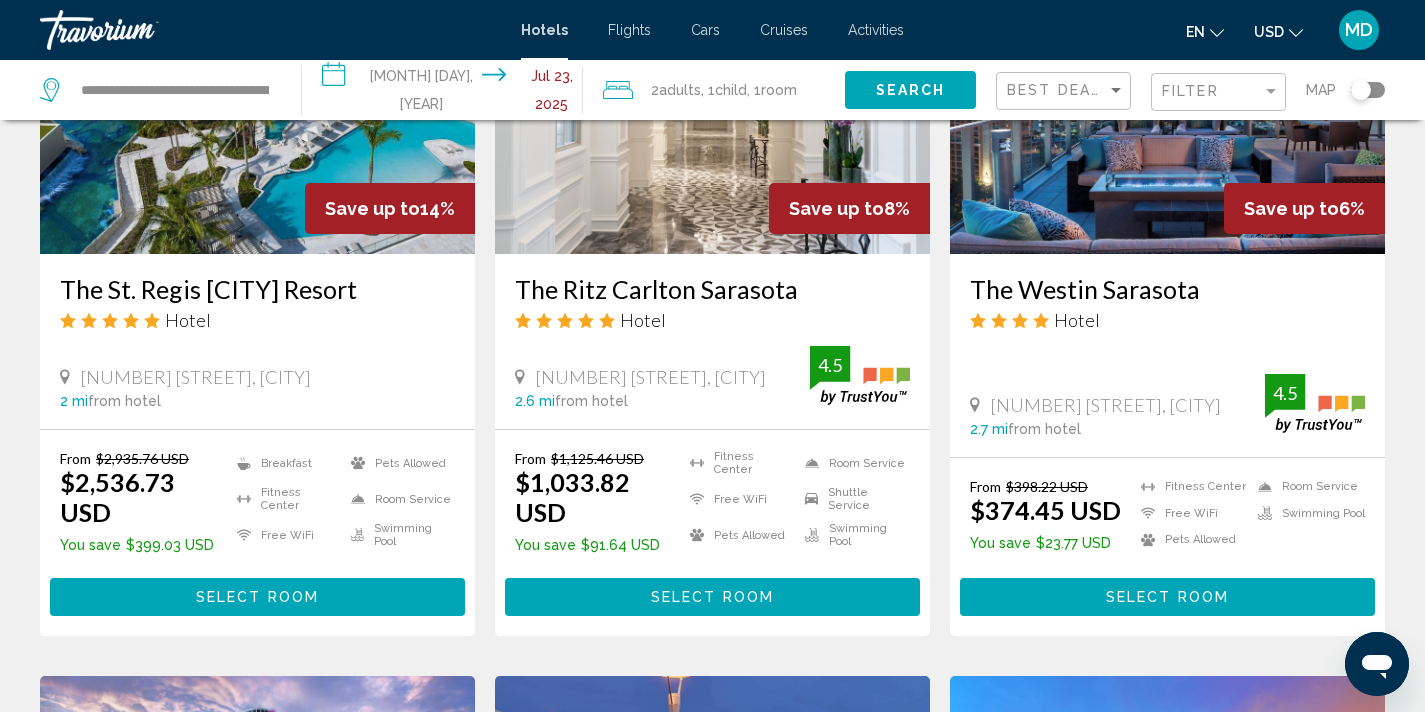scroll, scrollTop: 899, scrollLeft: 0, axis: vertical 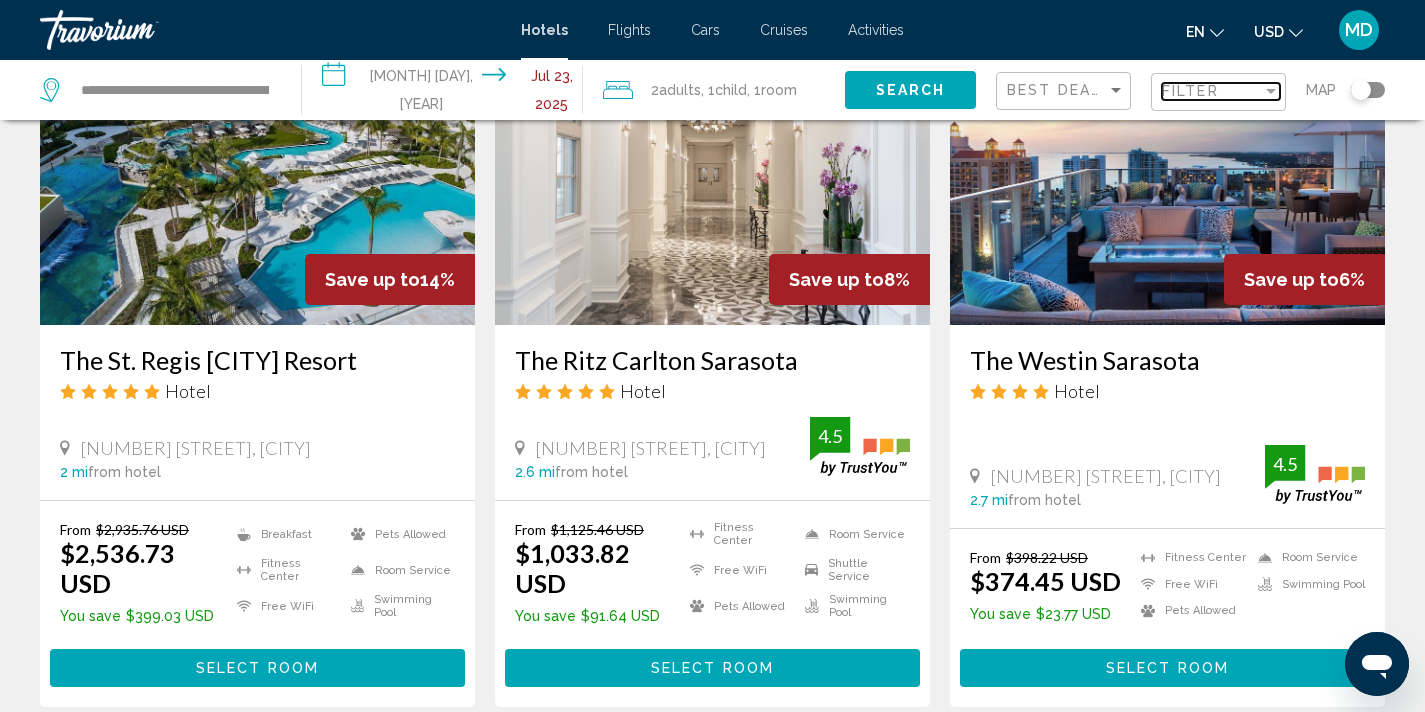 click on "Filter" at bounding box center (1190, 91) 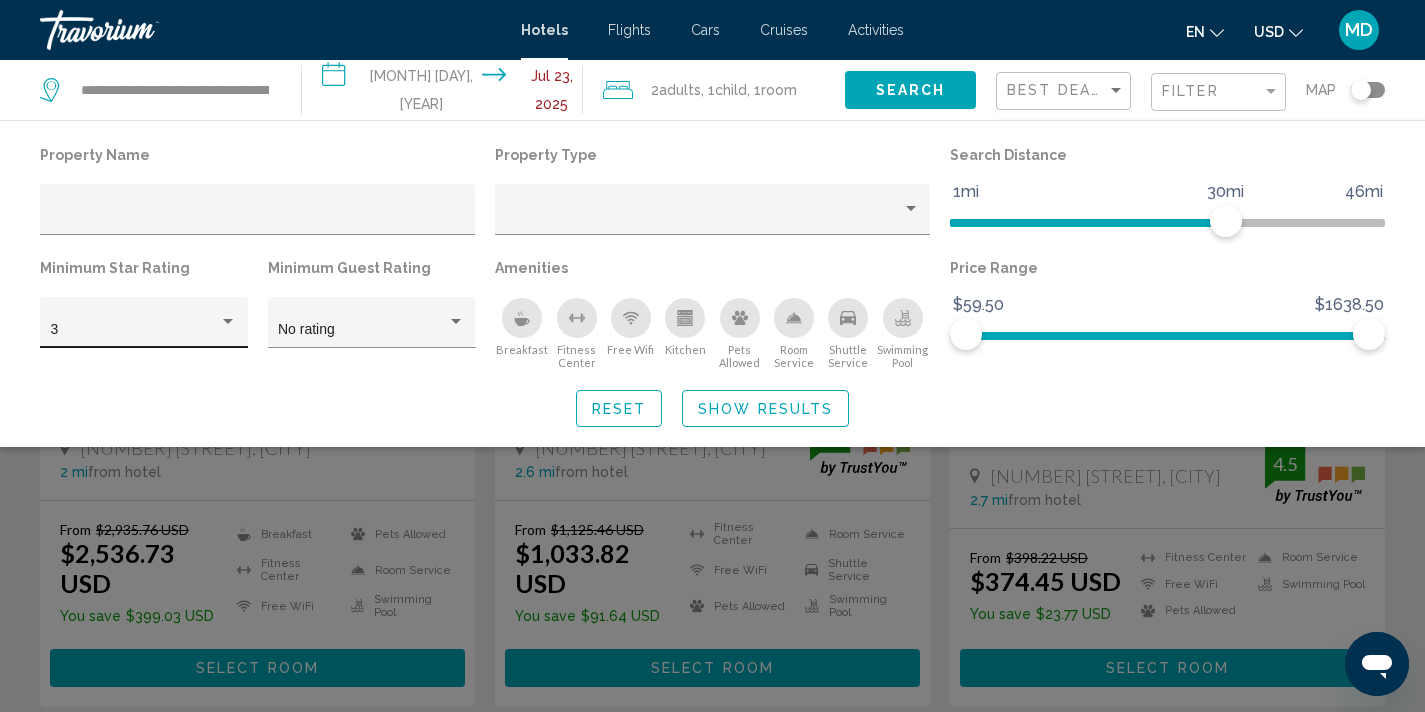 click on "3" 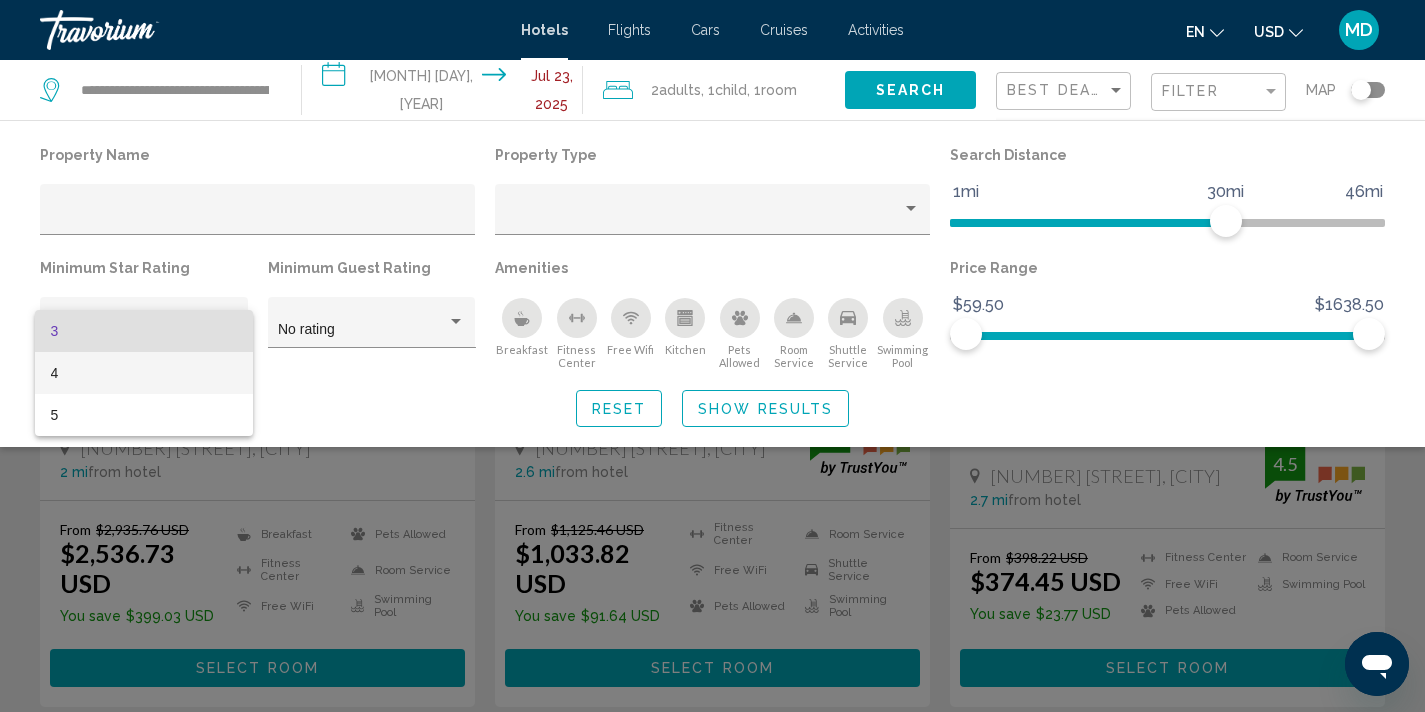 click on "4" at bounding box center [144, 373] 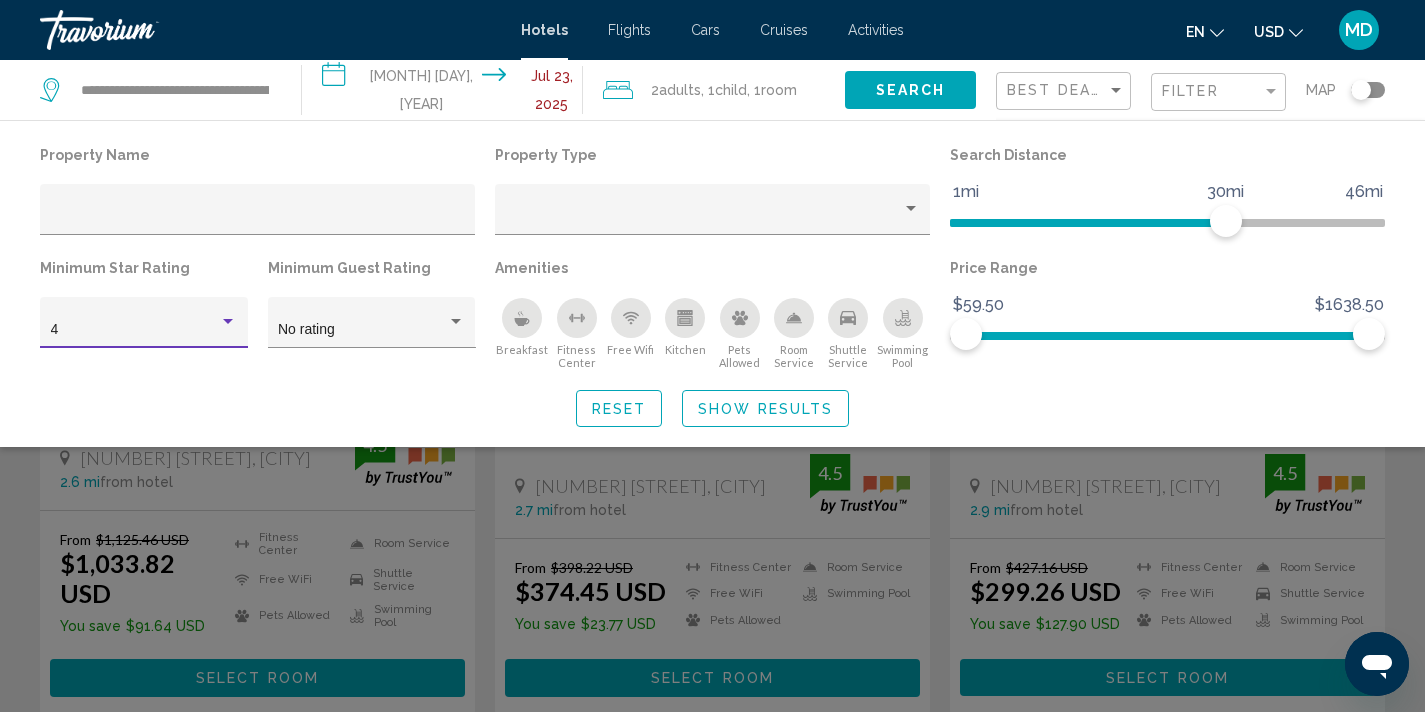 scroll, scrollTop: 185, scrollLeft: 0, axis: vertical 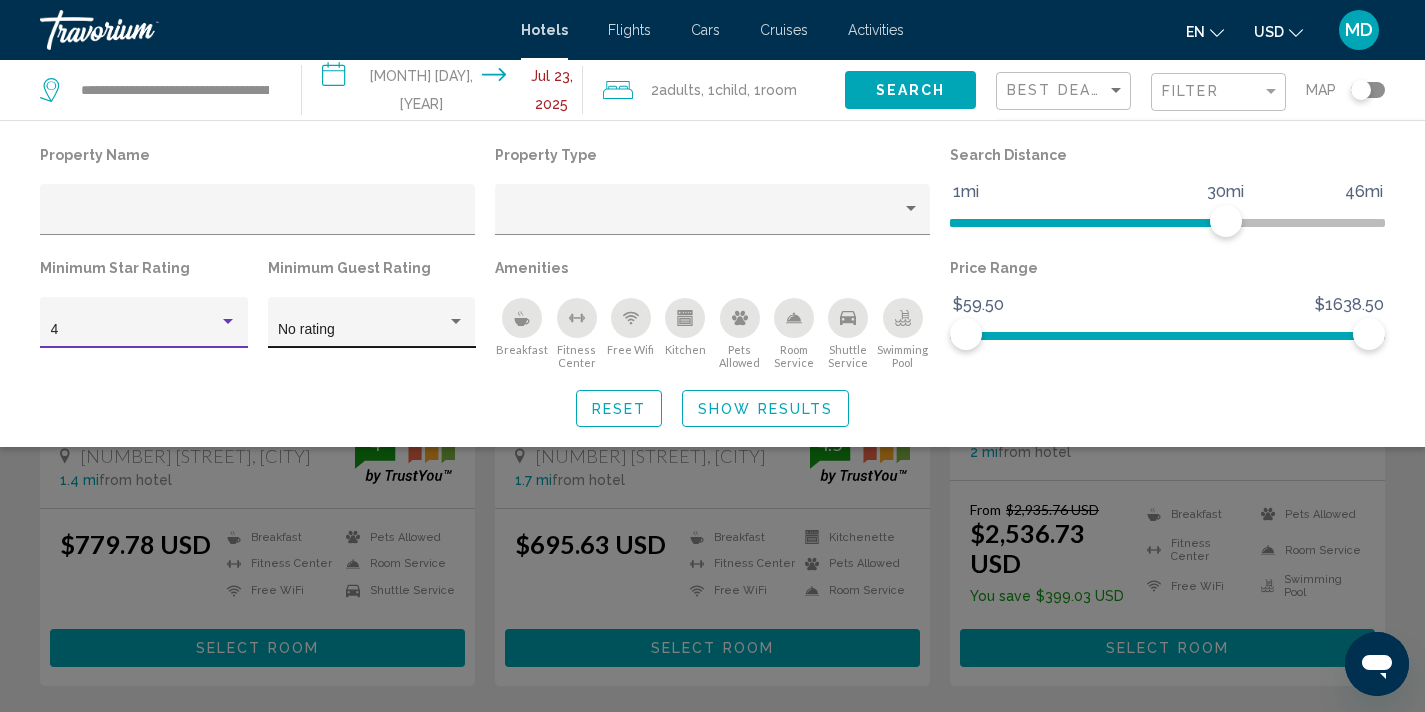 click at bounding box center [456, 321] 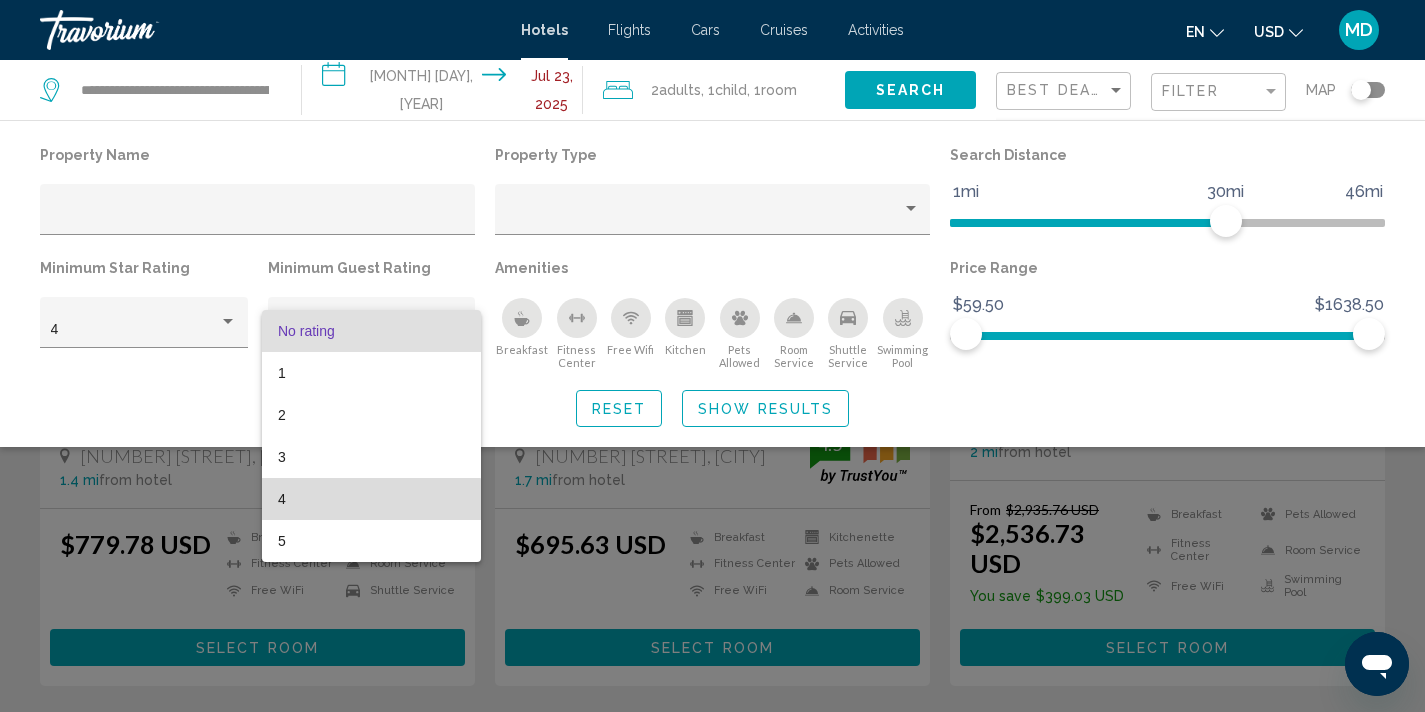 click on "4" at bounding box center [371, 499] 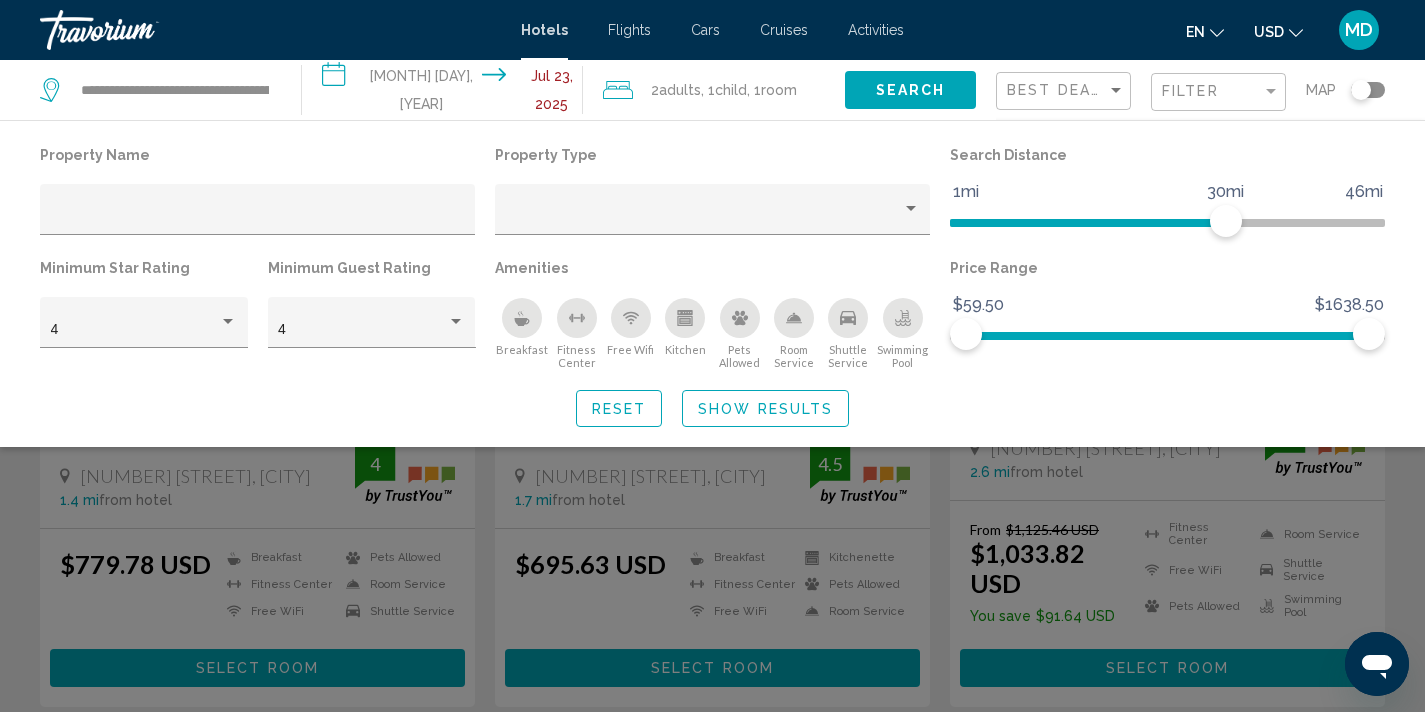 click 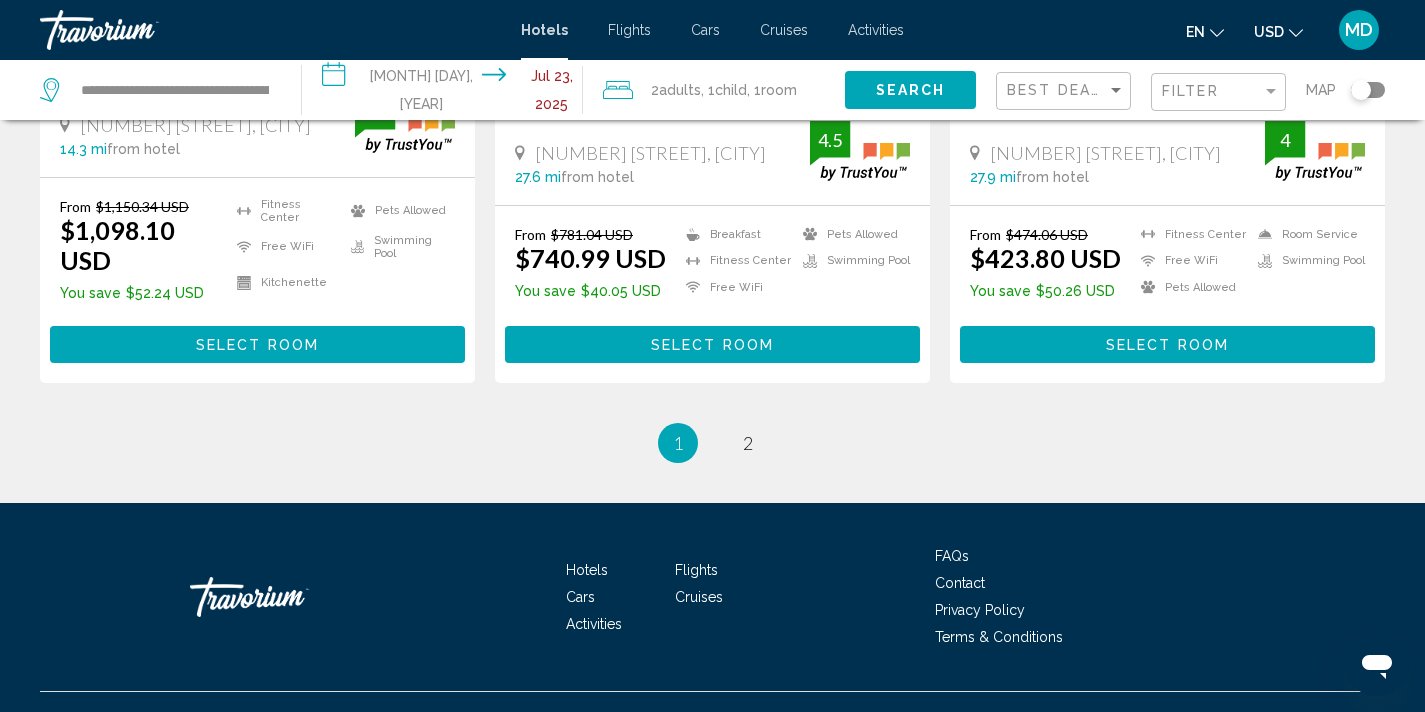 scroll, scrollTop: 2771, scrollLeft: 0, axis: vertical 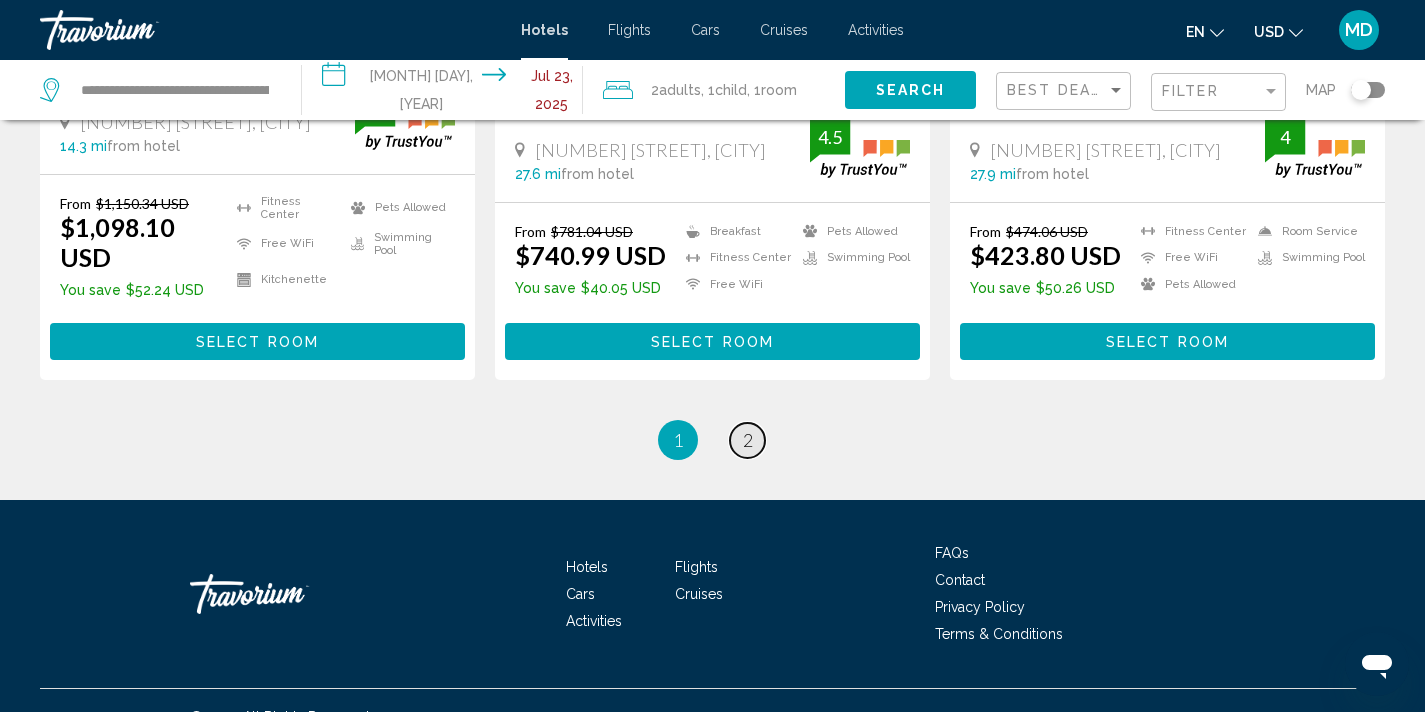 click on "page  2" at bounding box center [747, 440] 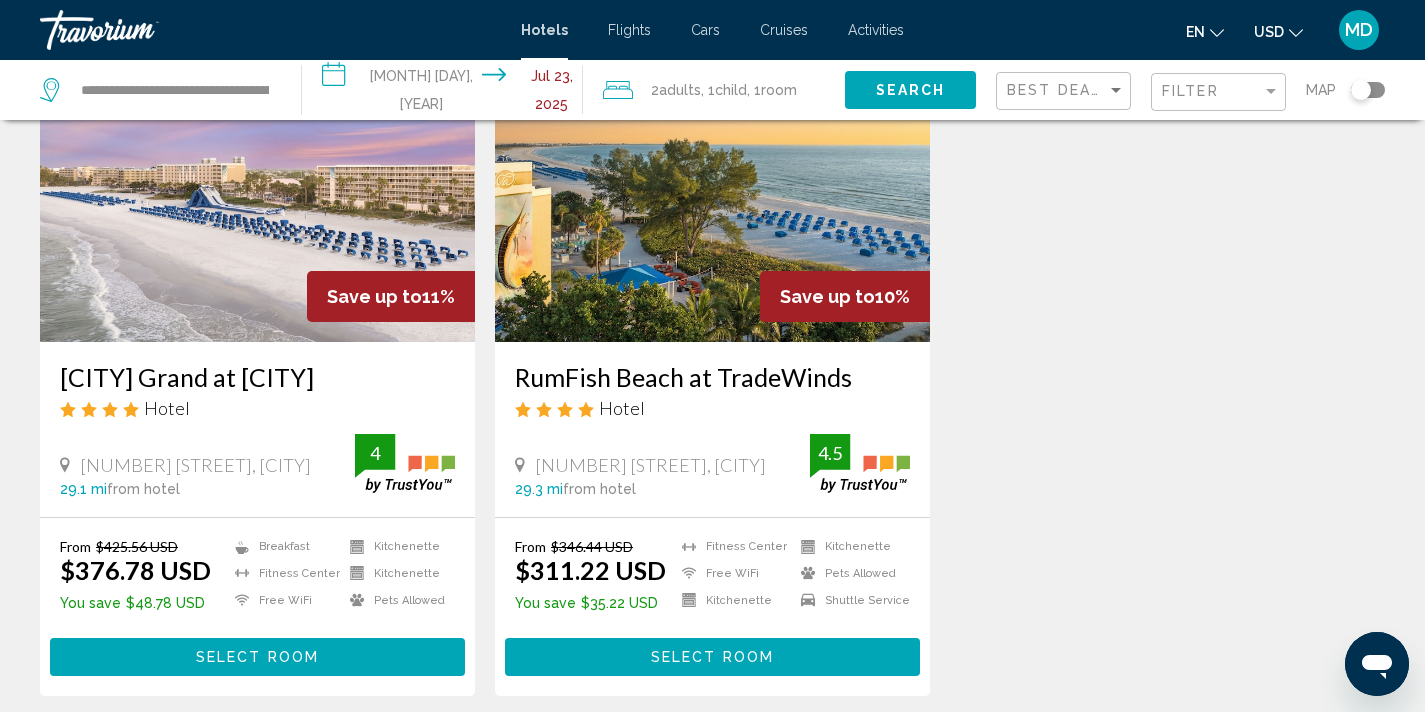 scroll, scrollTop: 174, scrollLeft: 0, axis: vertical 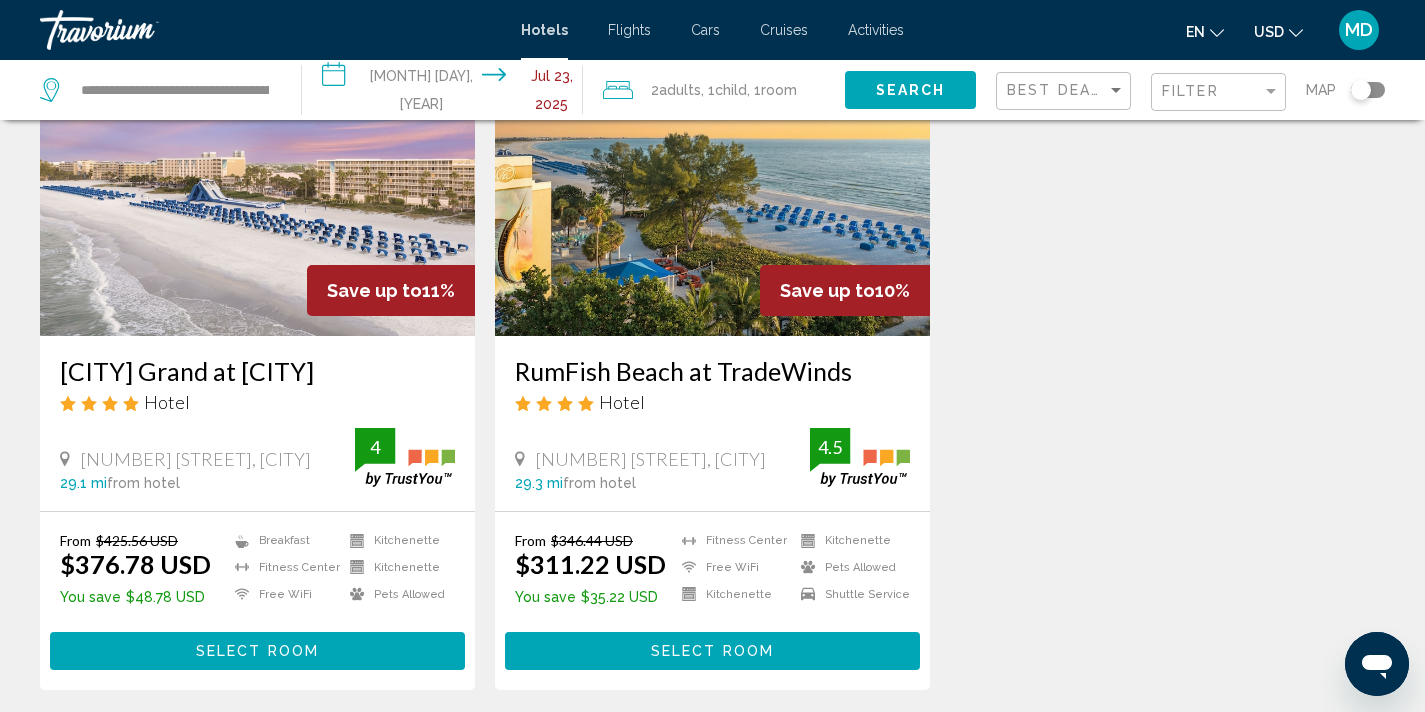 click at bounding box center (257, 176) 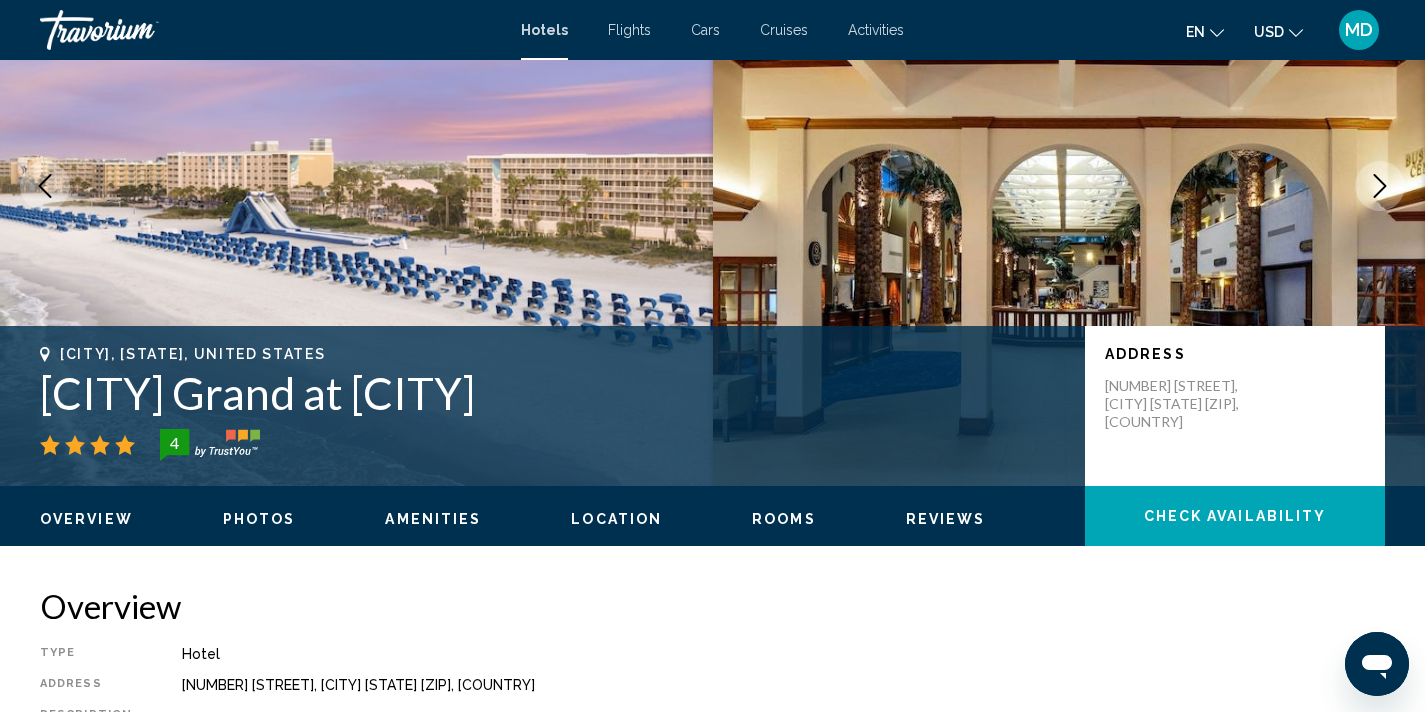 scroll, scrollTop: 4, scrollLeft: 0, axis: vertical 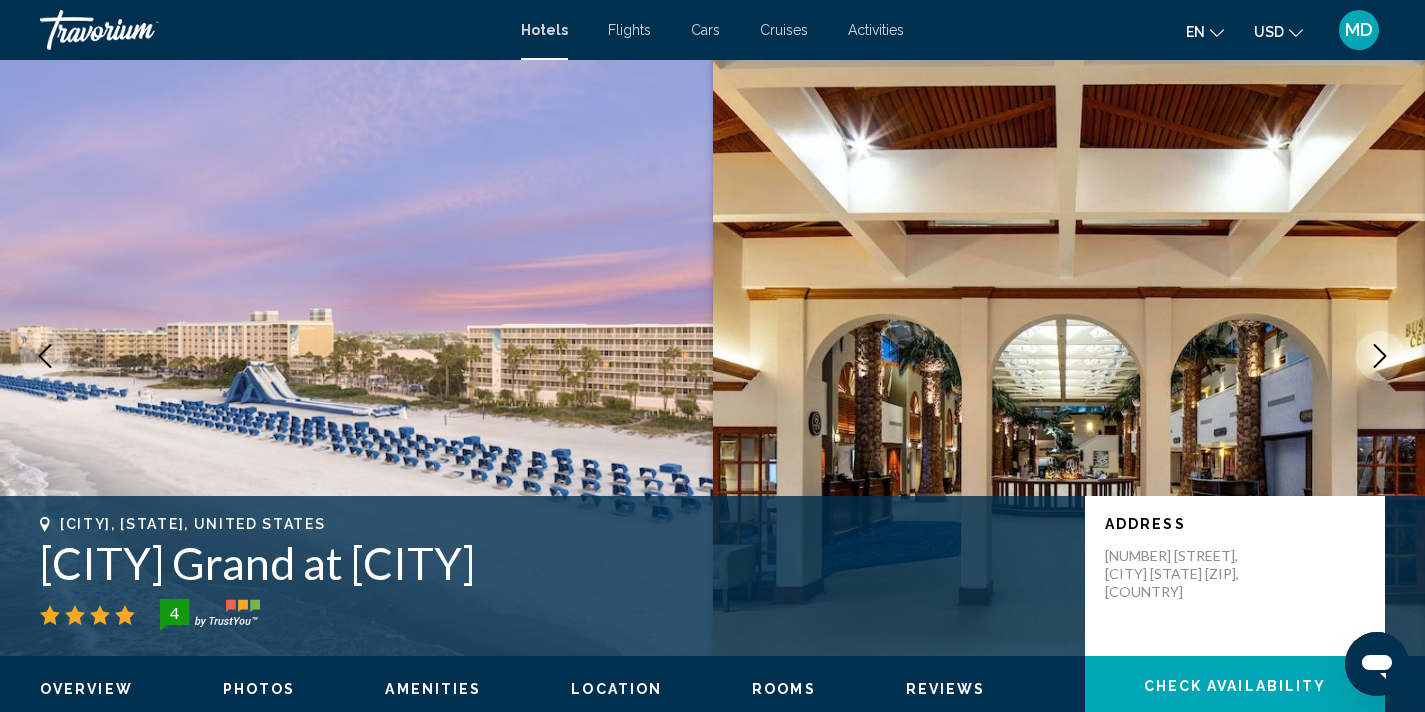 click at bounding box center [1380, 356] 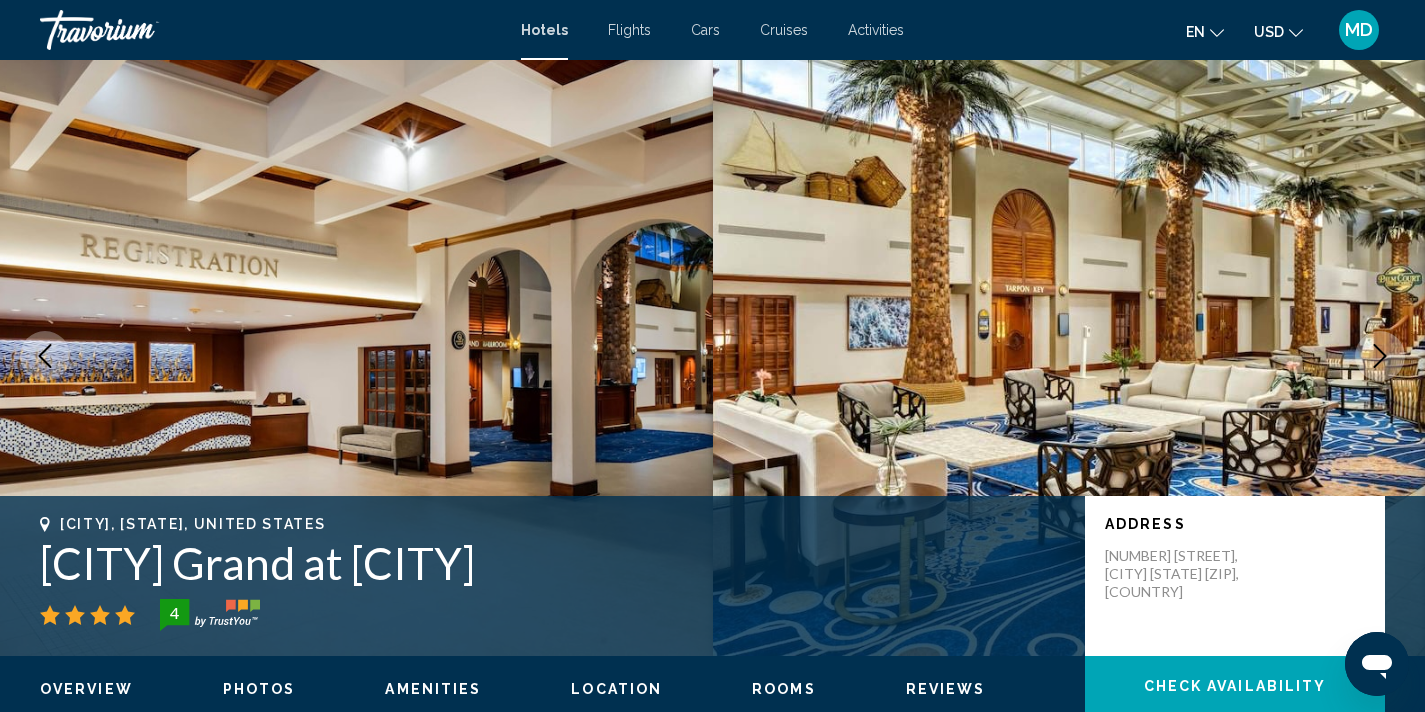 click at bounding box center [1380, 356] 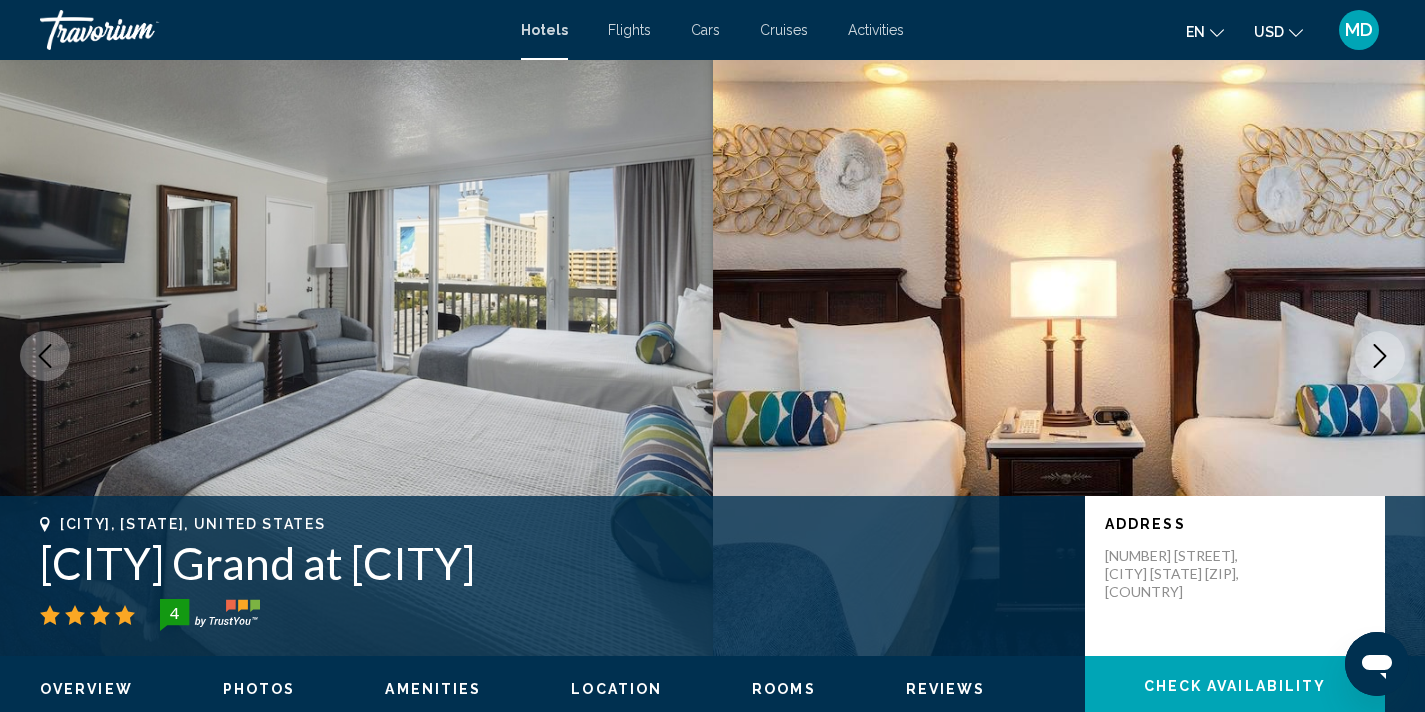 click at bounding box center (1380, 356) 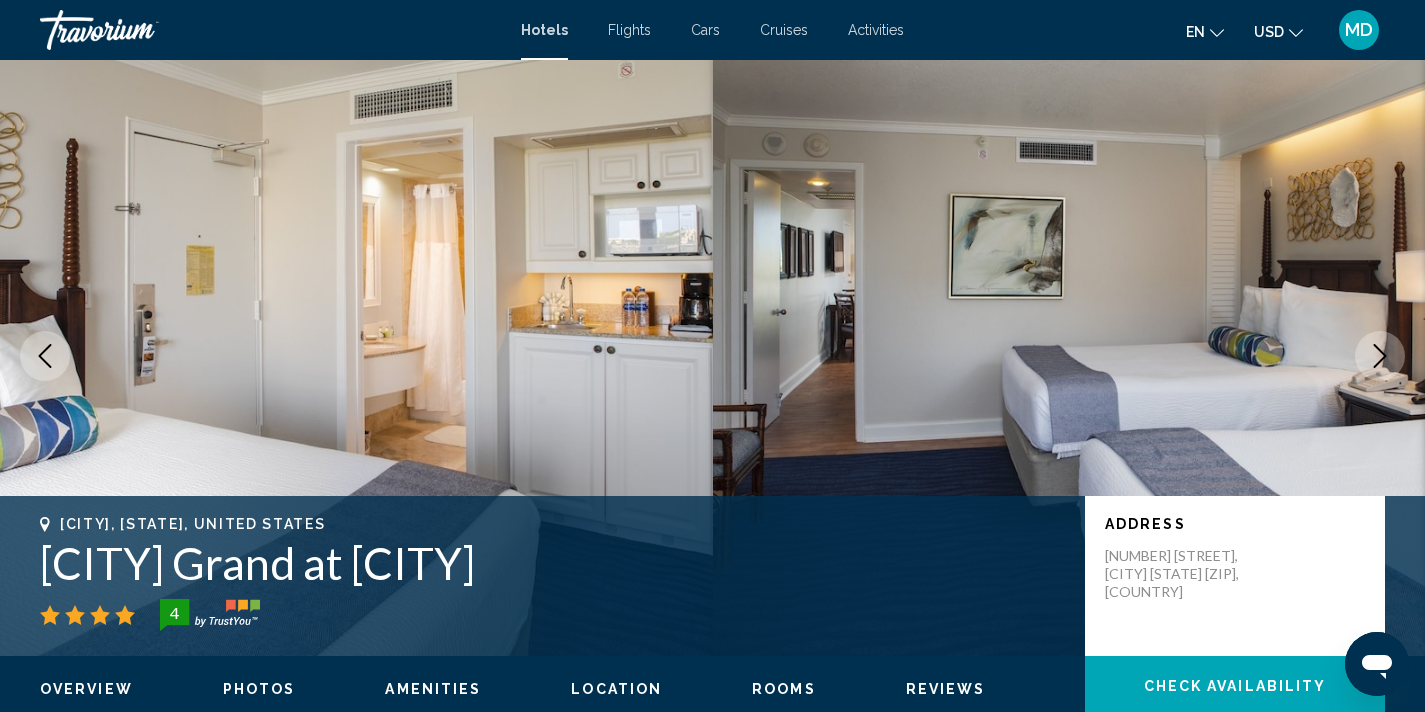 click at bounding box center (1380, 356) 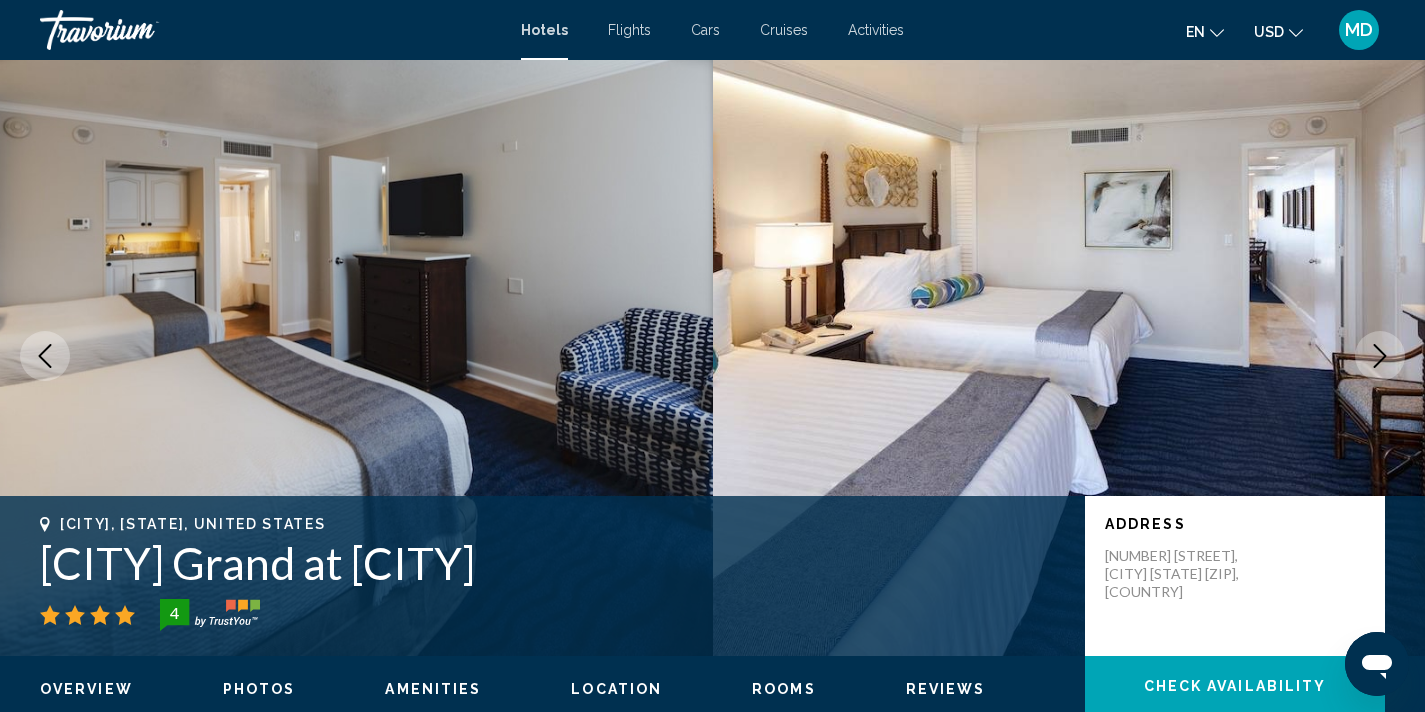 click at bounding box center [1380, 356] 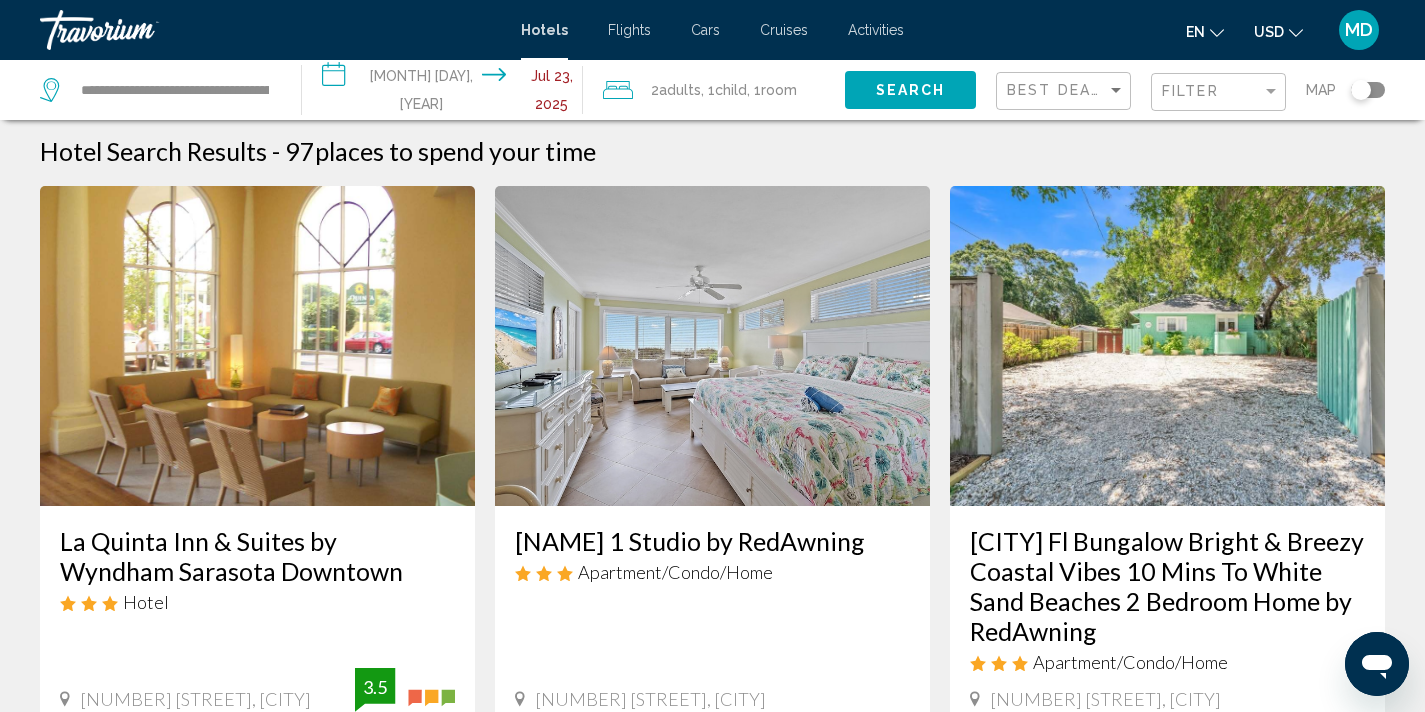 scroll, scrollTop: 0, scrollLeft: 0, axis: both 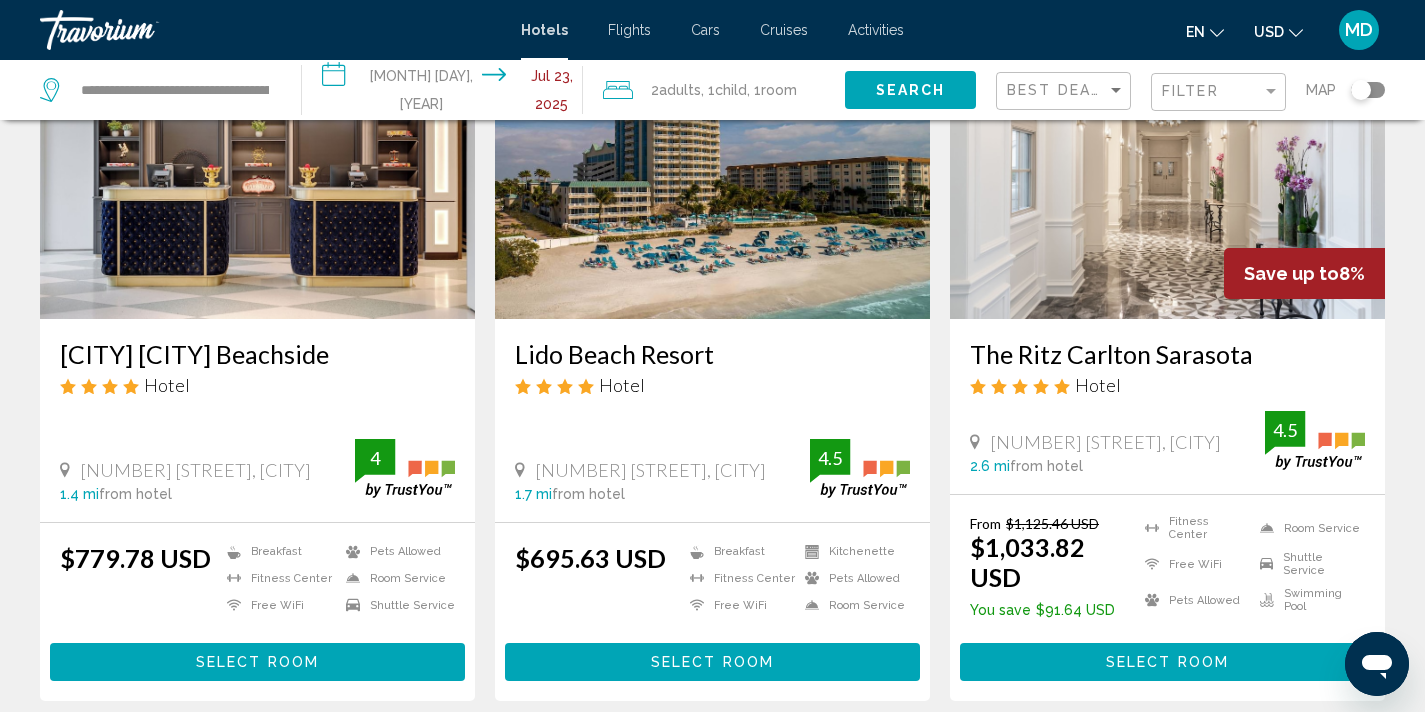 click at bounding box center (712, 159) 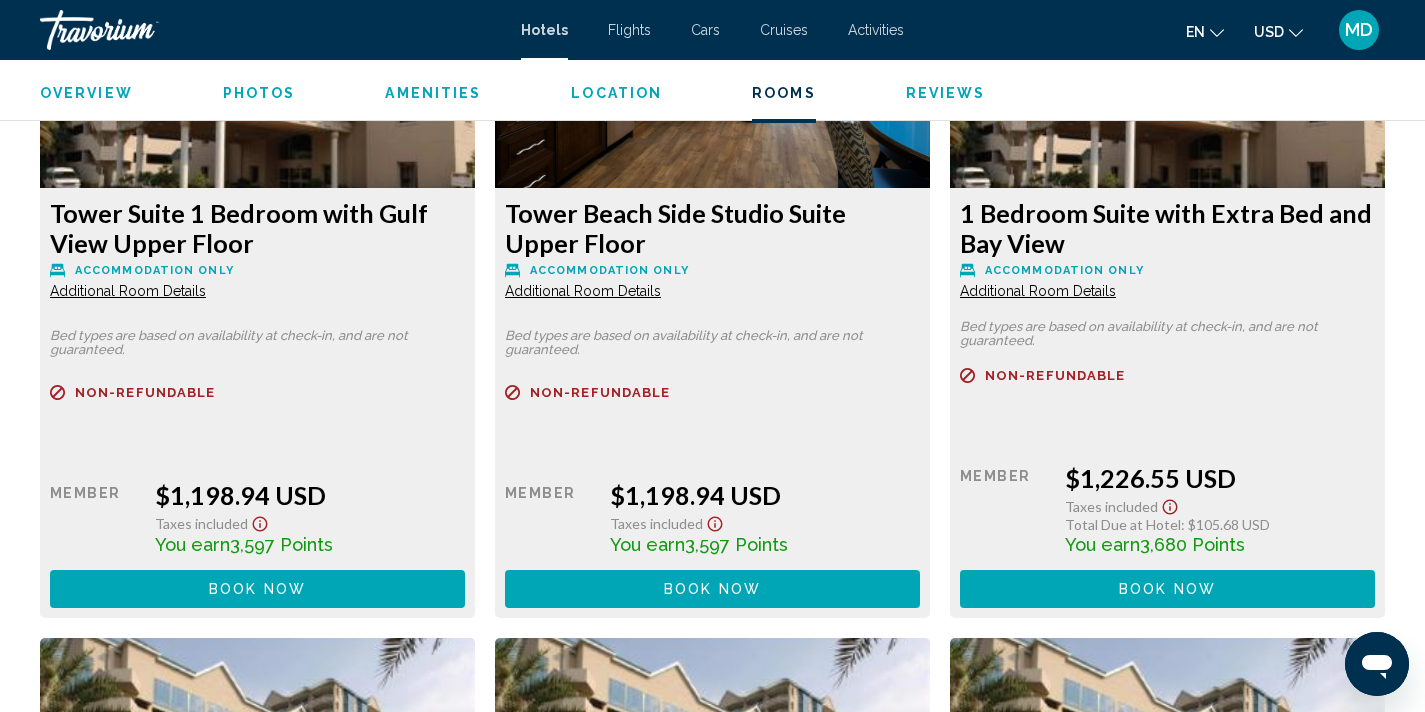 scroll, scrollTop: 5665, scrollLeft: 0, axis: vertical 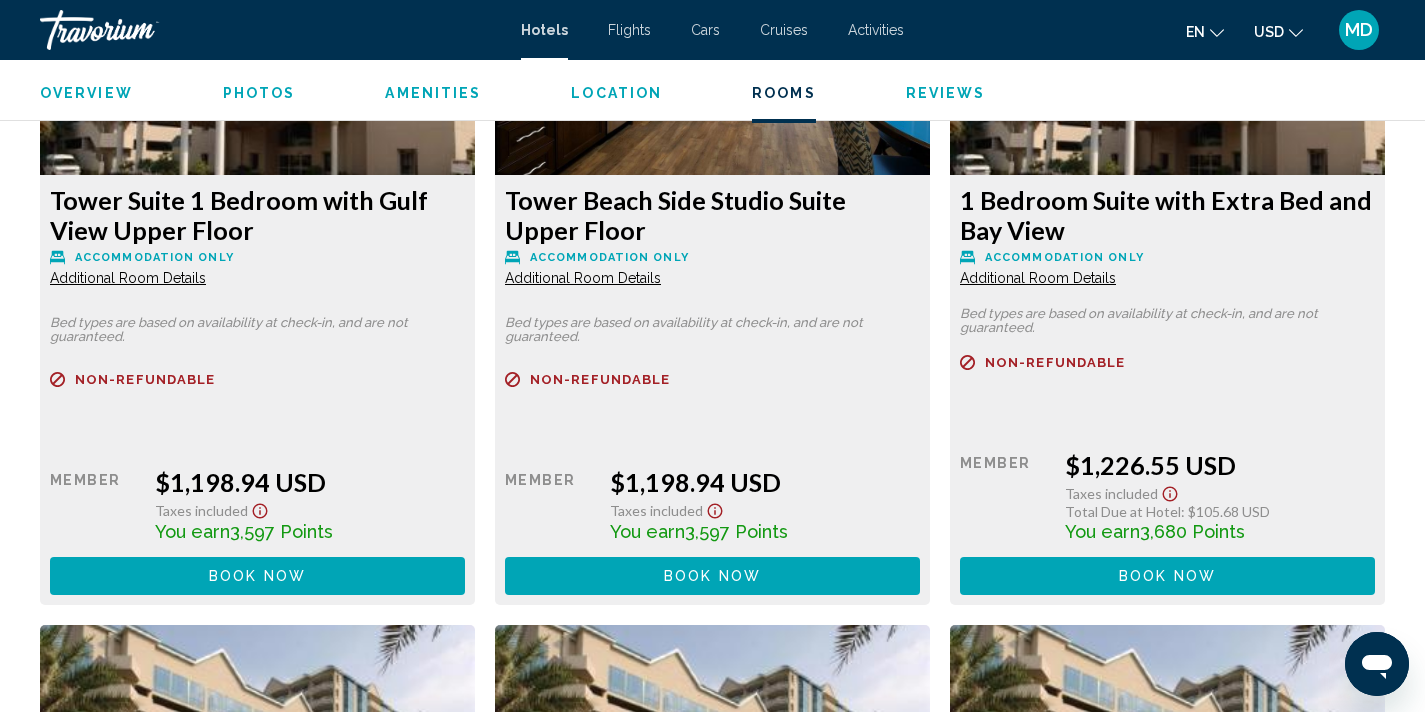 click on "Additional Room Details" at bounding box center [128, -2510] 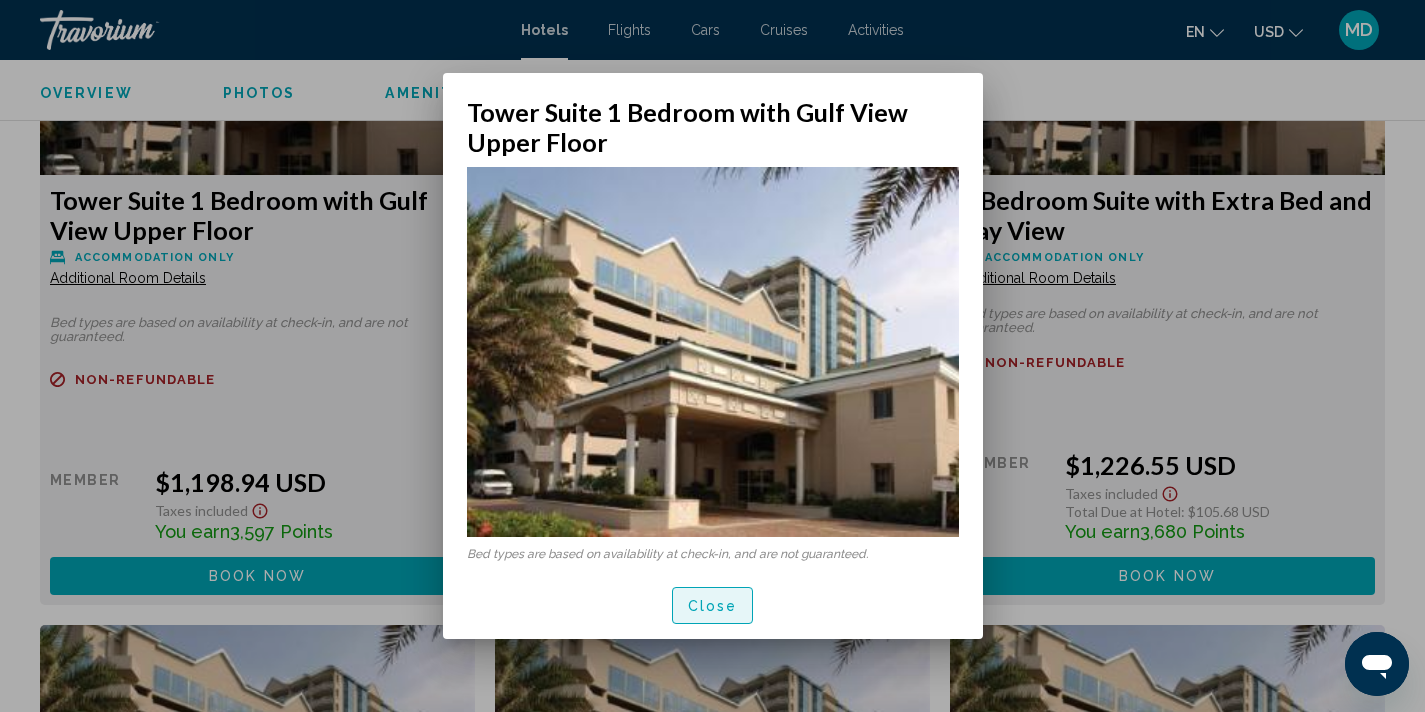 click on "Close" at bounding box center [713, 606] 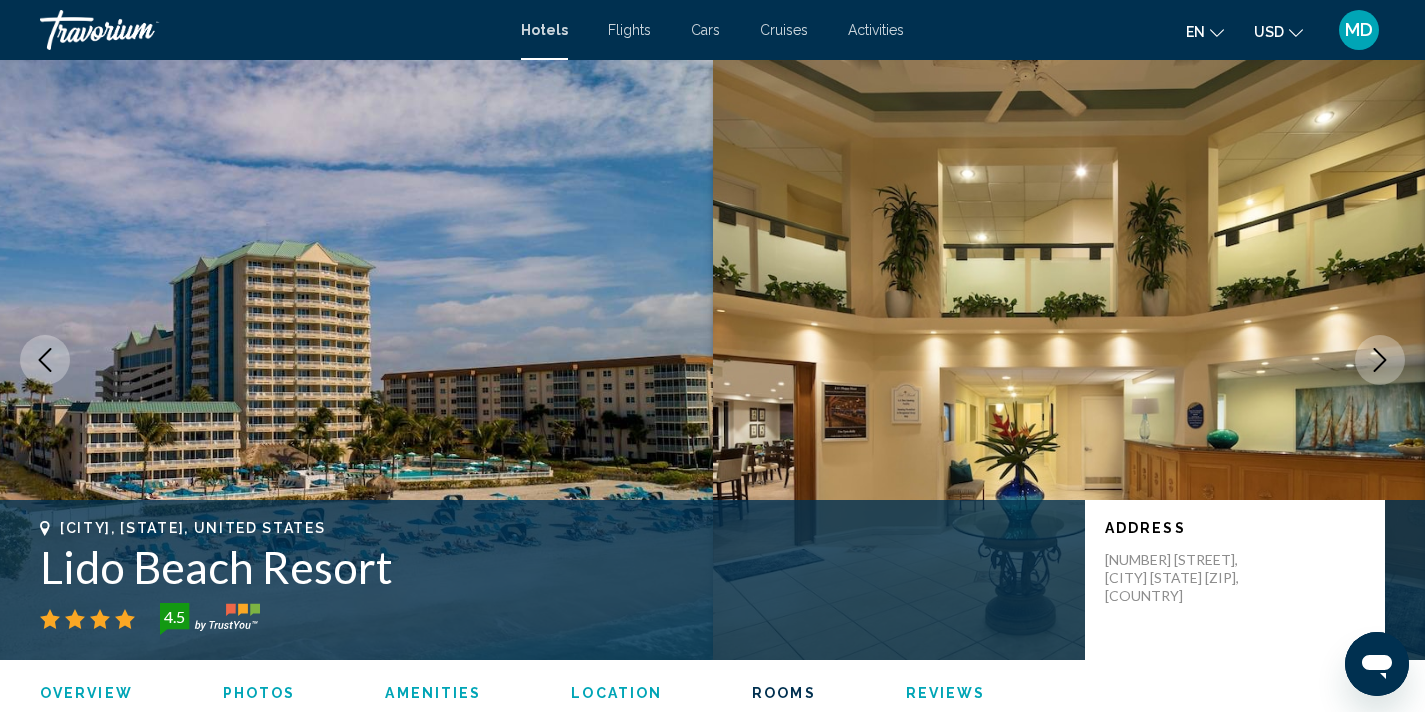 scroll, scrollTop: 5665, scrollLeft: 0, axis: vertical 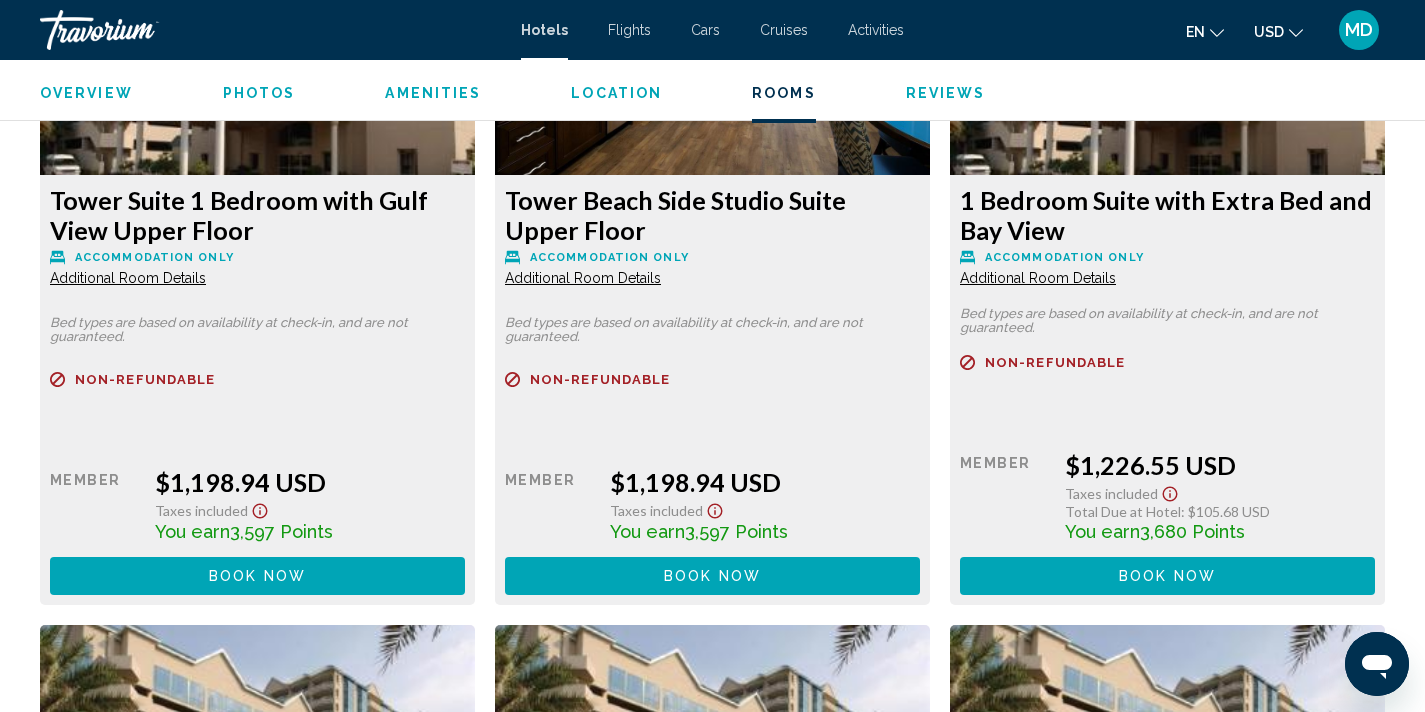 click on "Additional Room Details" at bounding box center (128, -2510) 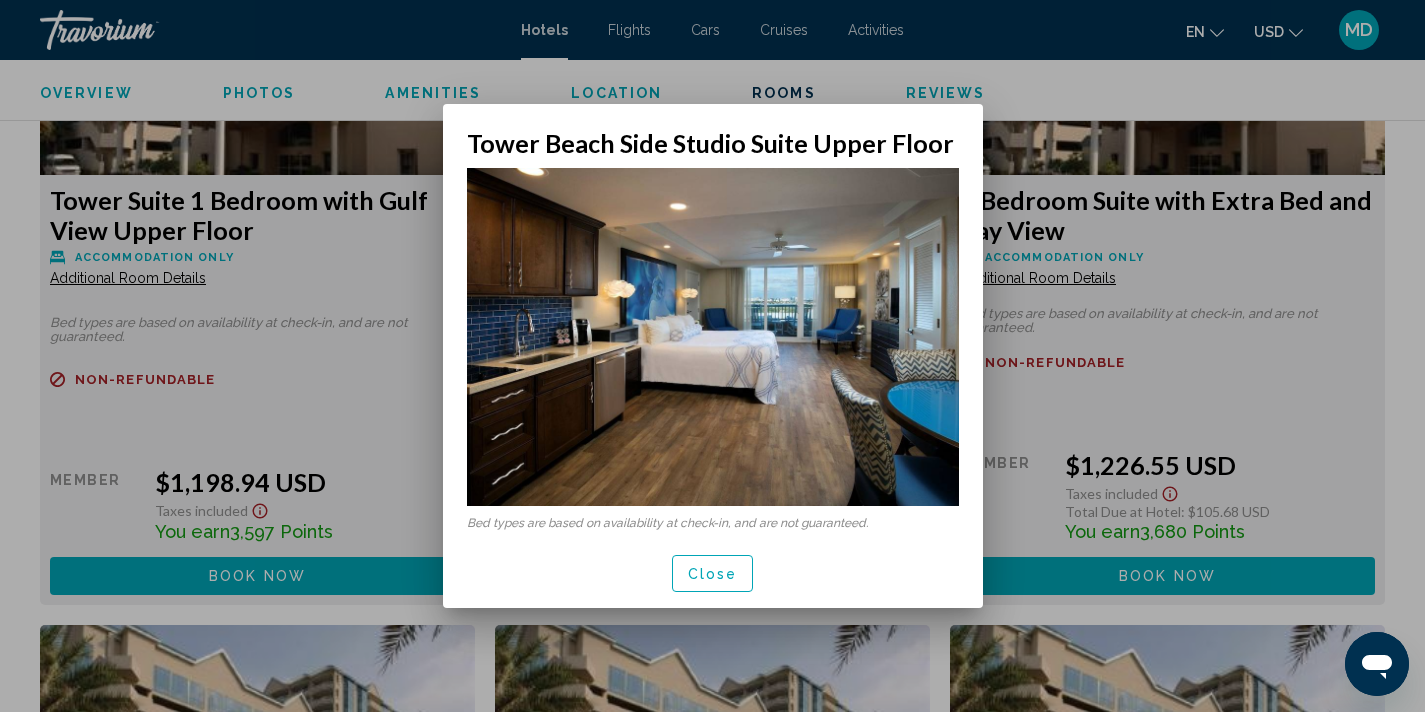 click at bounding box center (712, 356) 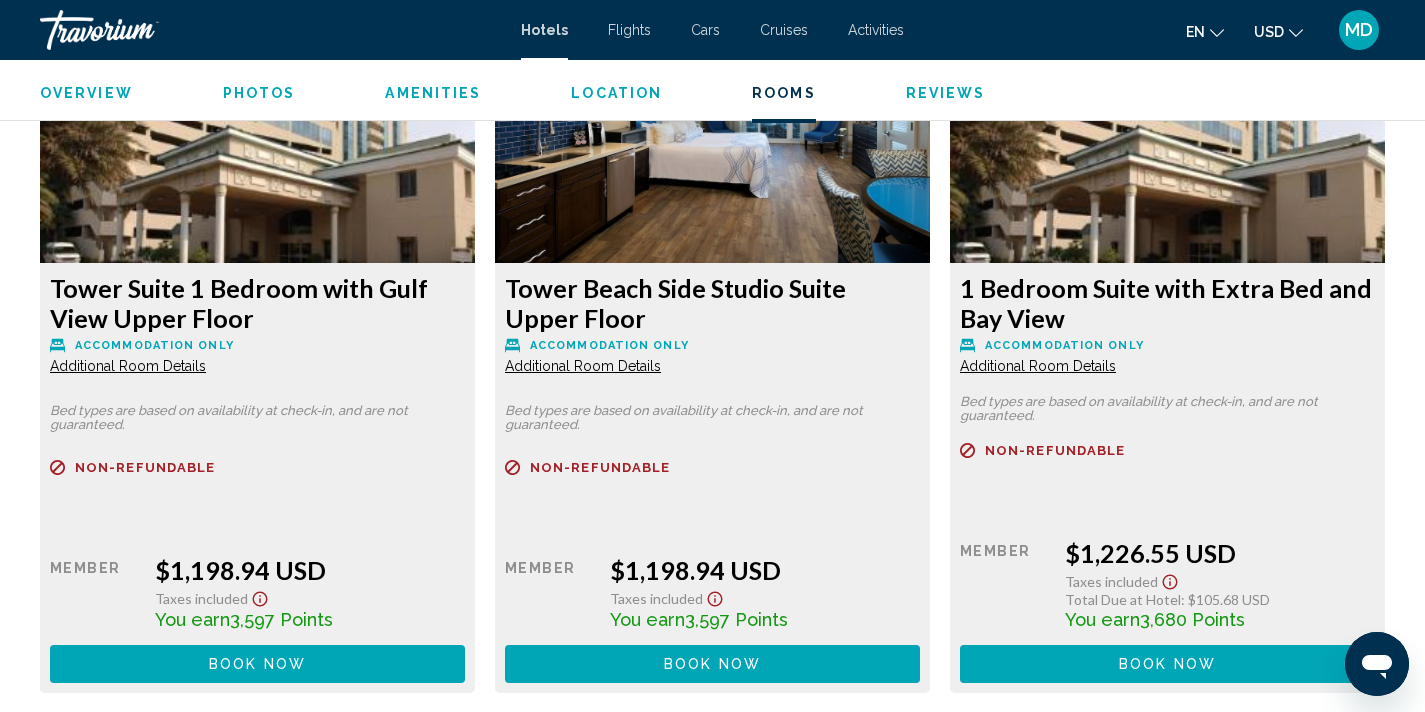 scroll, scrollTop: 5516, scrollLeft: 0, axis: vertical 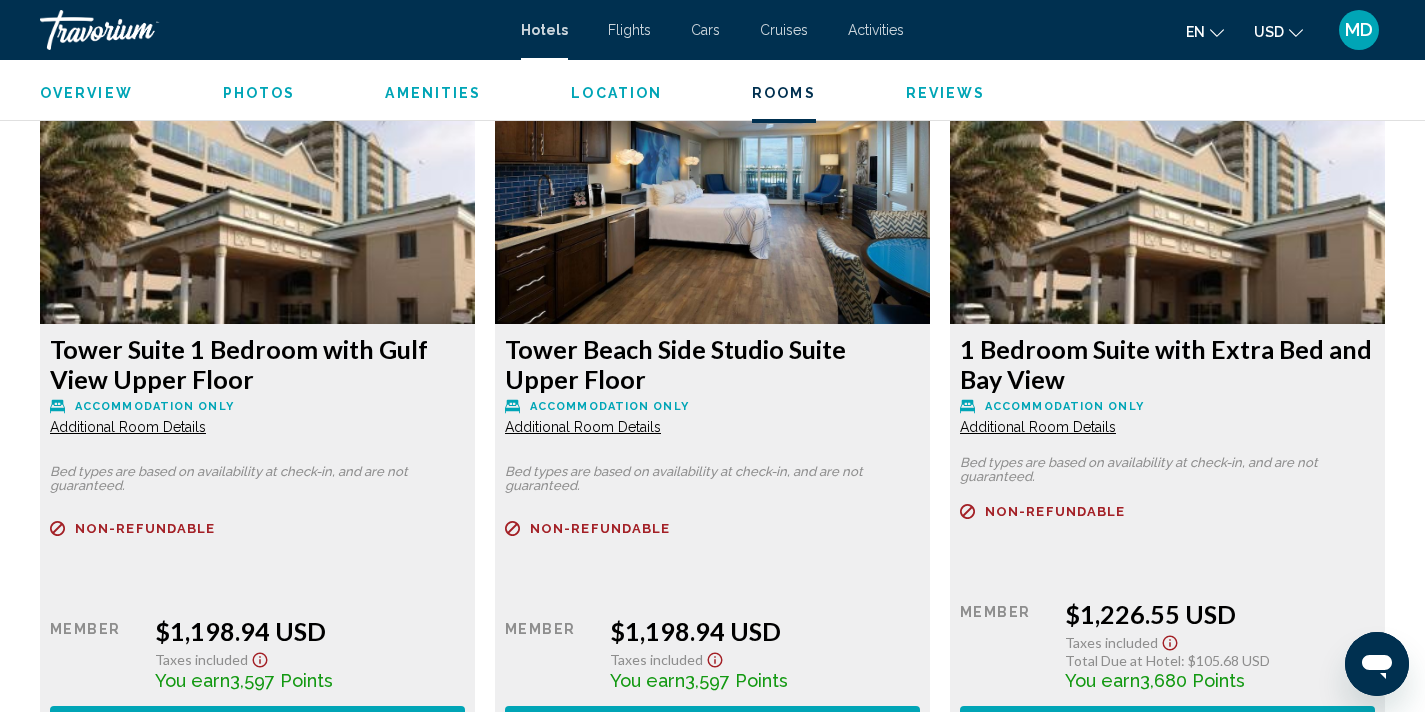 click at bounding box center (257, -2559) 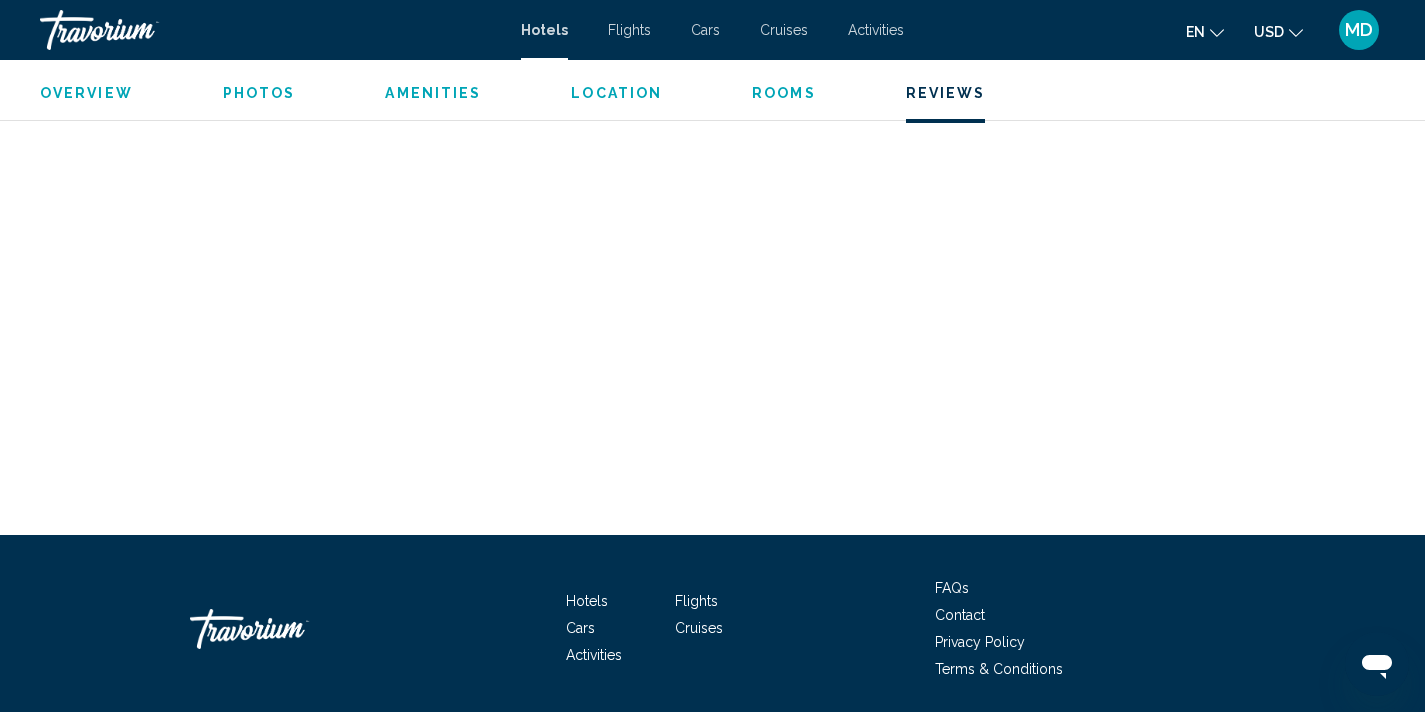 scroll, scrollTop: 8896, scrollLeft: 0, axis: vertical 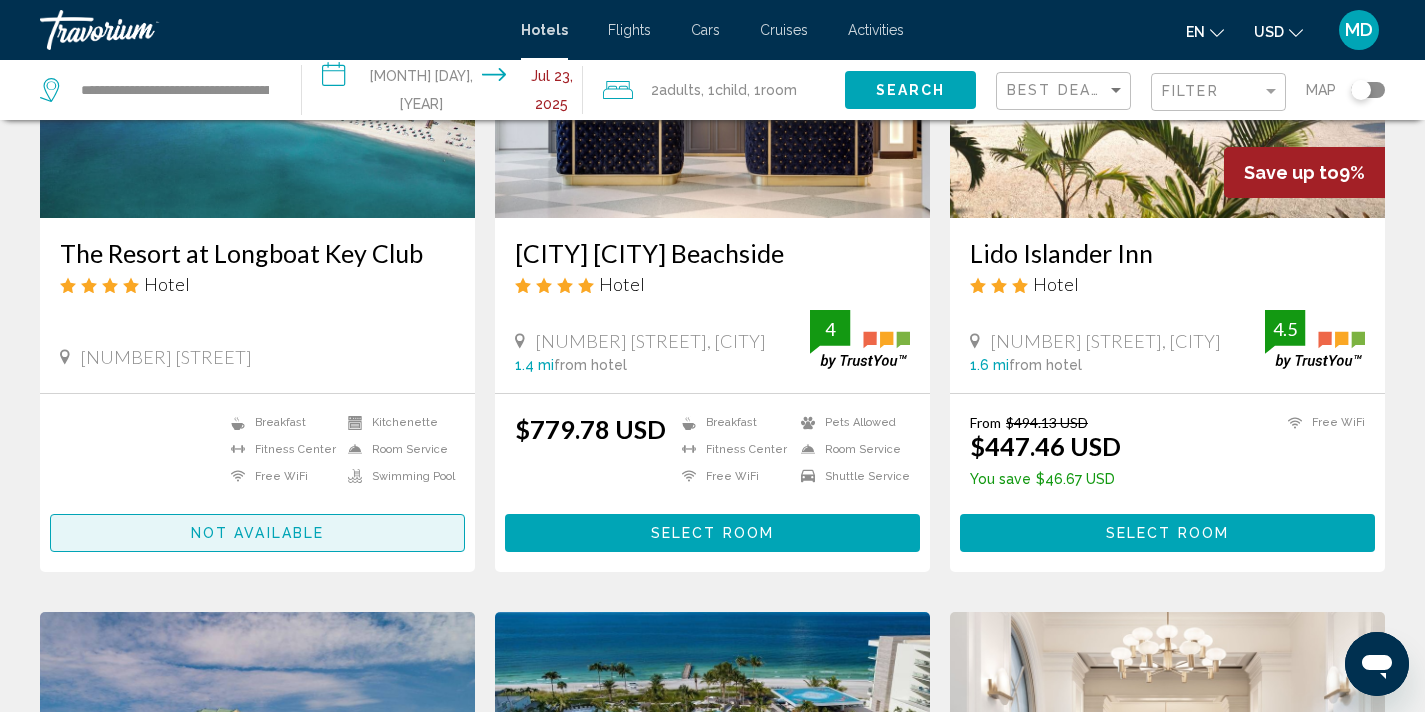 click on "Not available" at bounding box center [257, 534] 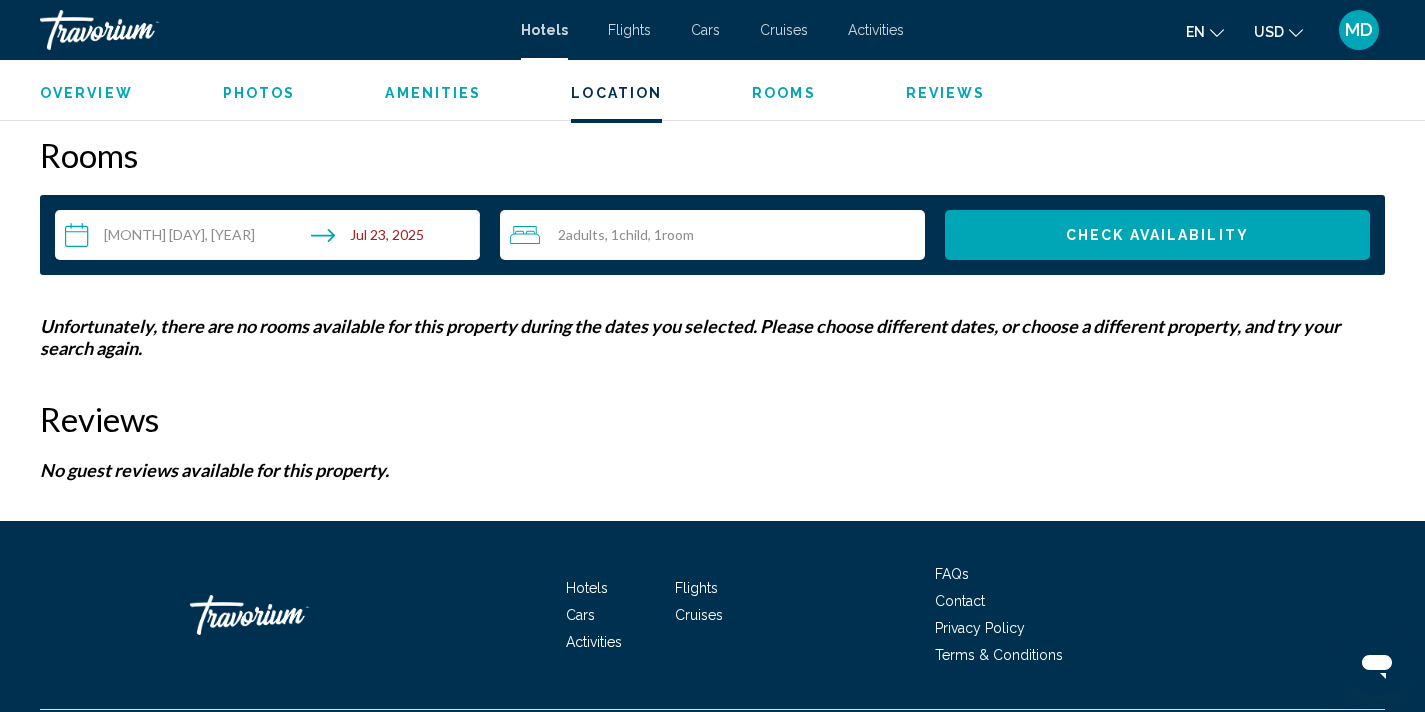 scroll, scrollTop: 2571, scrollLeft: 0, axis: vertical 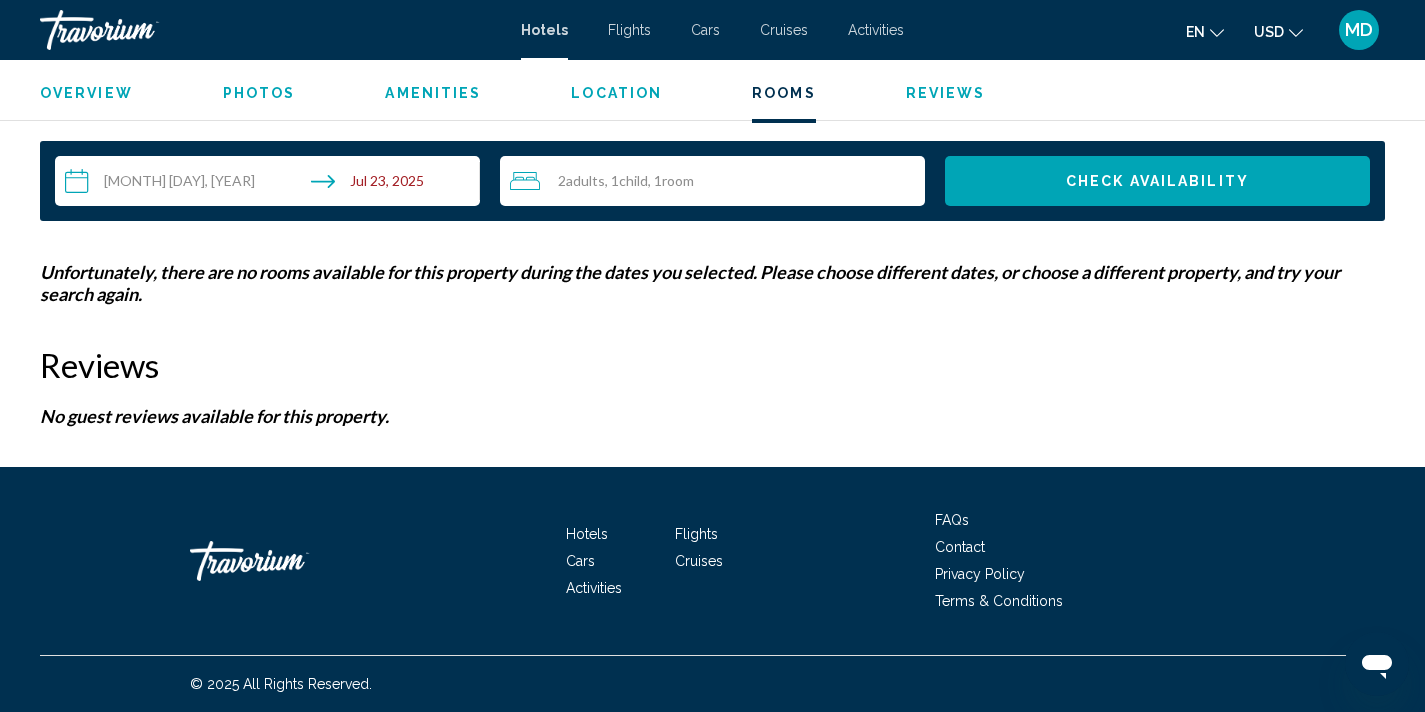 click on "**********" at bounding box center [271, 184] 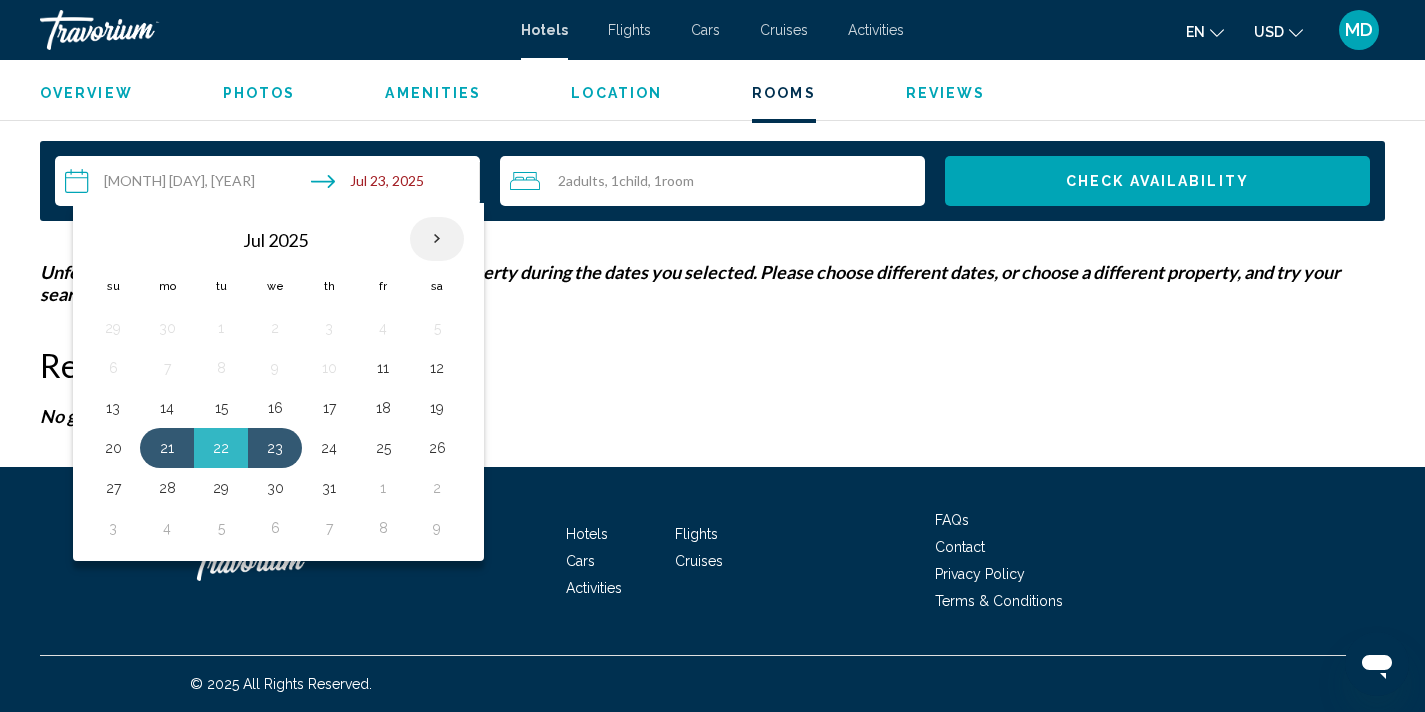 click at bounding box center [437, 239] 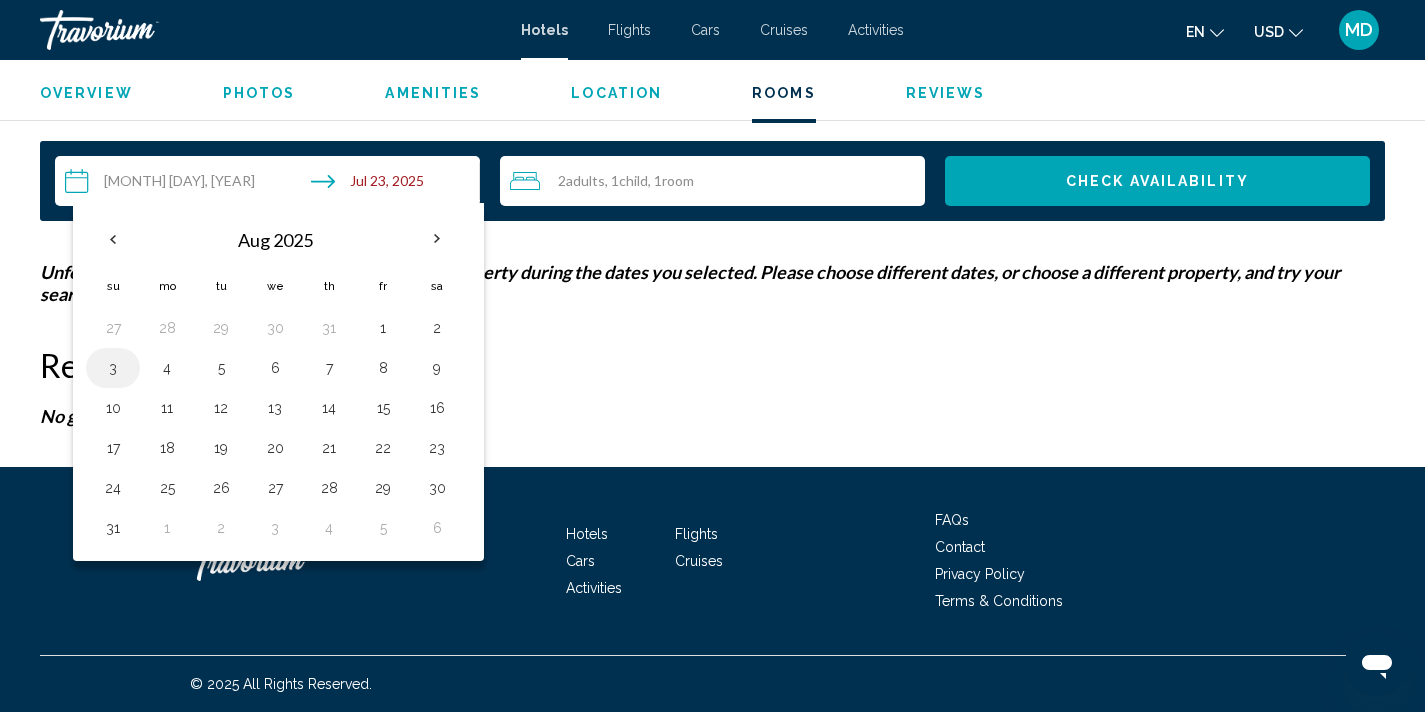click on "3" at bounding box center (113, 368) 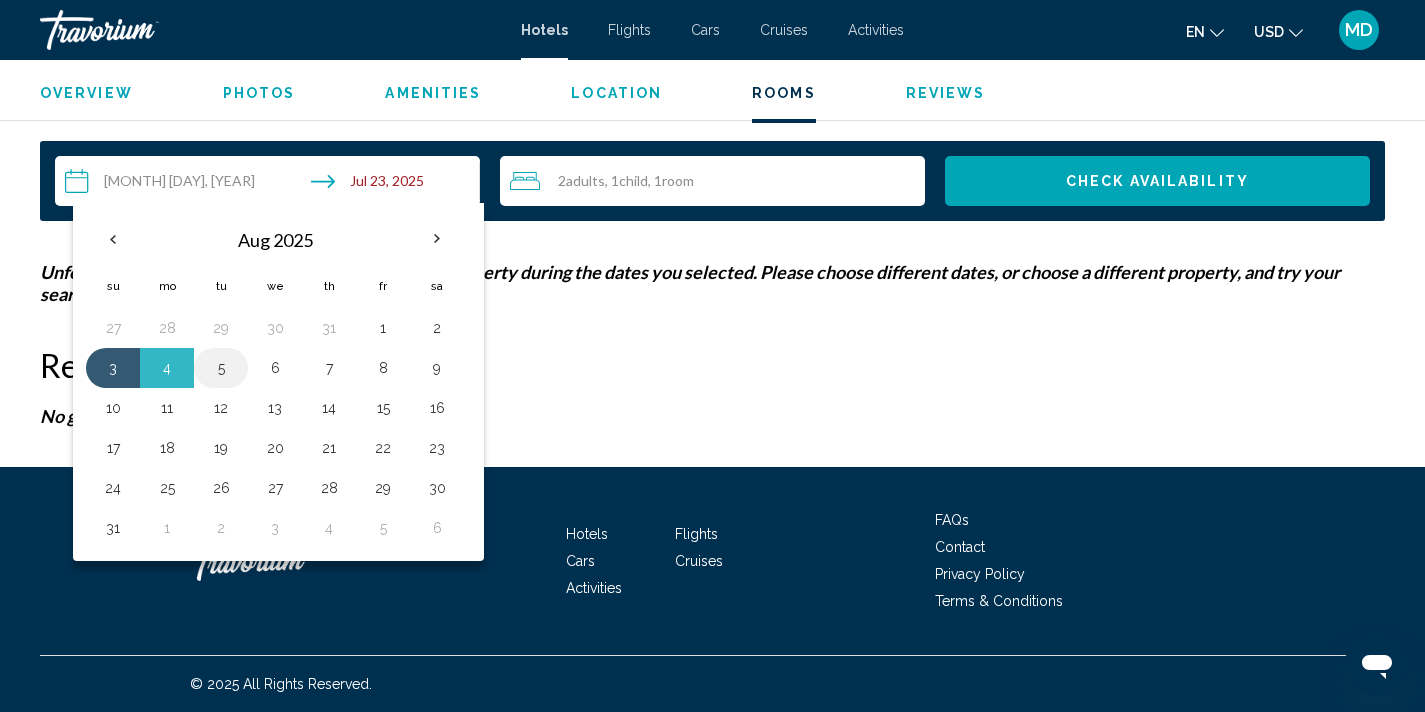 click on "5" at bounding box center (221, 368) 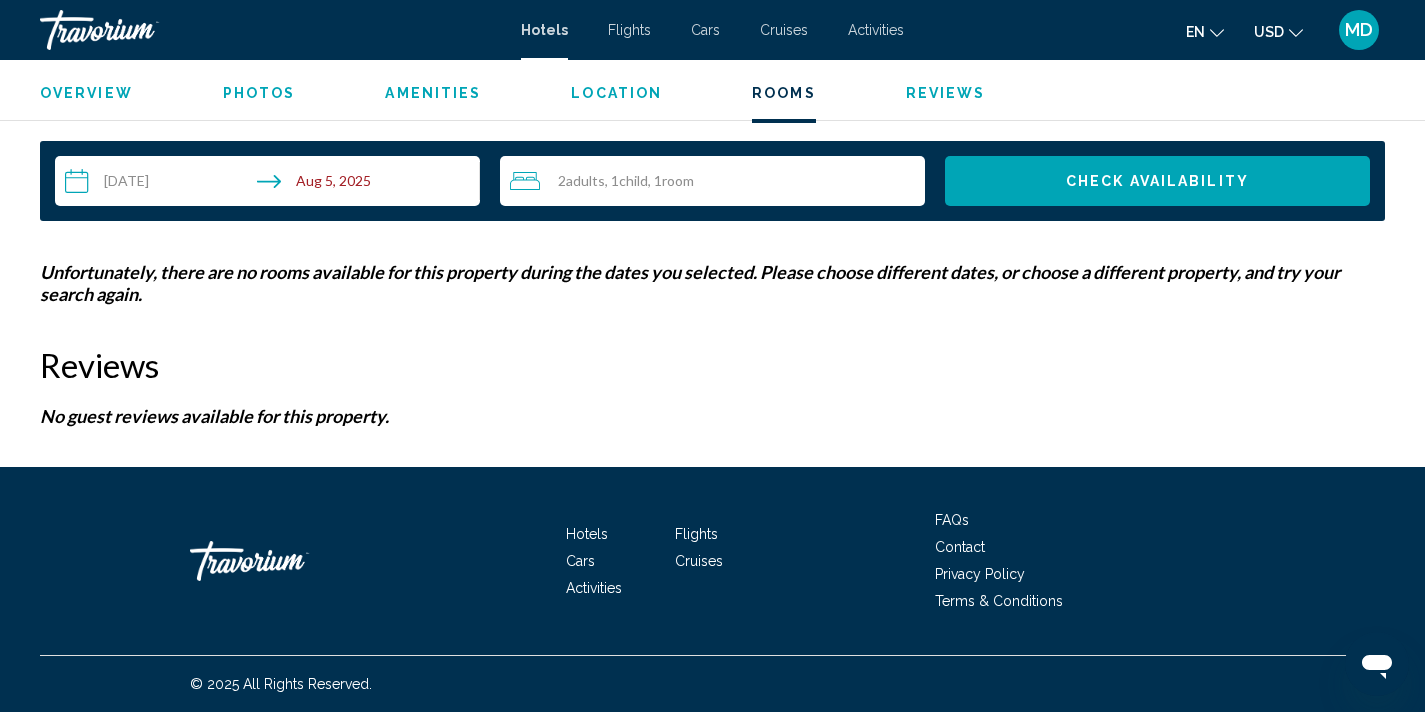 click on "Check Availability" at bounding box center [1157, 181] 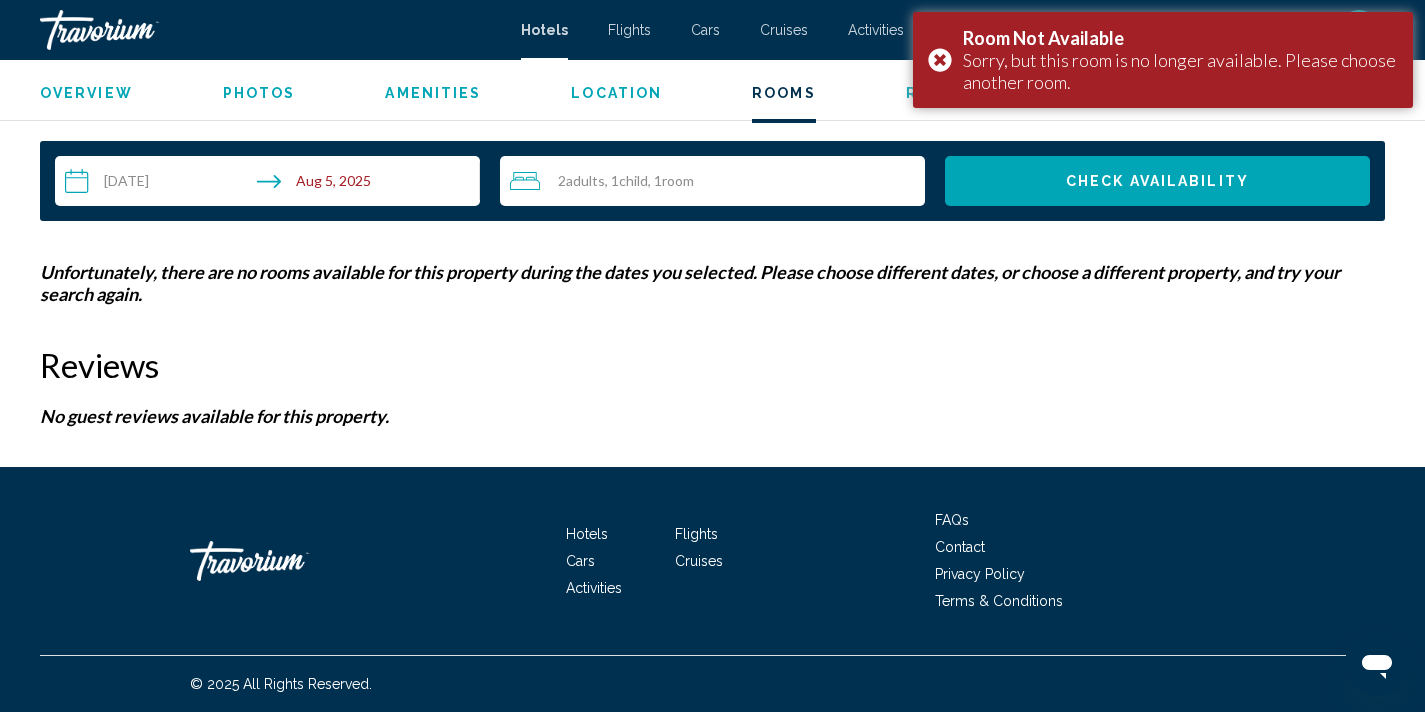 click on "**********" at bounding box center (271, 184) 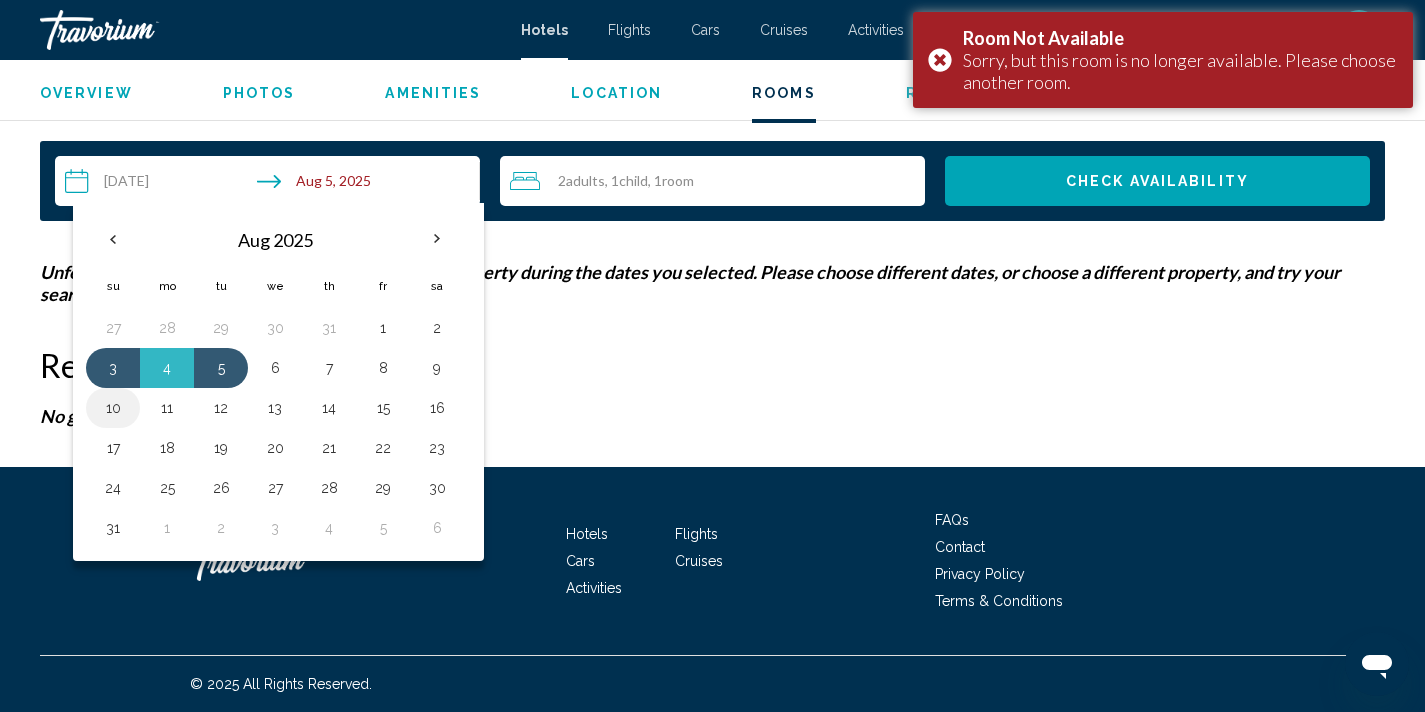 click on "10" at bounding box center (113, 408) 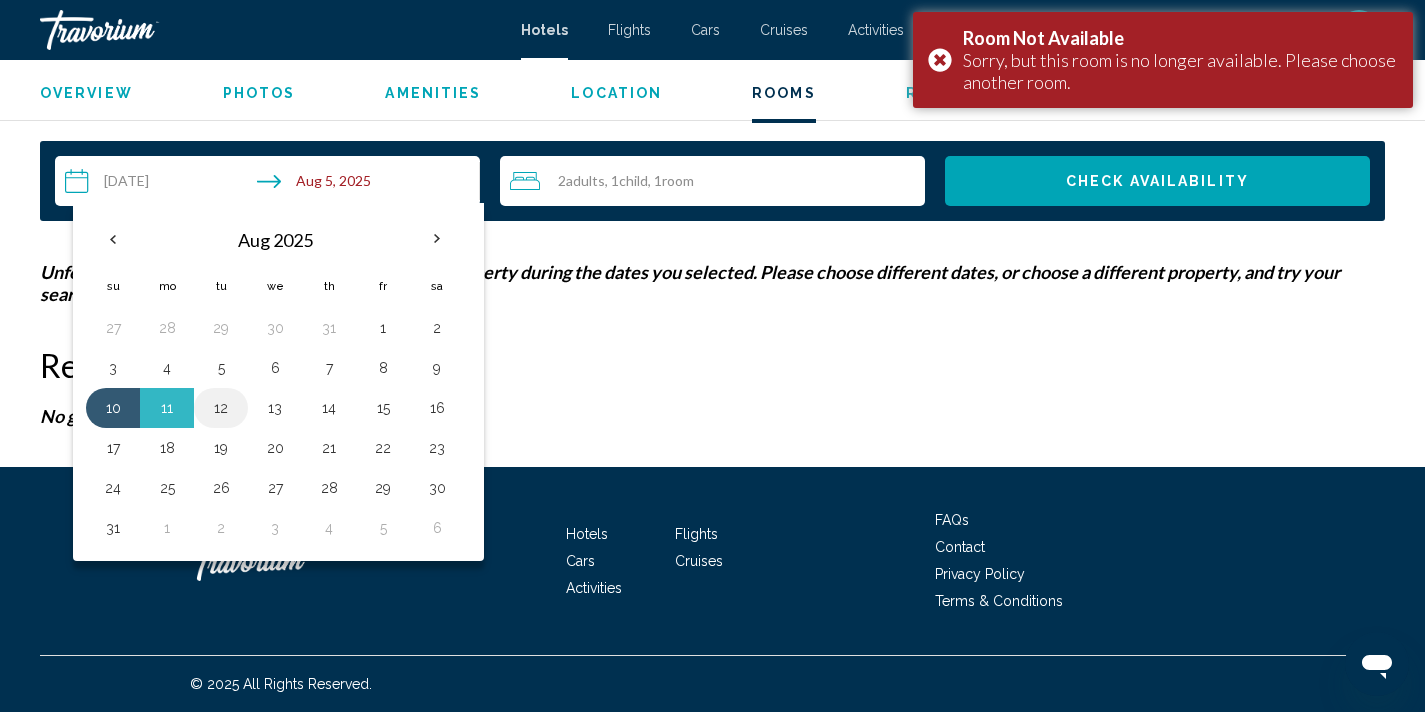 click on "12" at bounding box center [221, 408] 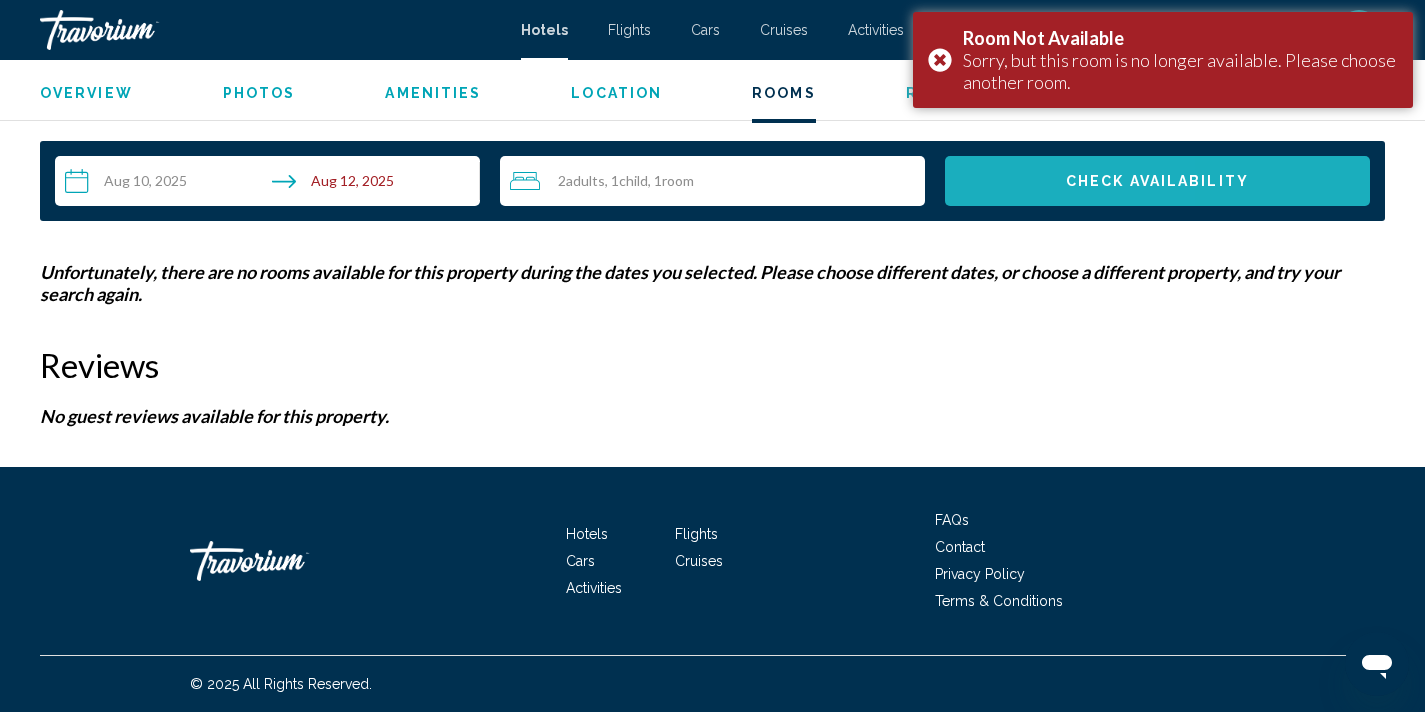 click on "Check Availability" at bounding box center [1157, 181] 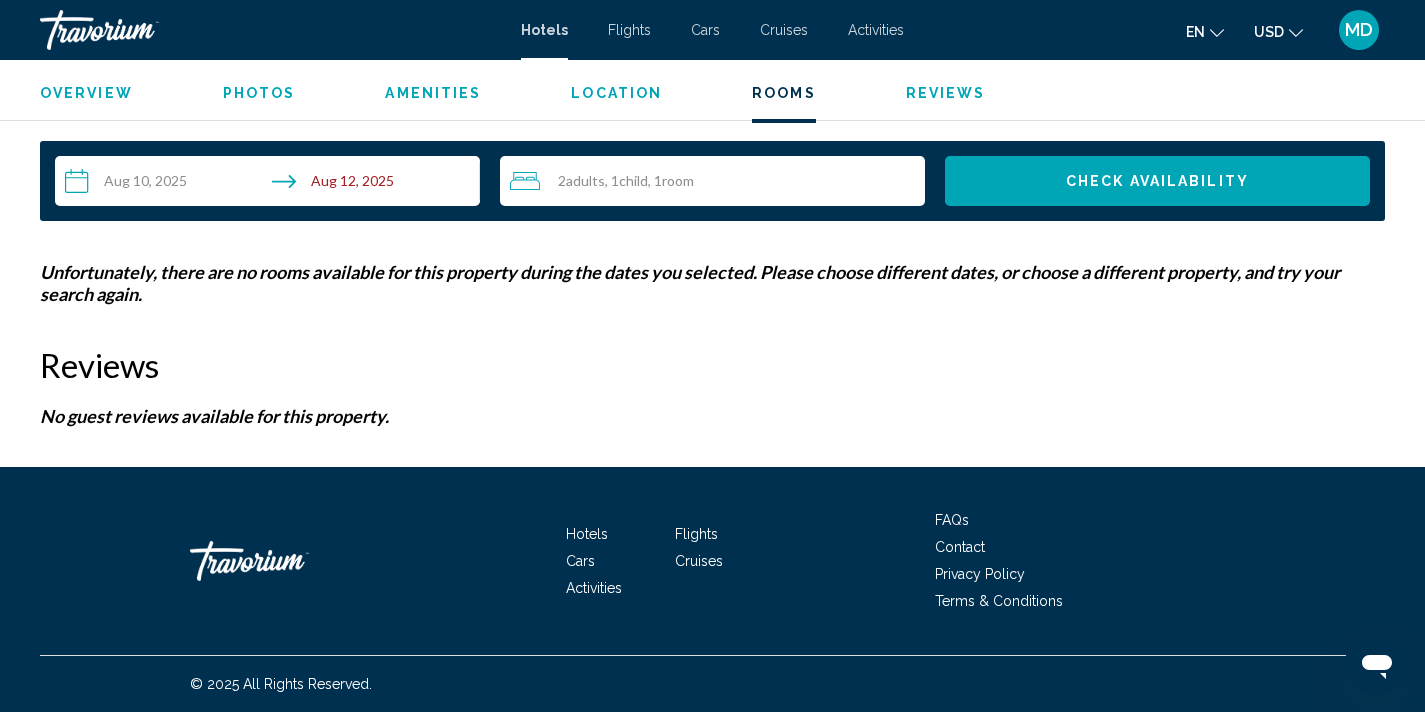 click on "**********" at bounding box center (271, 184) 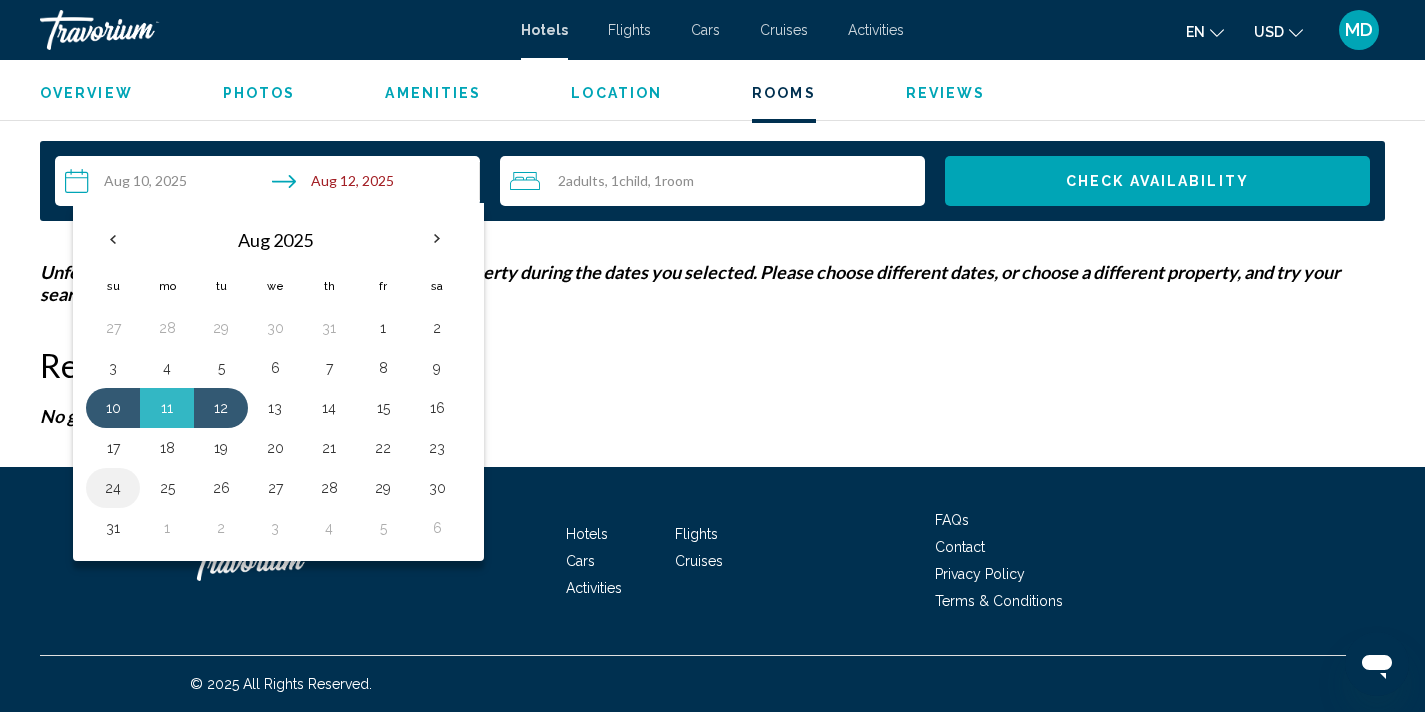 click on "24" at bounding box center [113, 488] 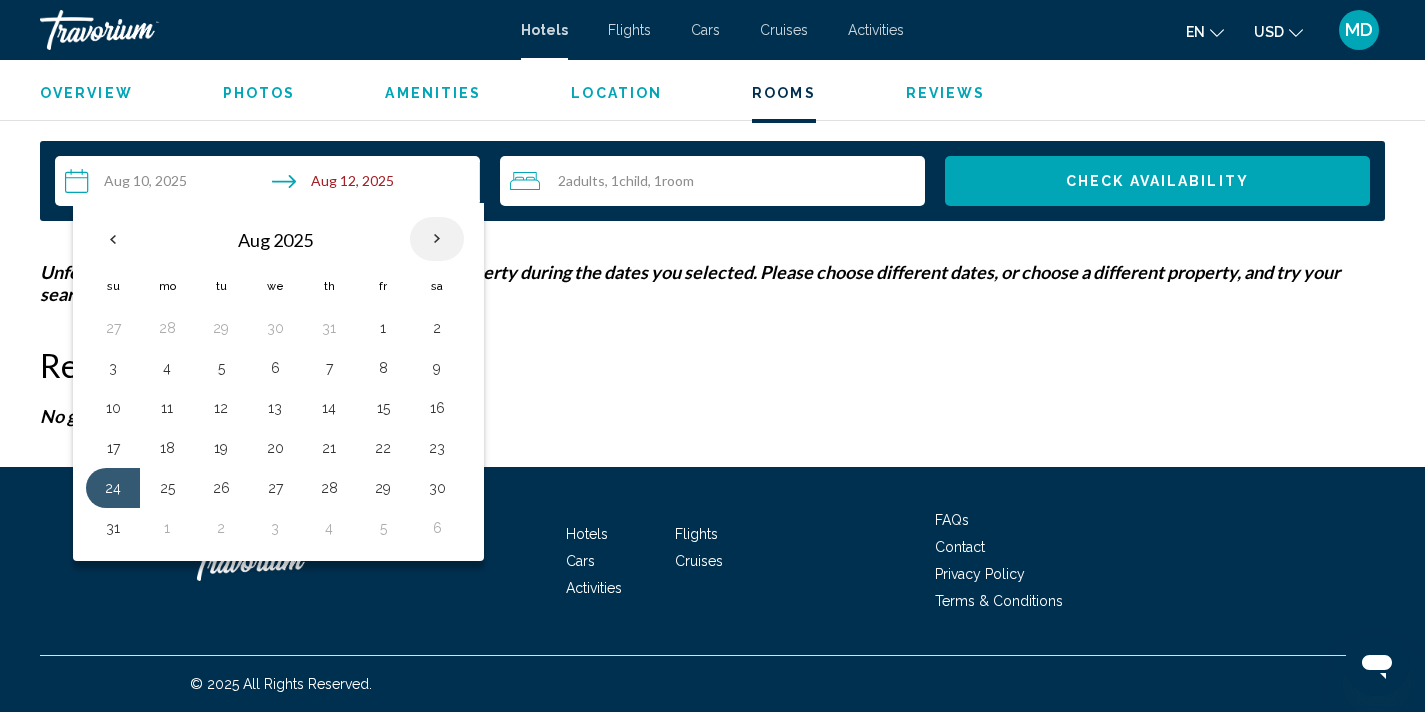 click at bounding box center [437, 239] 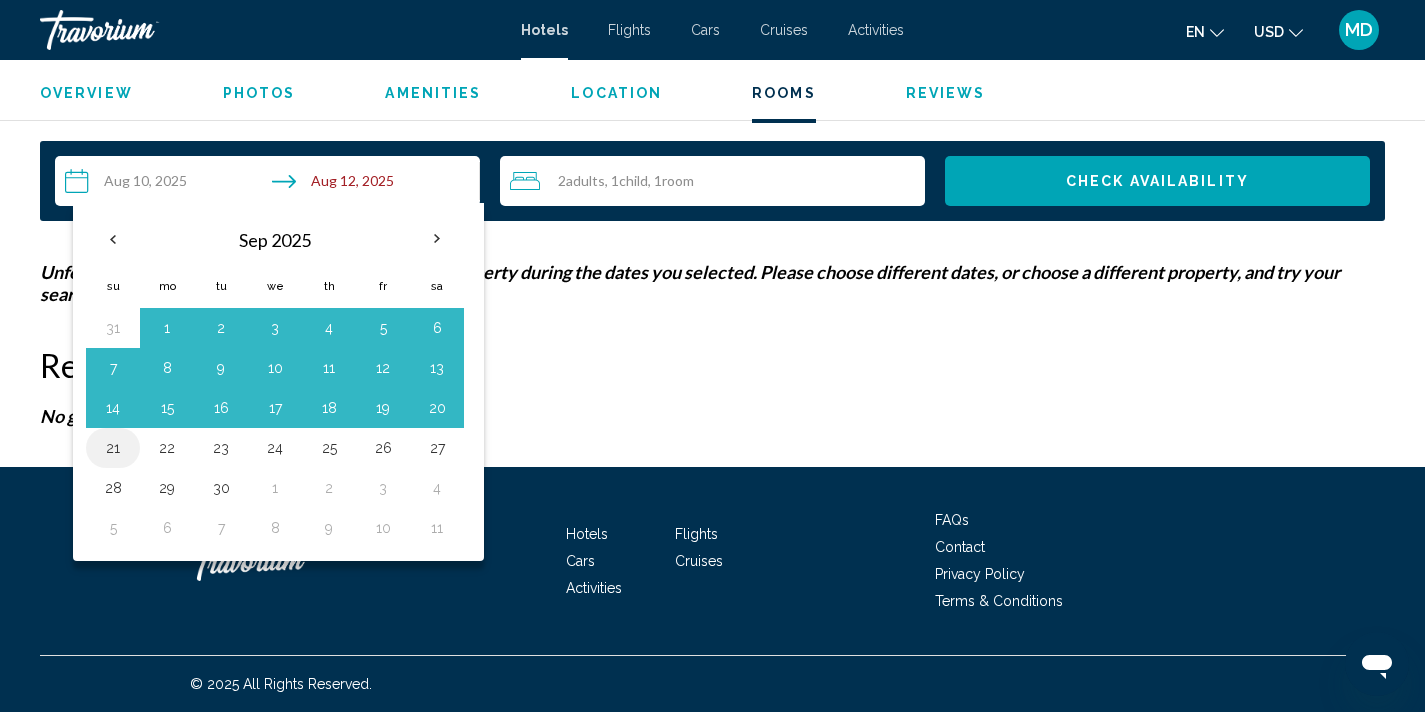 click on "21" at bounding box center [113, 448] 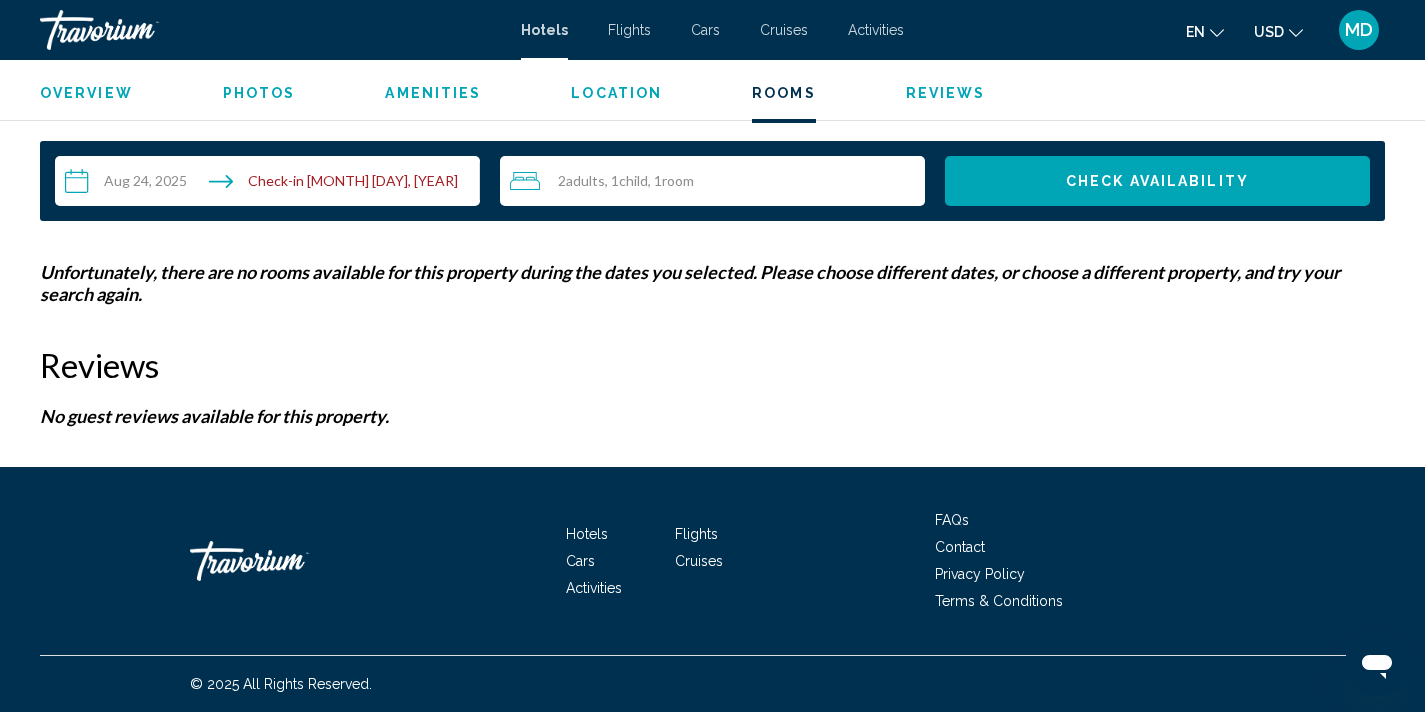 click on "**********" at bounding box center [271, 184] 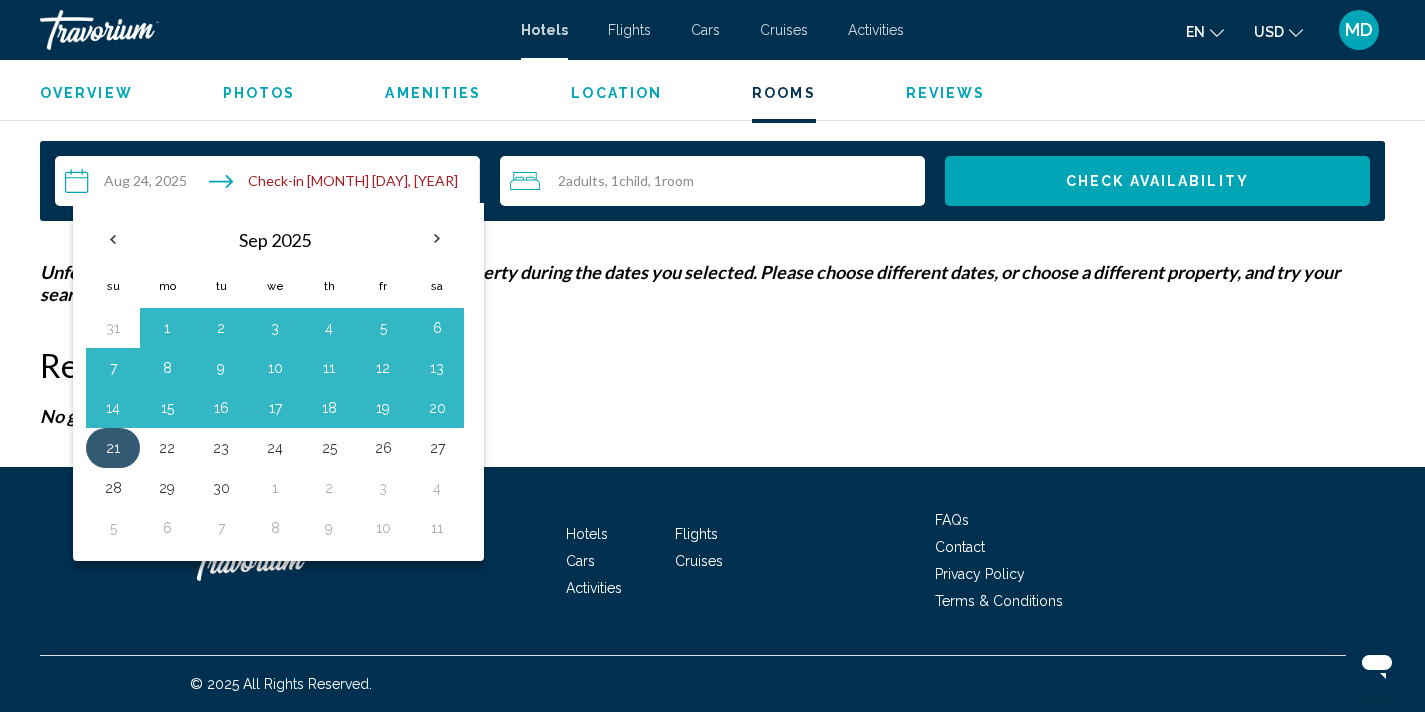 click on "21" at bounding box center [113, 448] 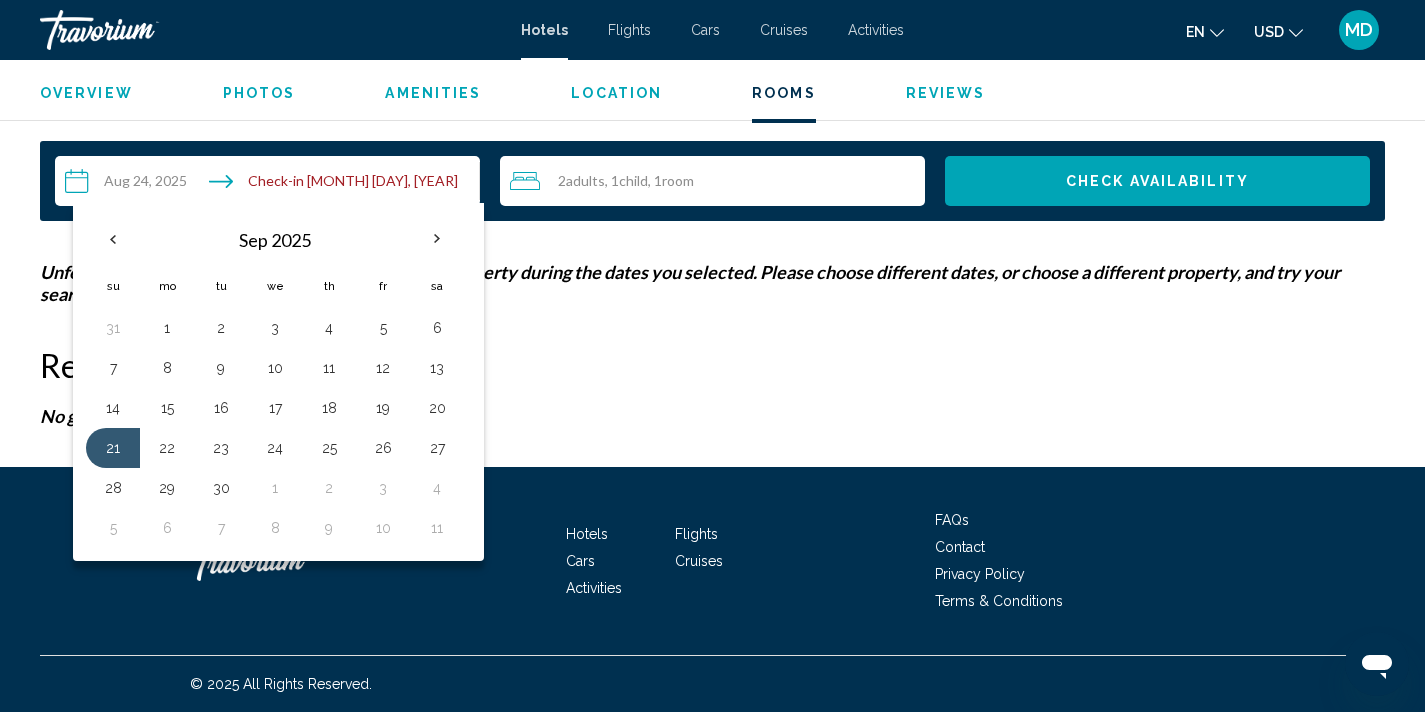 click on "**********" at bounding box center [271, 184] 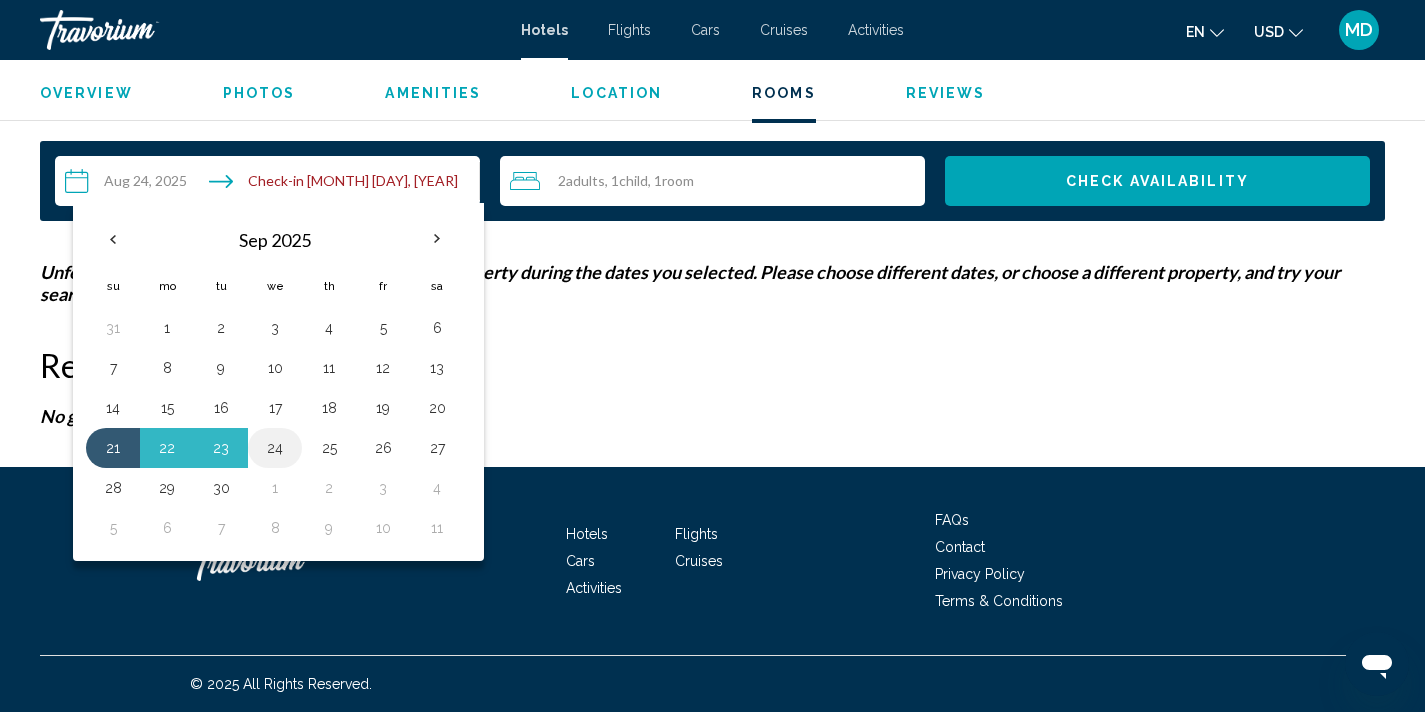click on "24" at bounding box center (275, 448) 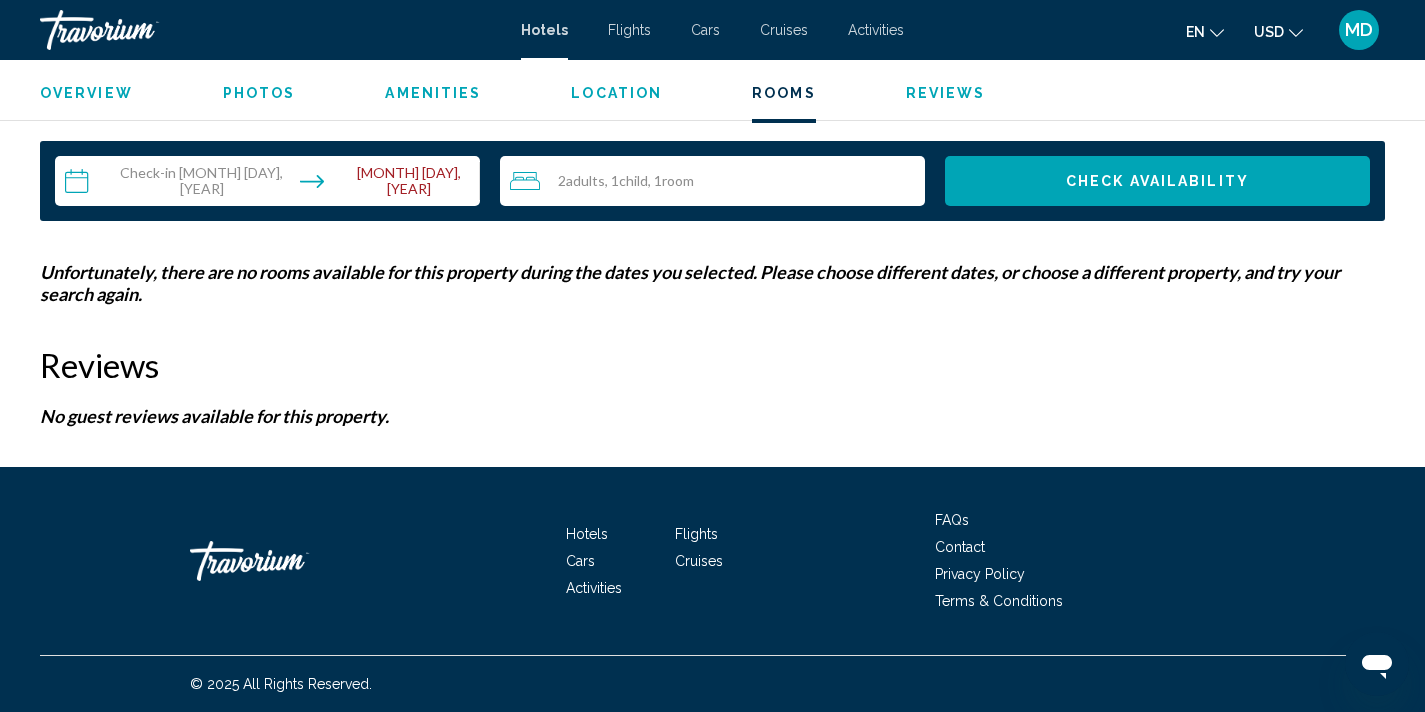 click on "**********" at bounding box center (271, 184) 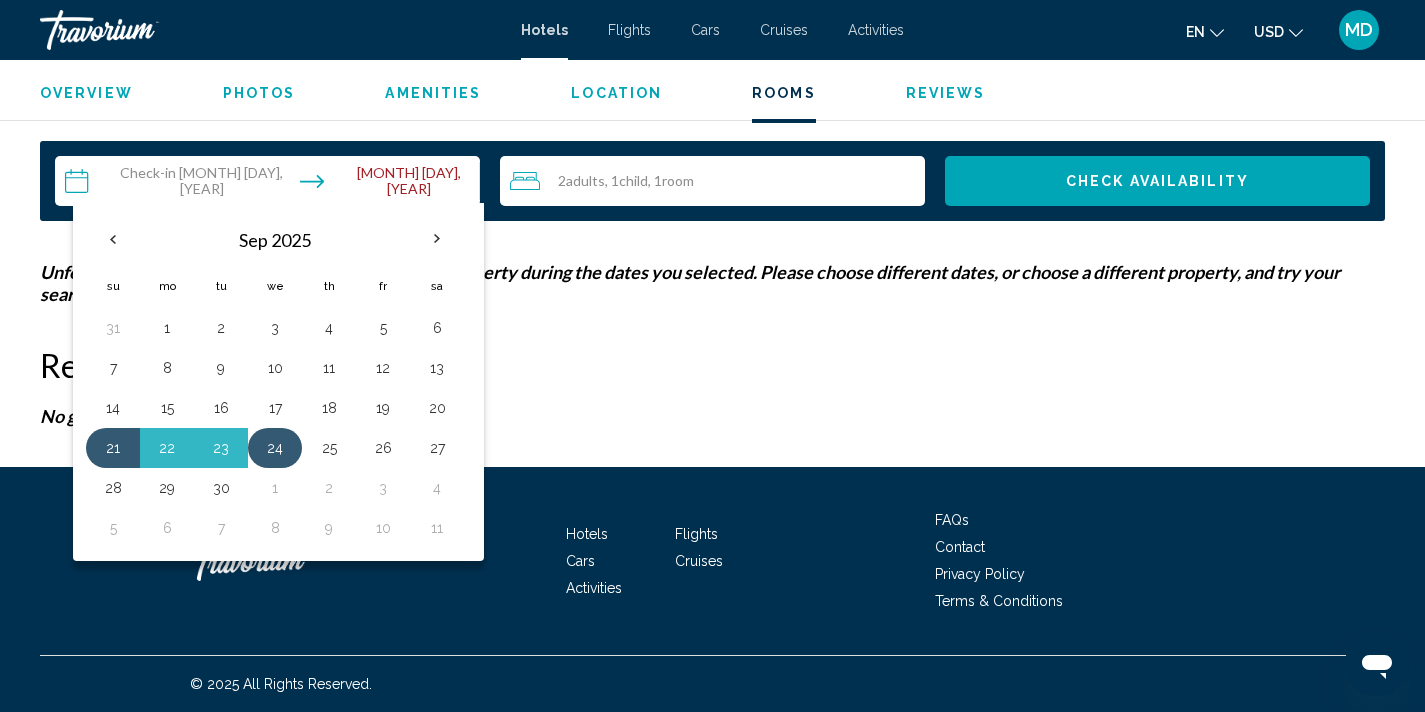 click on "24" at bounding box center [275, 448] 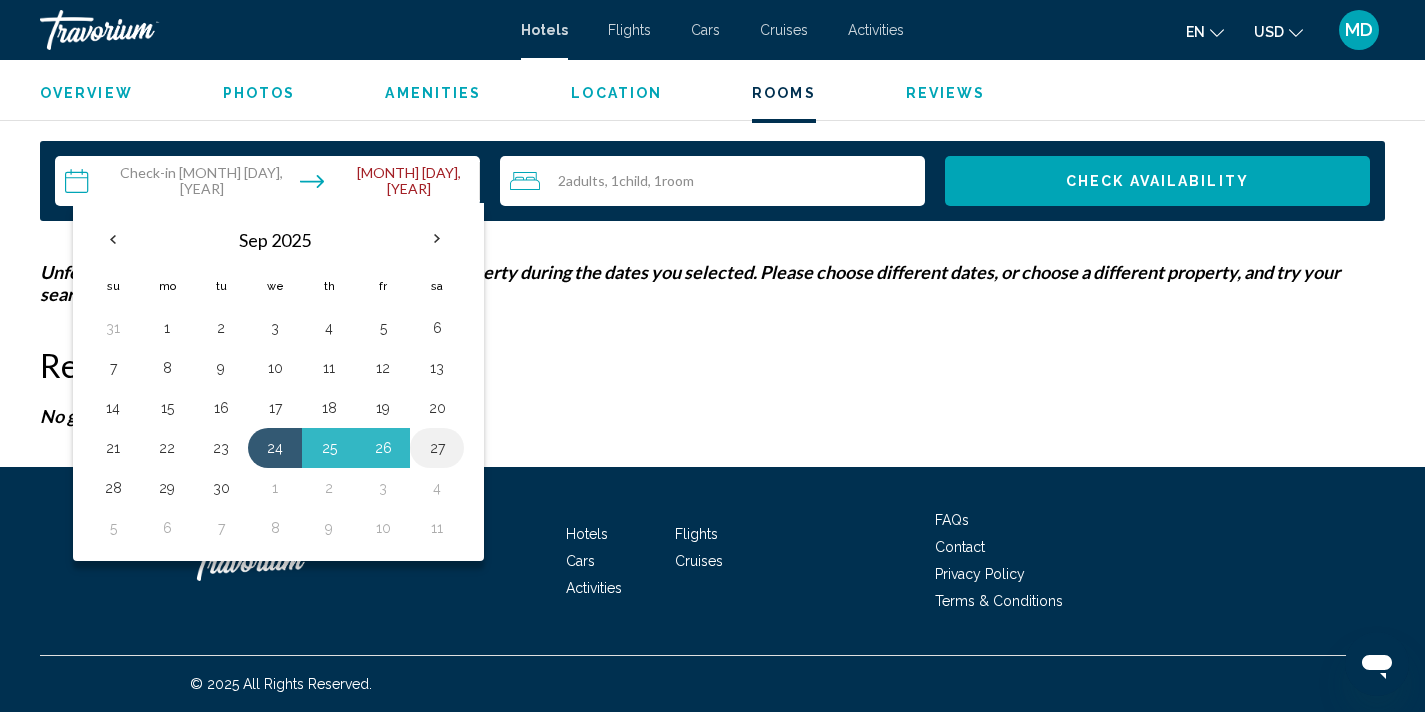 click on "27" at bounding box center [437, 448] 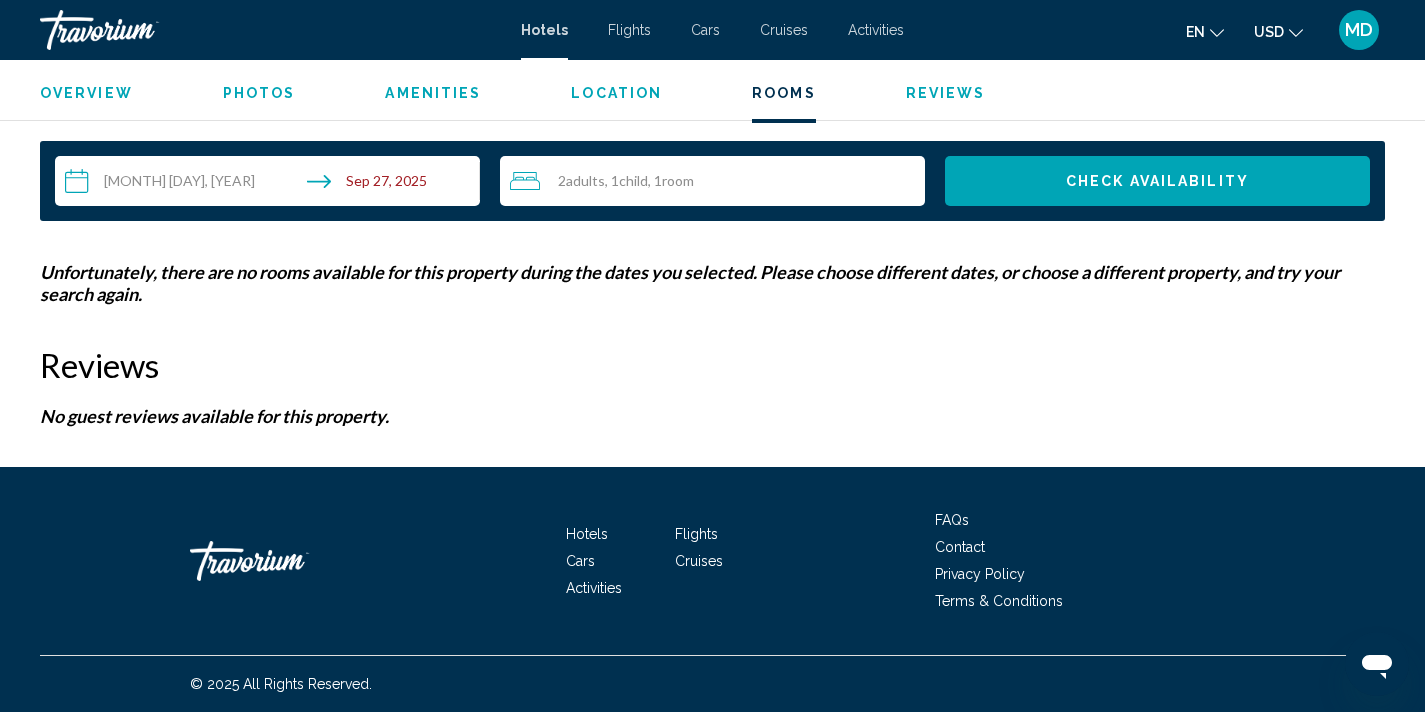 click on "Check Availability" at bounding box center (1157, 181) 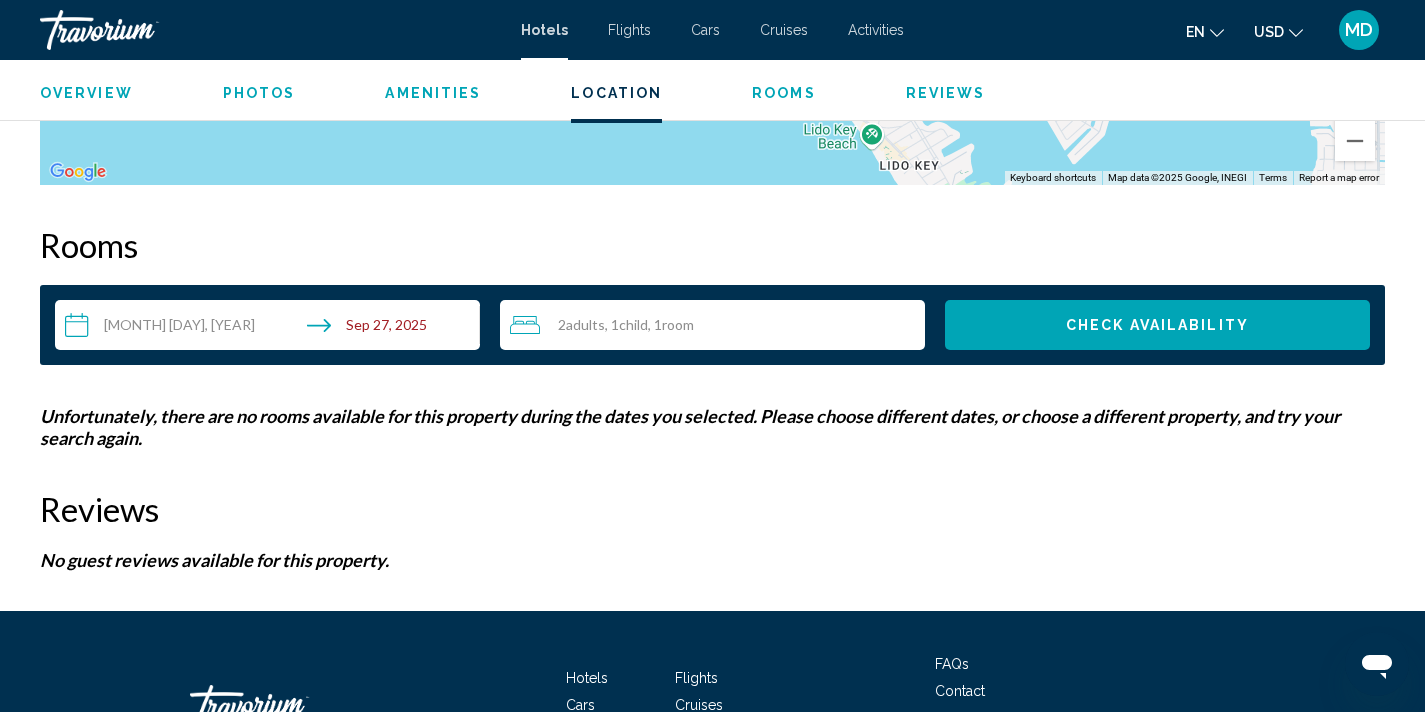 scroll, scrollTop: 2484, scrollLeft: 0, axis: vertical 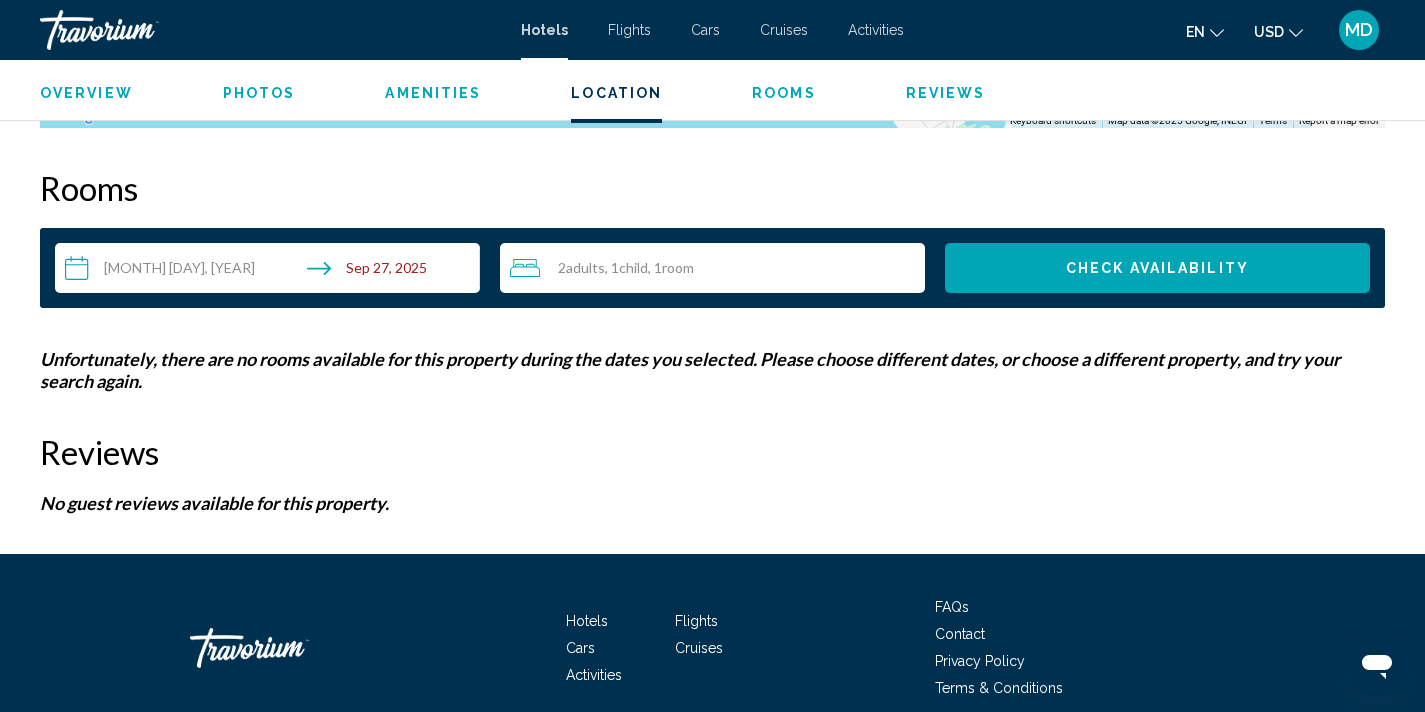 click on "**********" at bounding box center (271, 271) 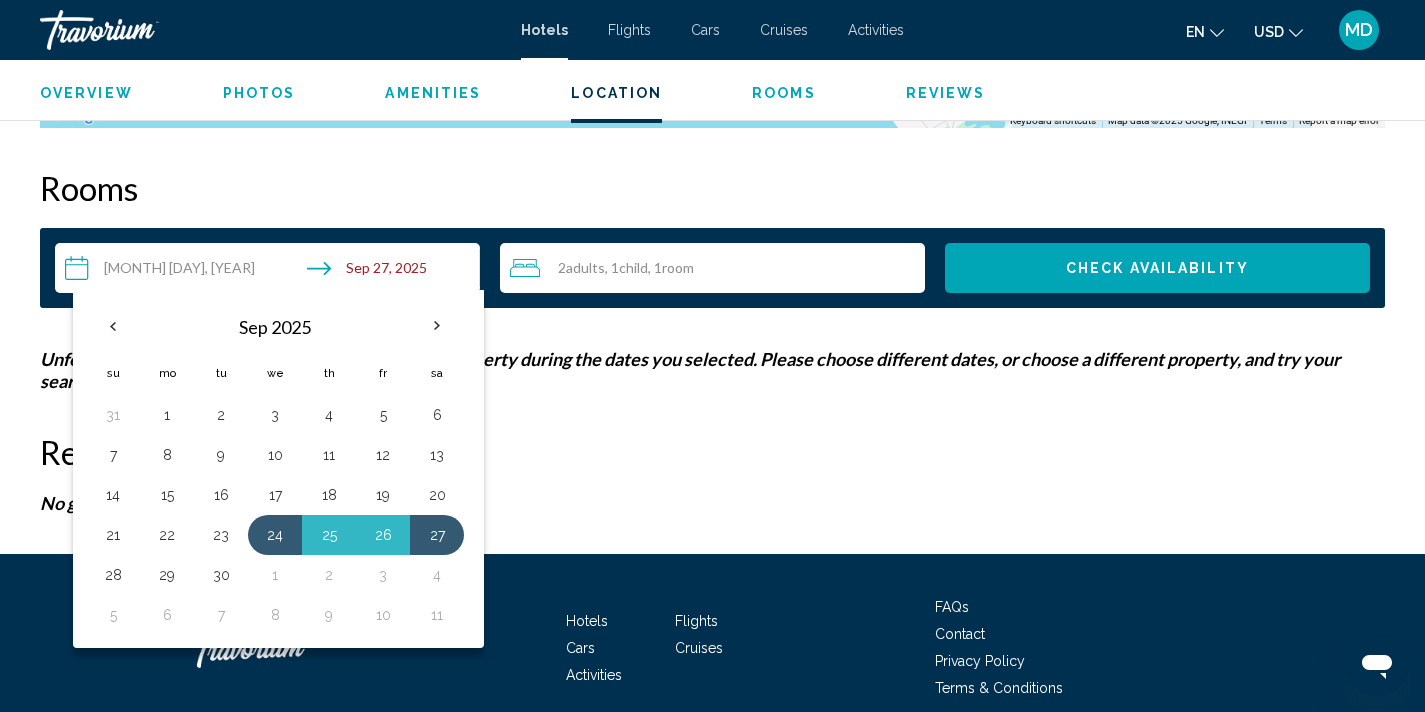 click on "**********" at bounding box center [271, 271] 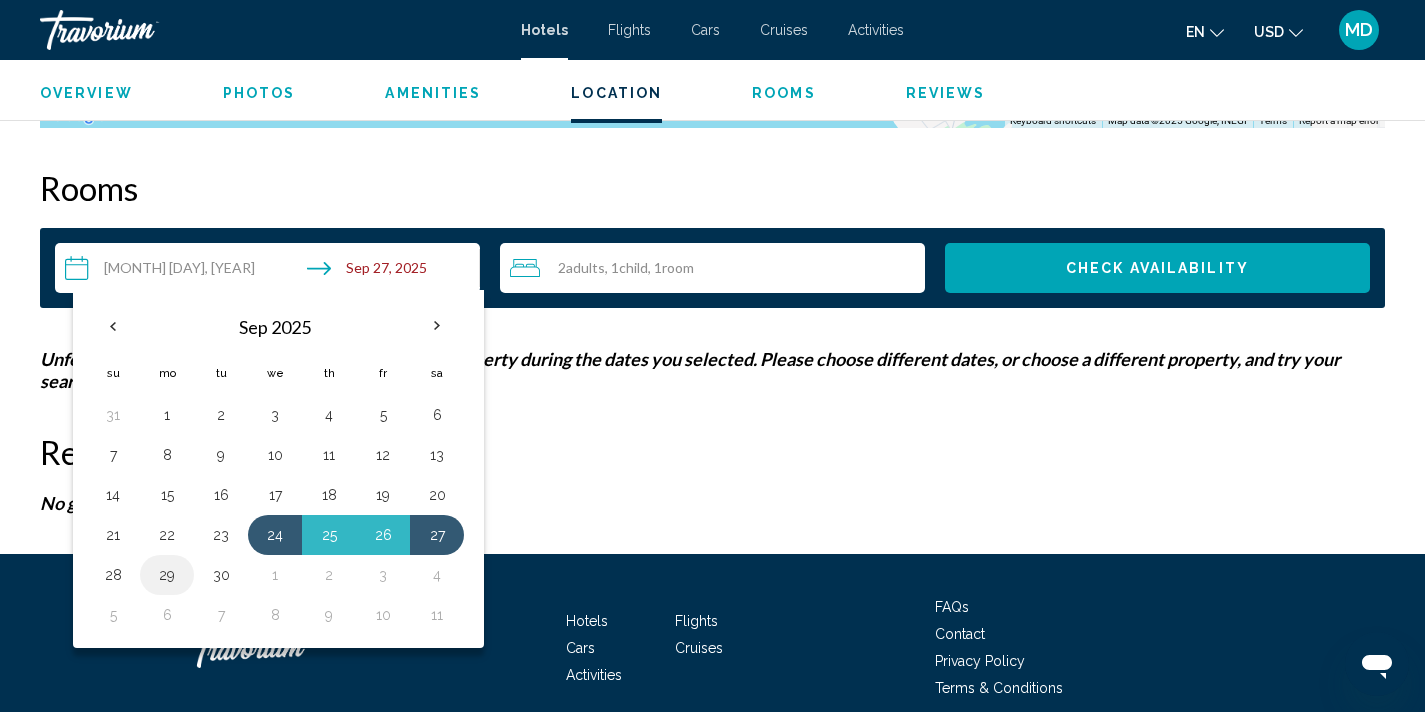 click on "29" at bounding box center (167, 575) 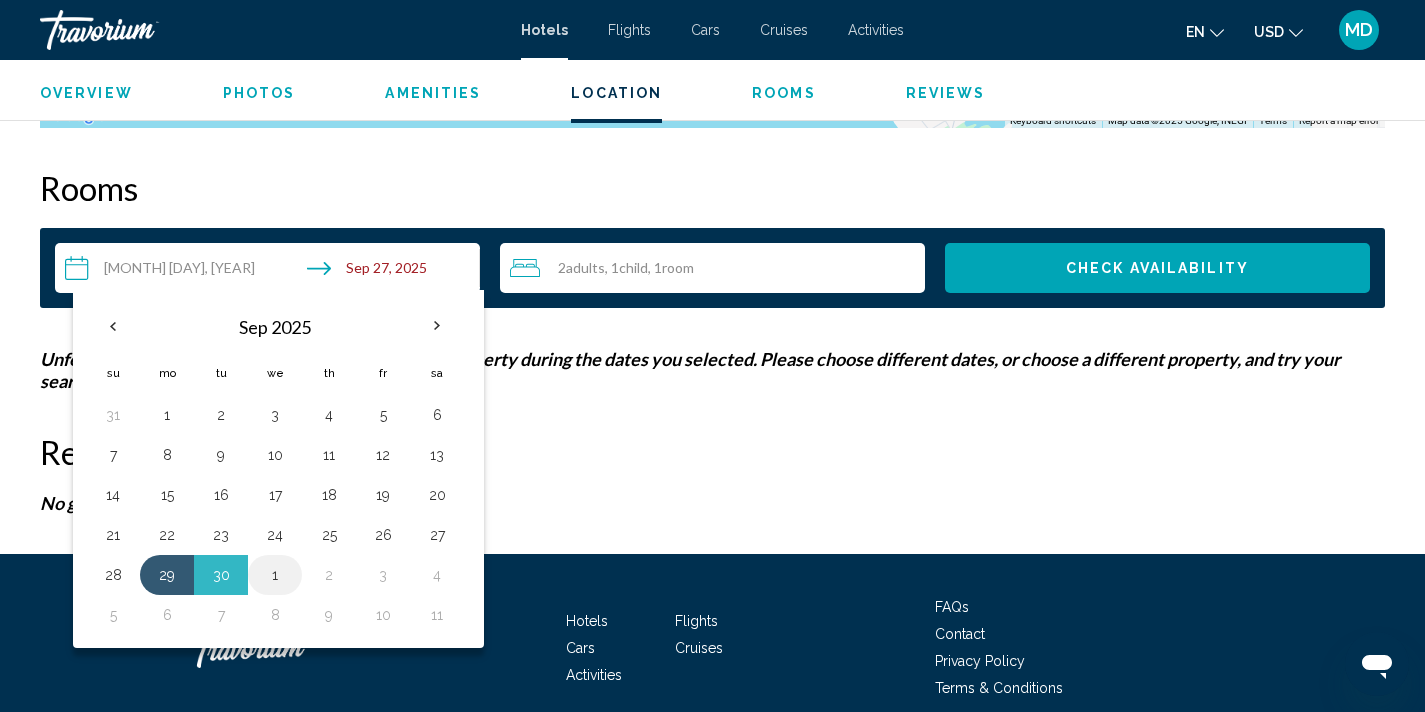 click on "1" at bounding box center (275, 575) 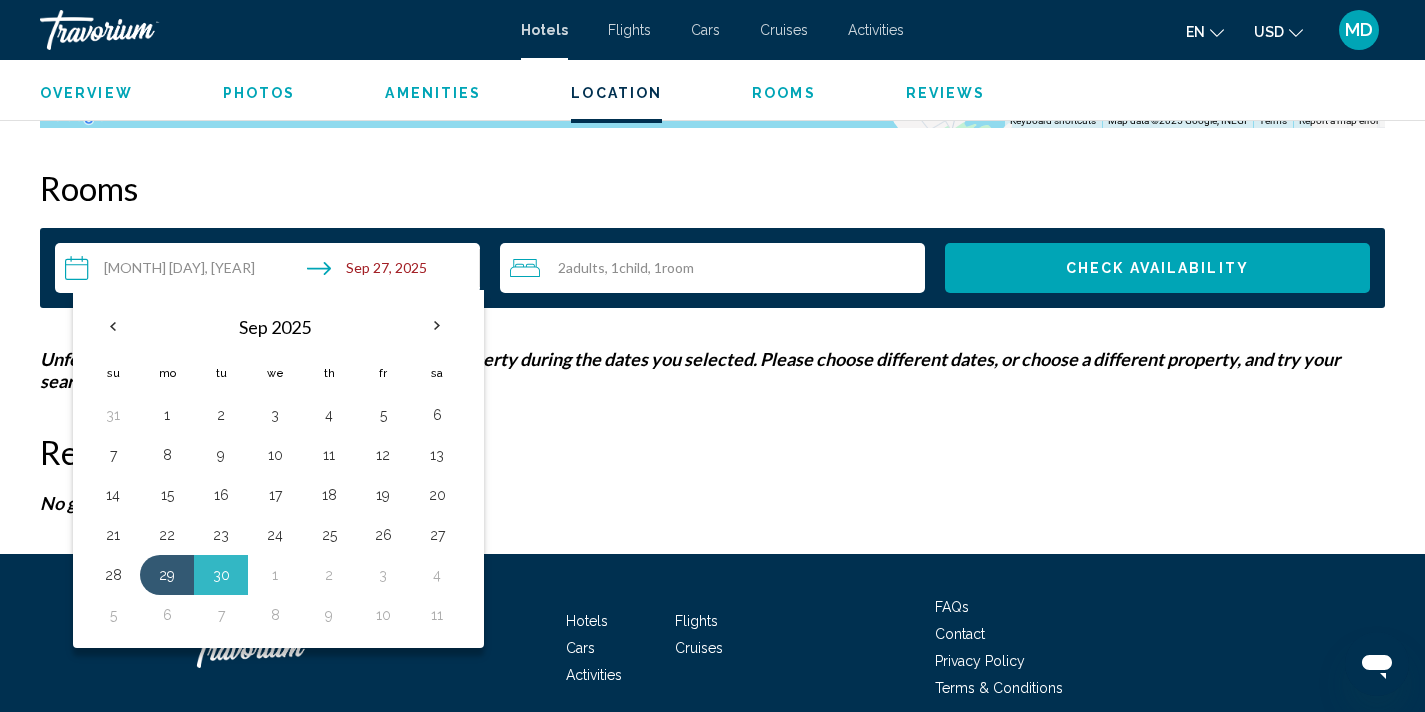 type on "**********" 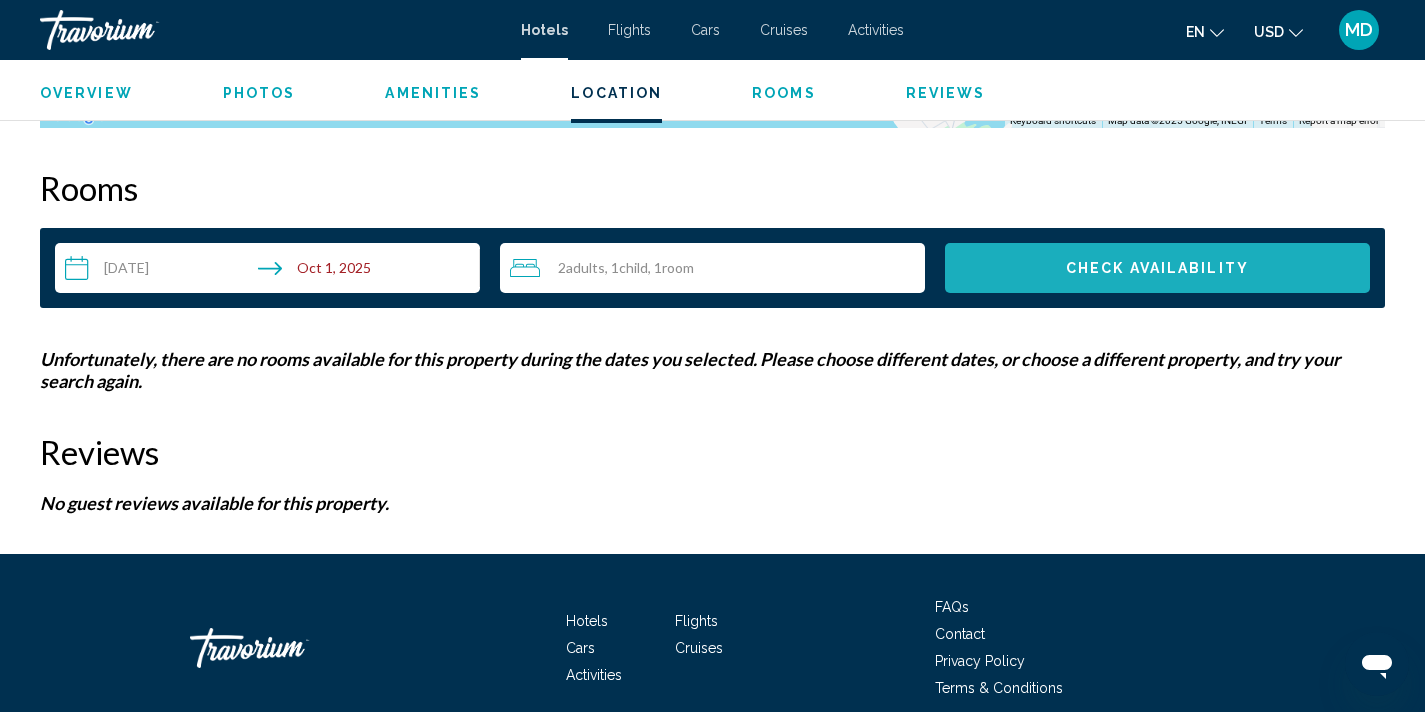 click on "Check Availability" at bounding box center [1157, 269] 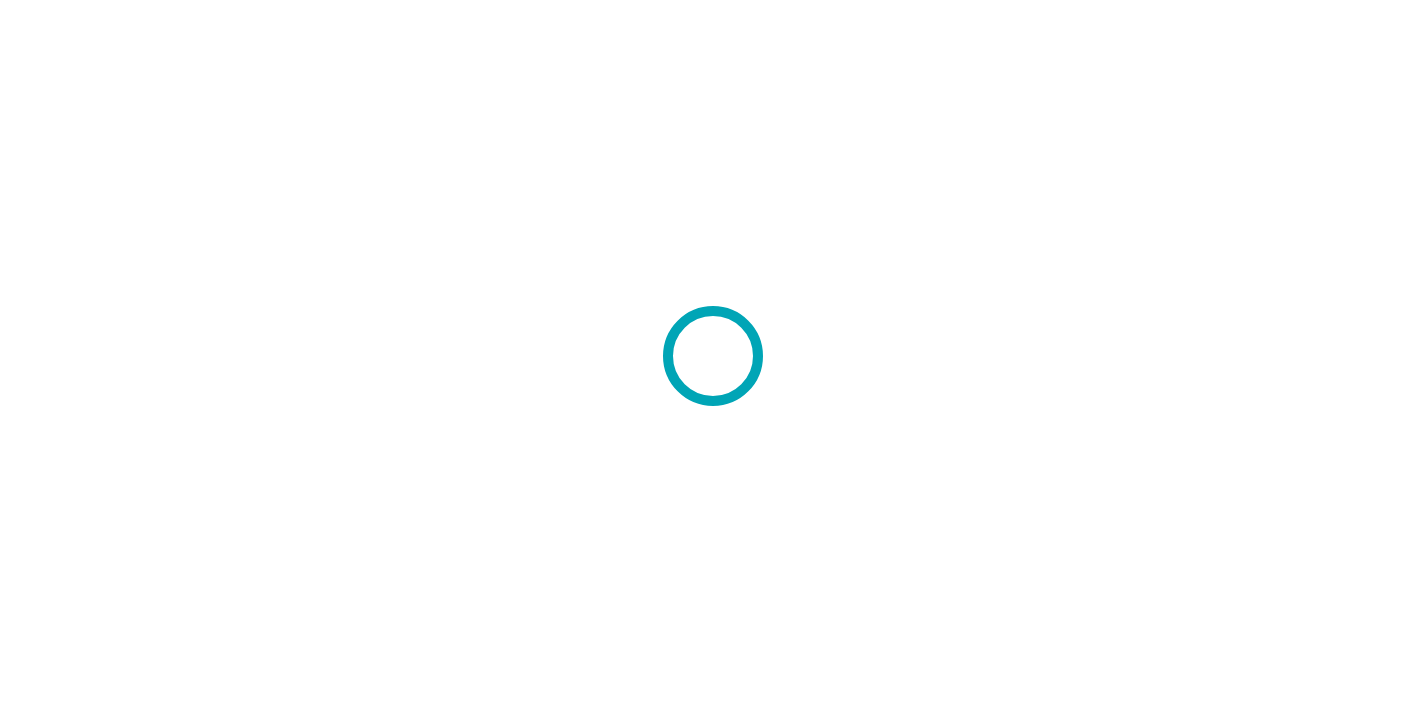 scroll, scrollTop: 0, scrollLeft: 0, axis: both 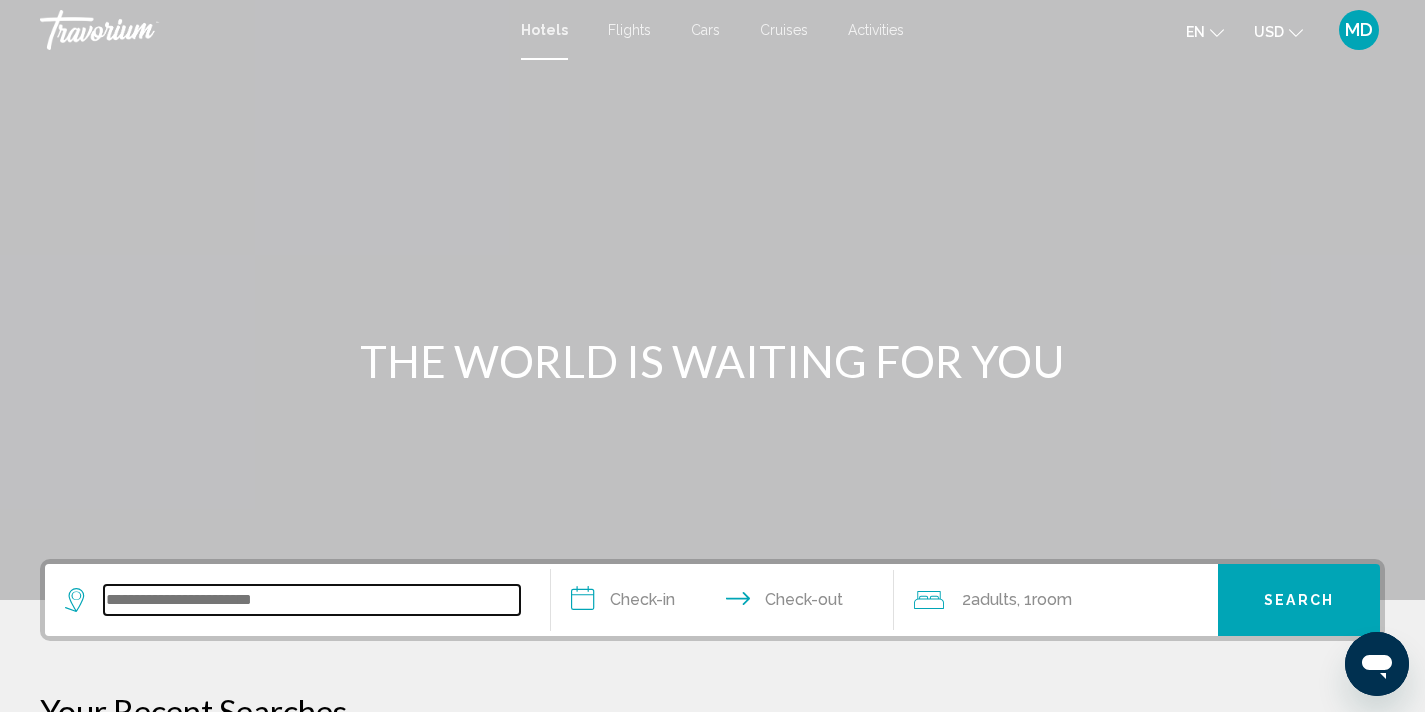 click at bounding box center [312, 600] 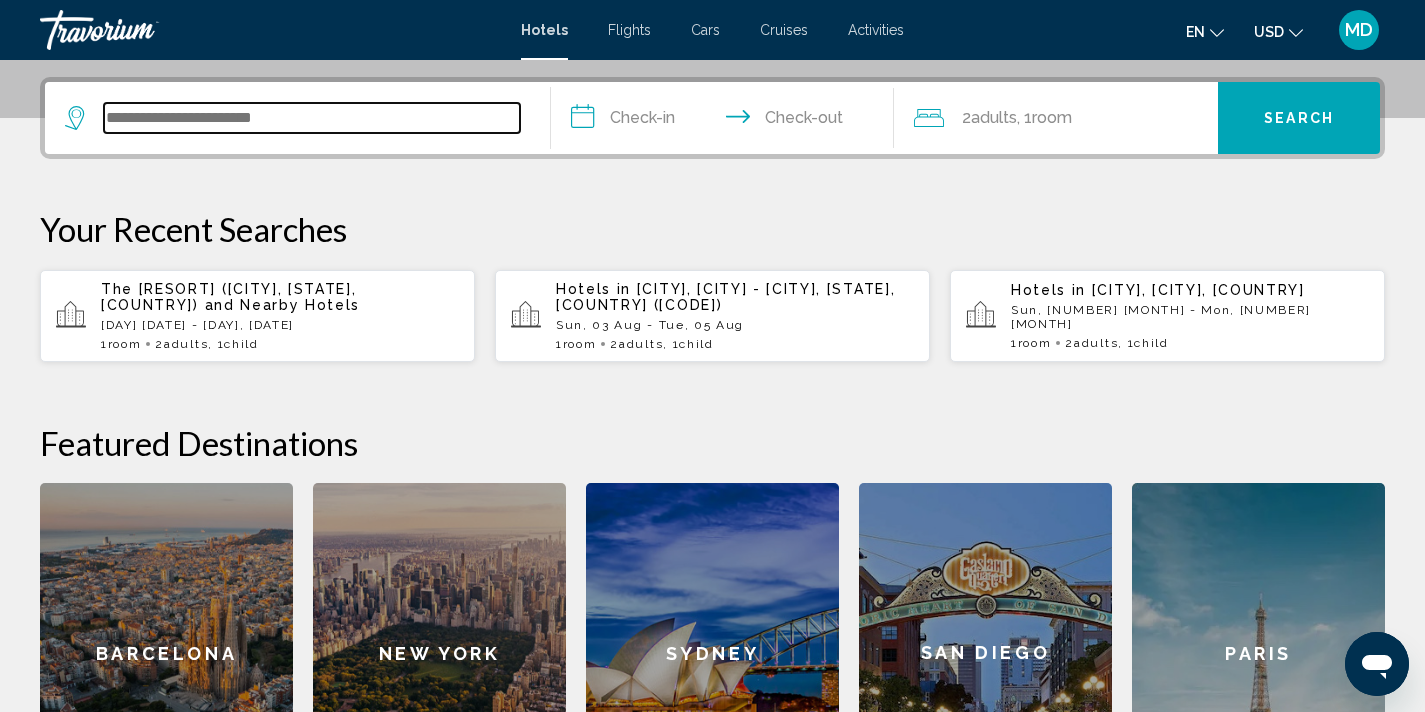 scroll, scrollTop: 494, scrollLeft: 0, axis: vertical 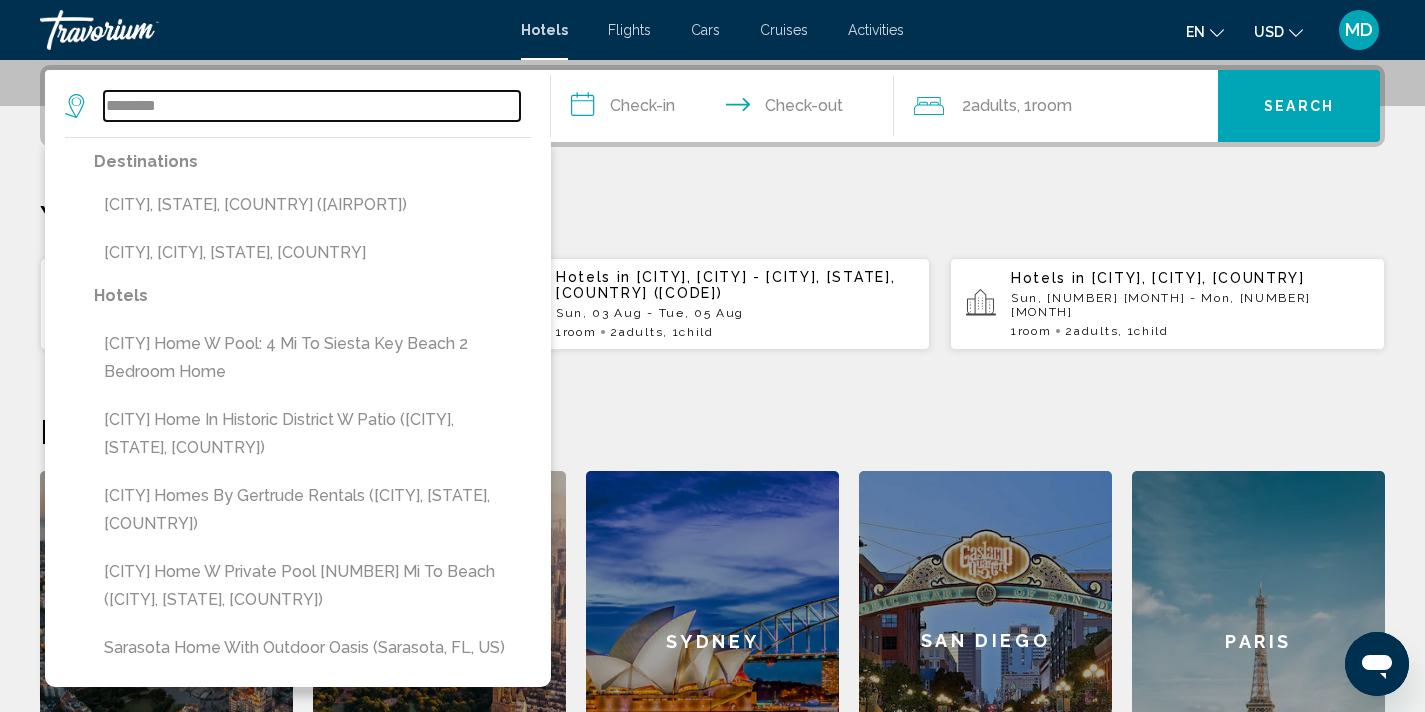 type on "********" 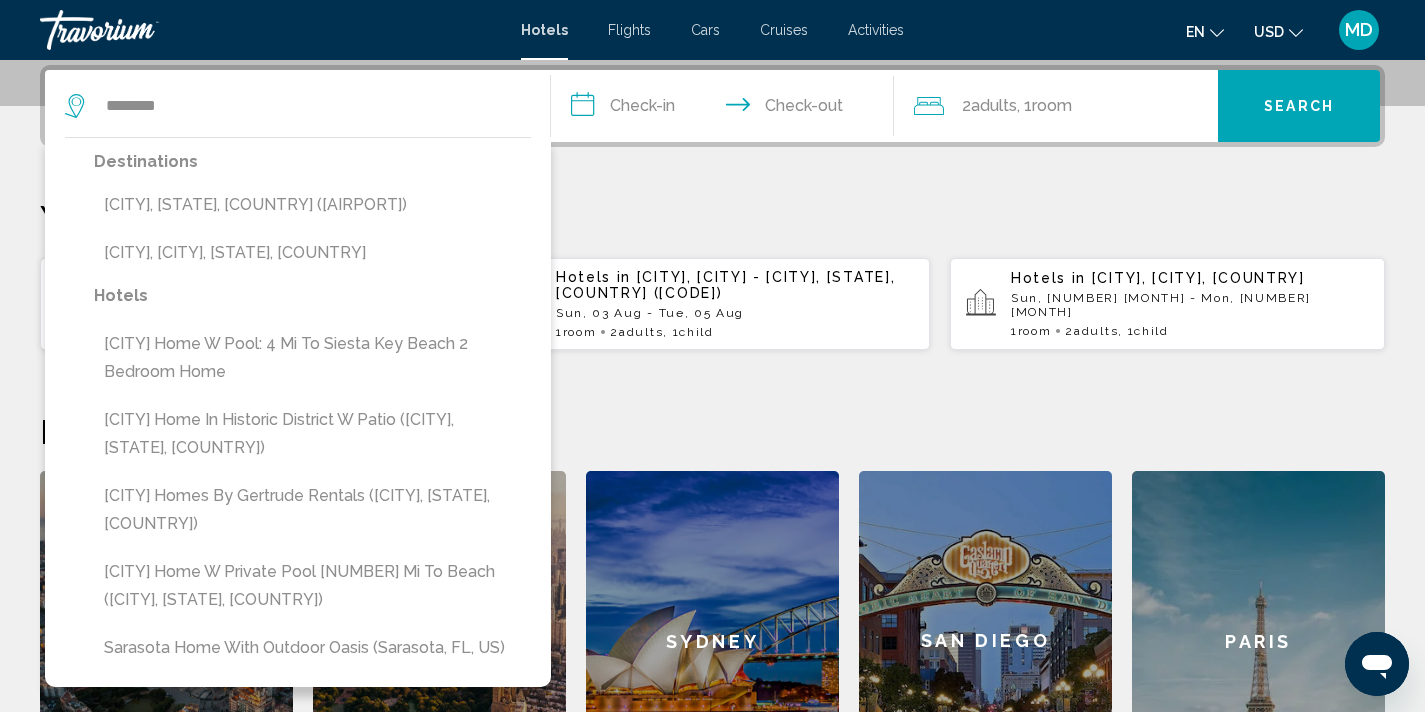 click on "**********" at bounding box center (727, 109) 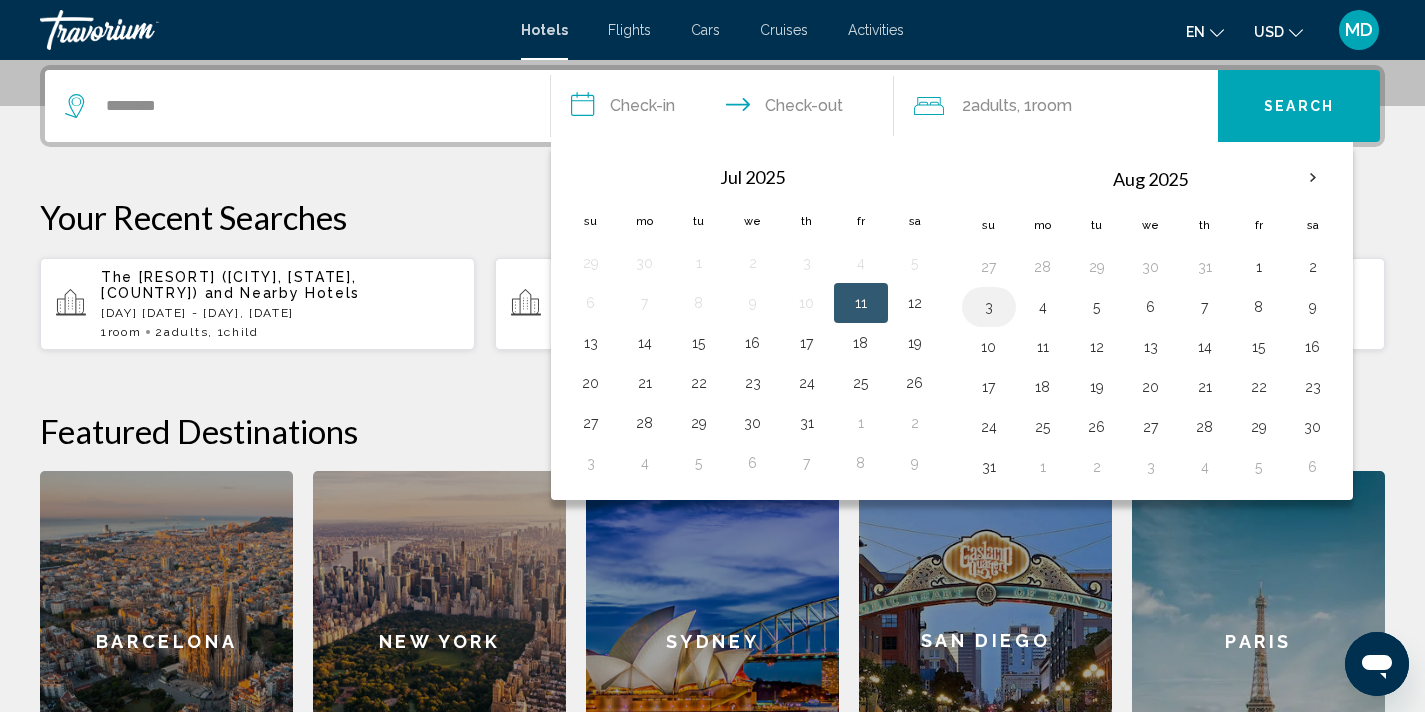 click on "3" at bounding box center (989, 307) 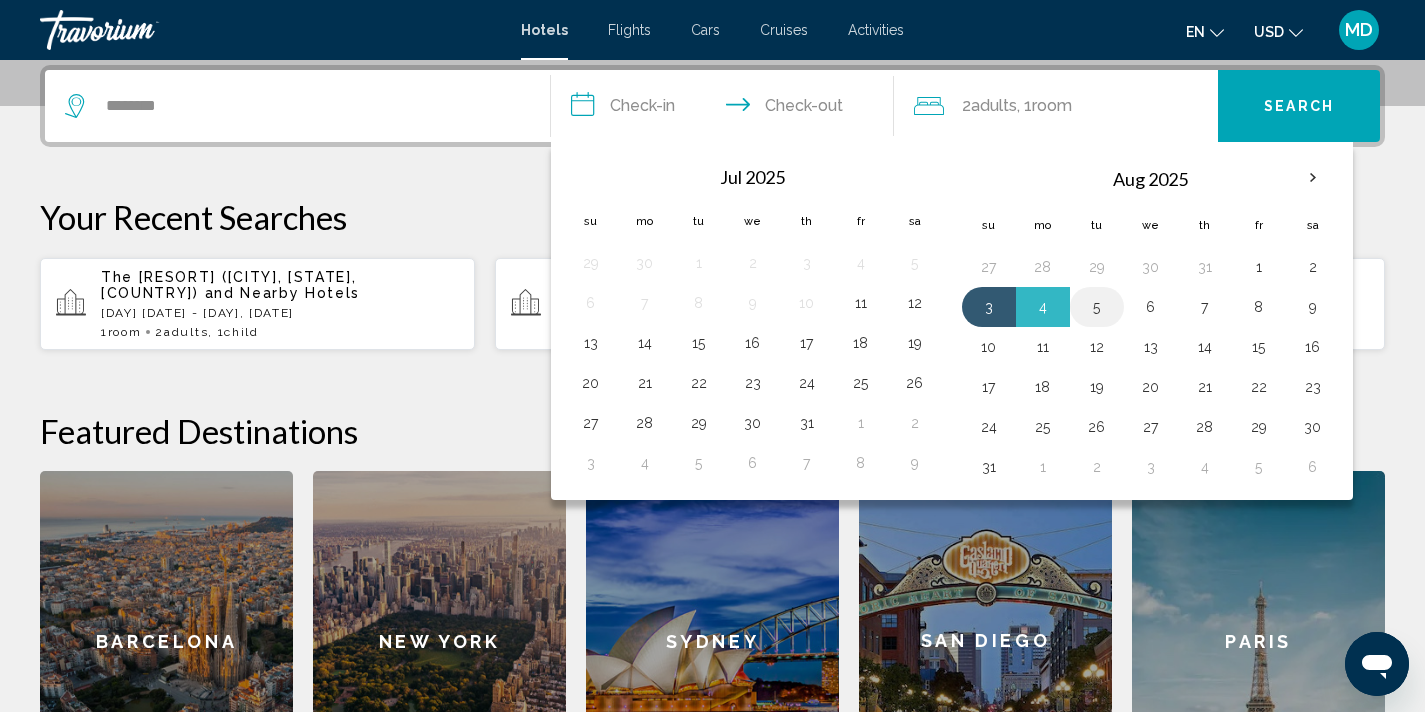 click on "5" at bounding box center [1097, 307] 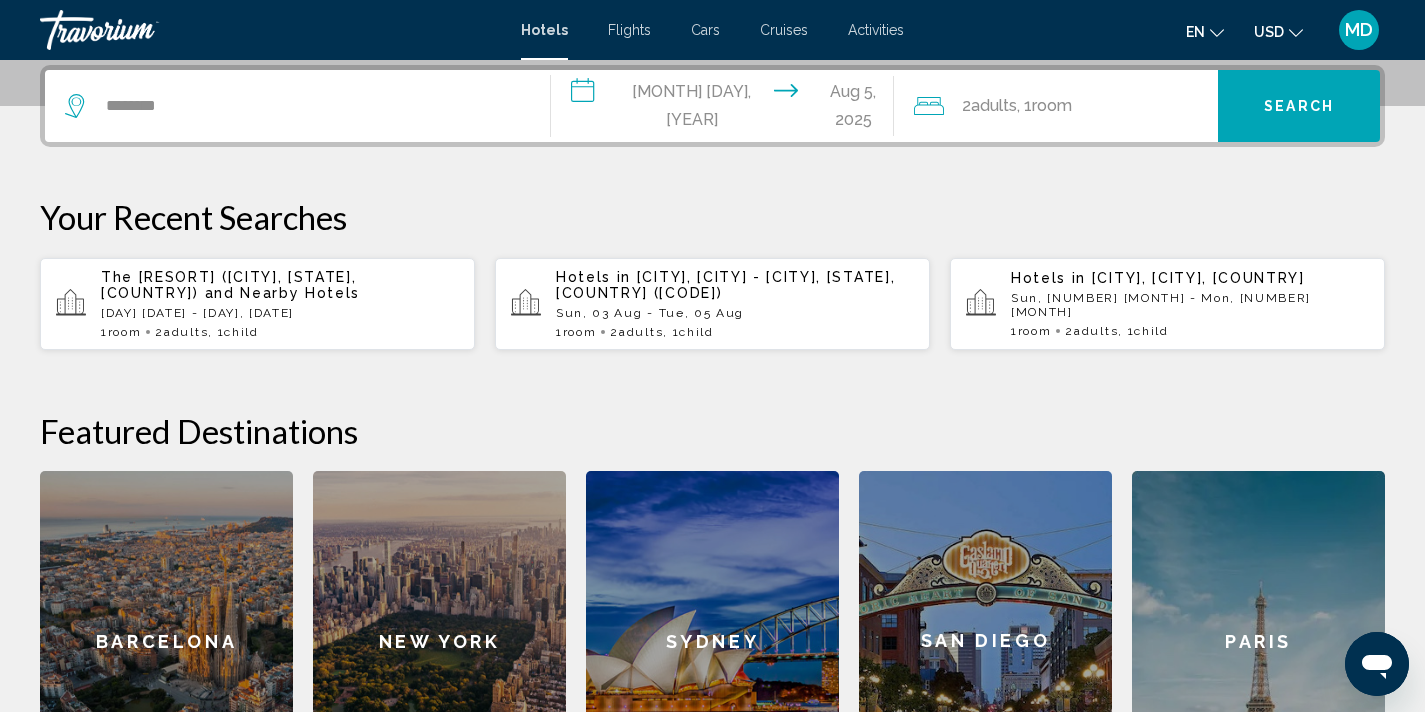 click on "Room" 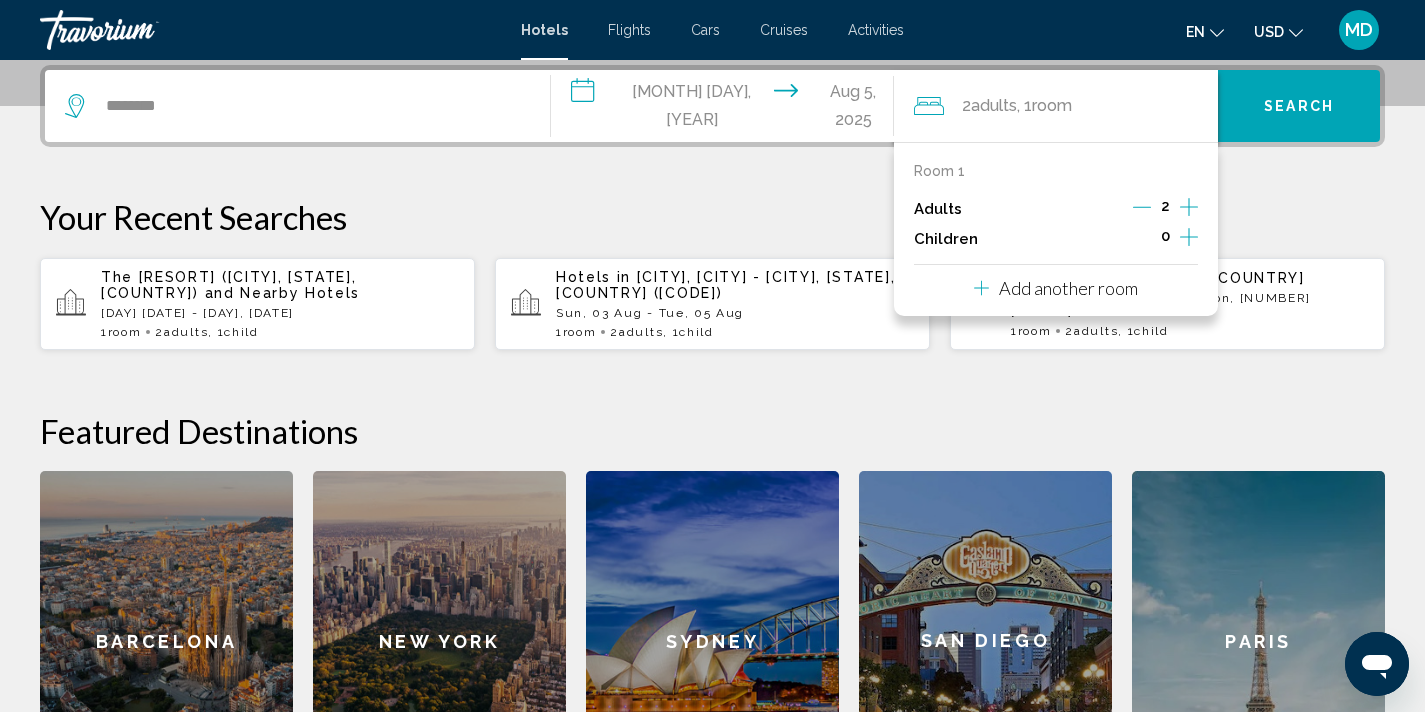 click 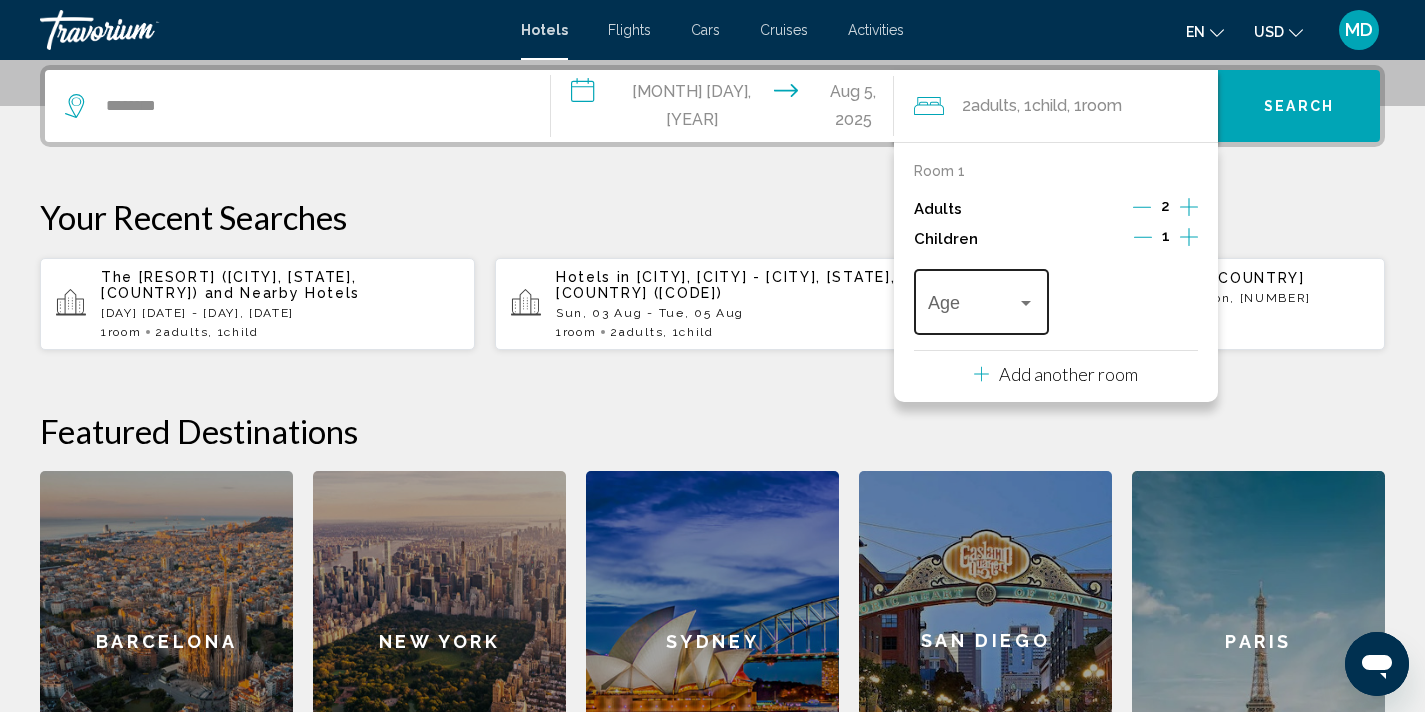 click at bounding box center [1026, 303] 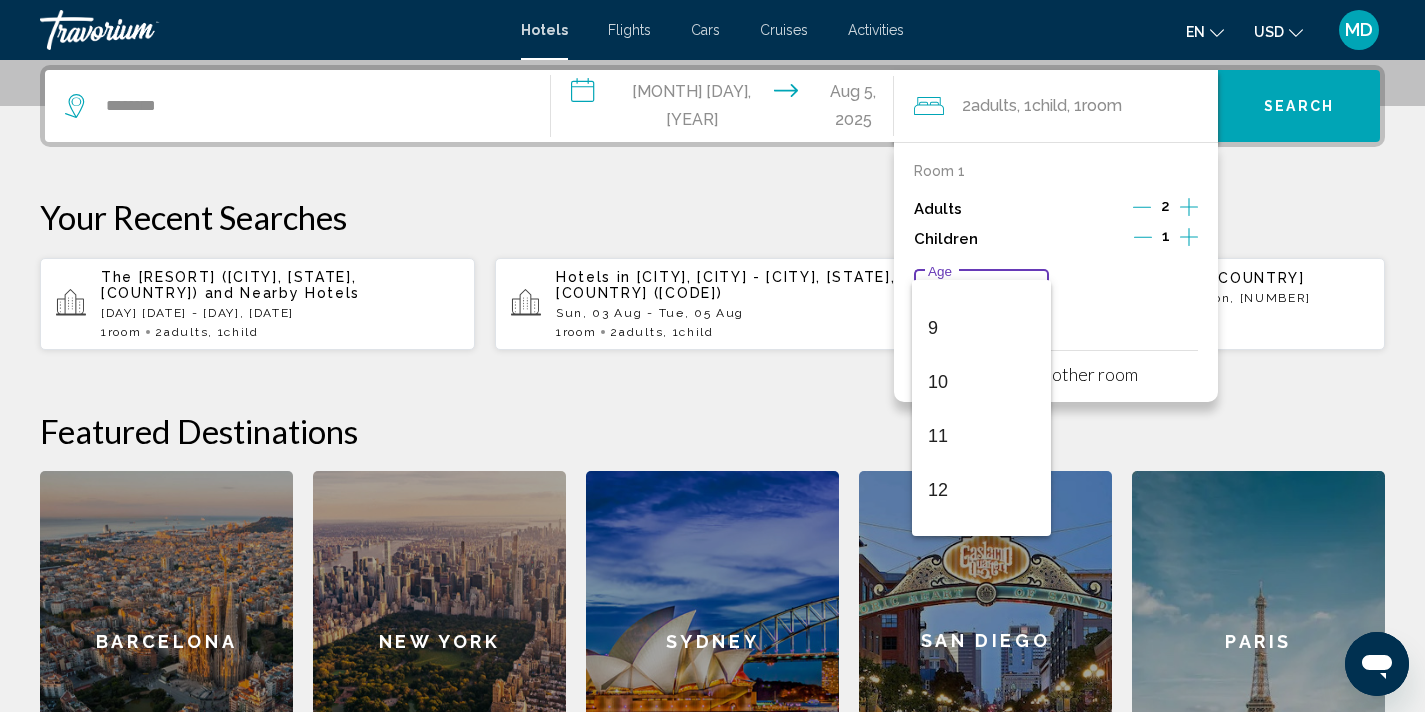 scroll, scrollTop: 481, scrollLeft: 0, axis: vertical 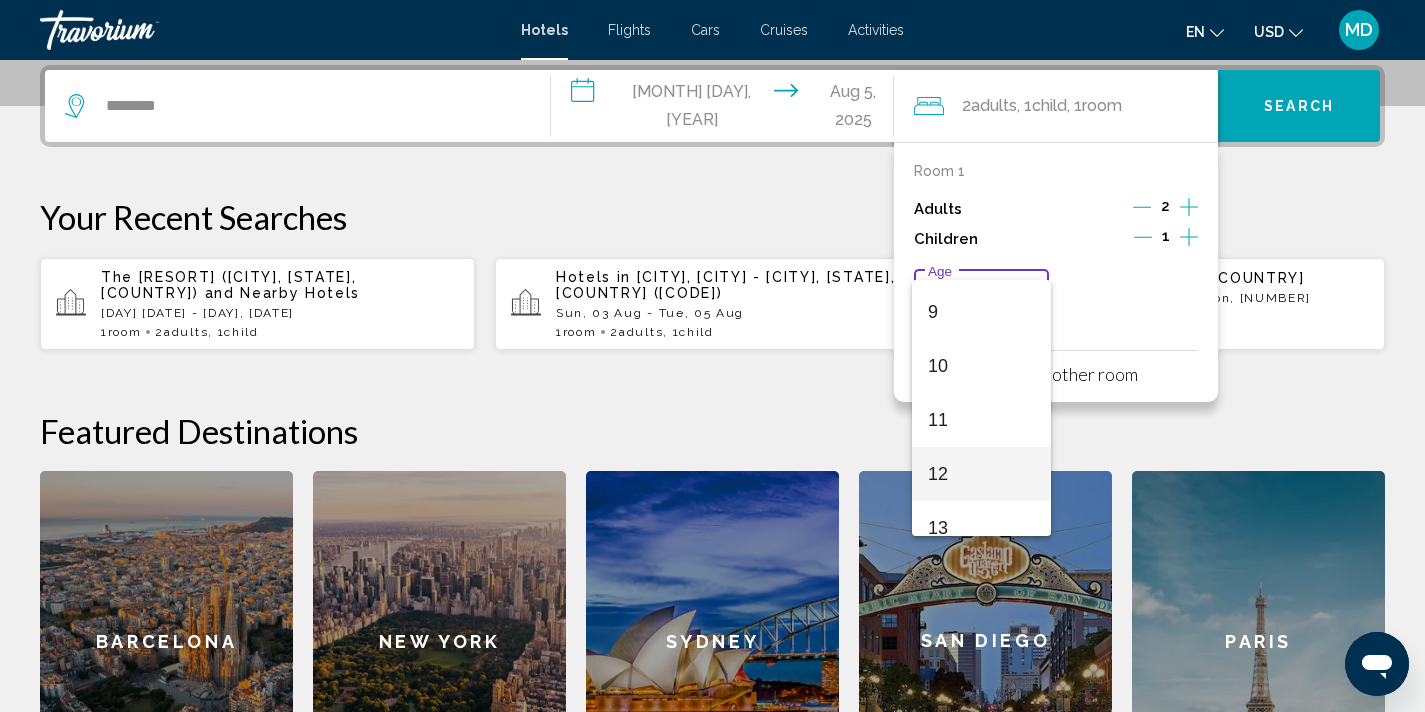 click on "12" at bounding box center [981, 474] 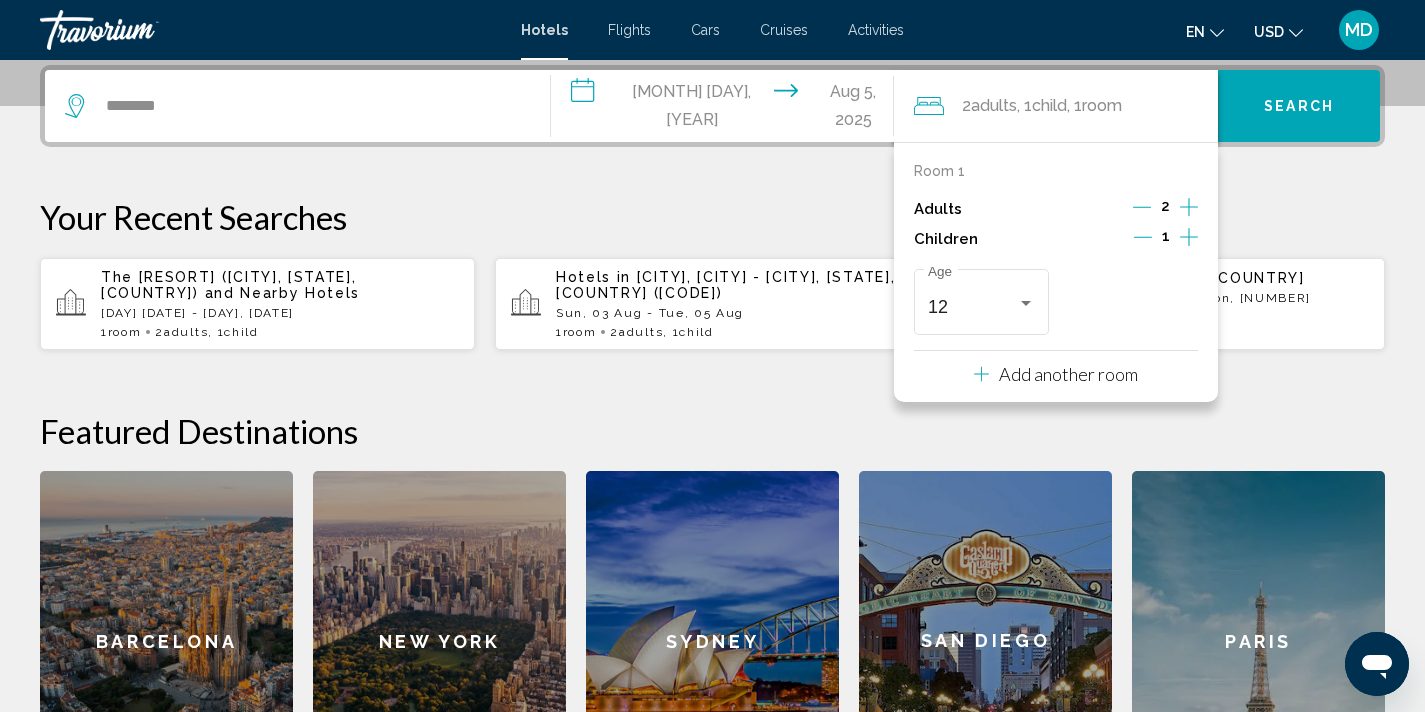 click on "Search" at bounding box center [1299, 106] 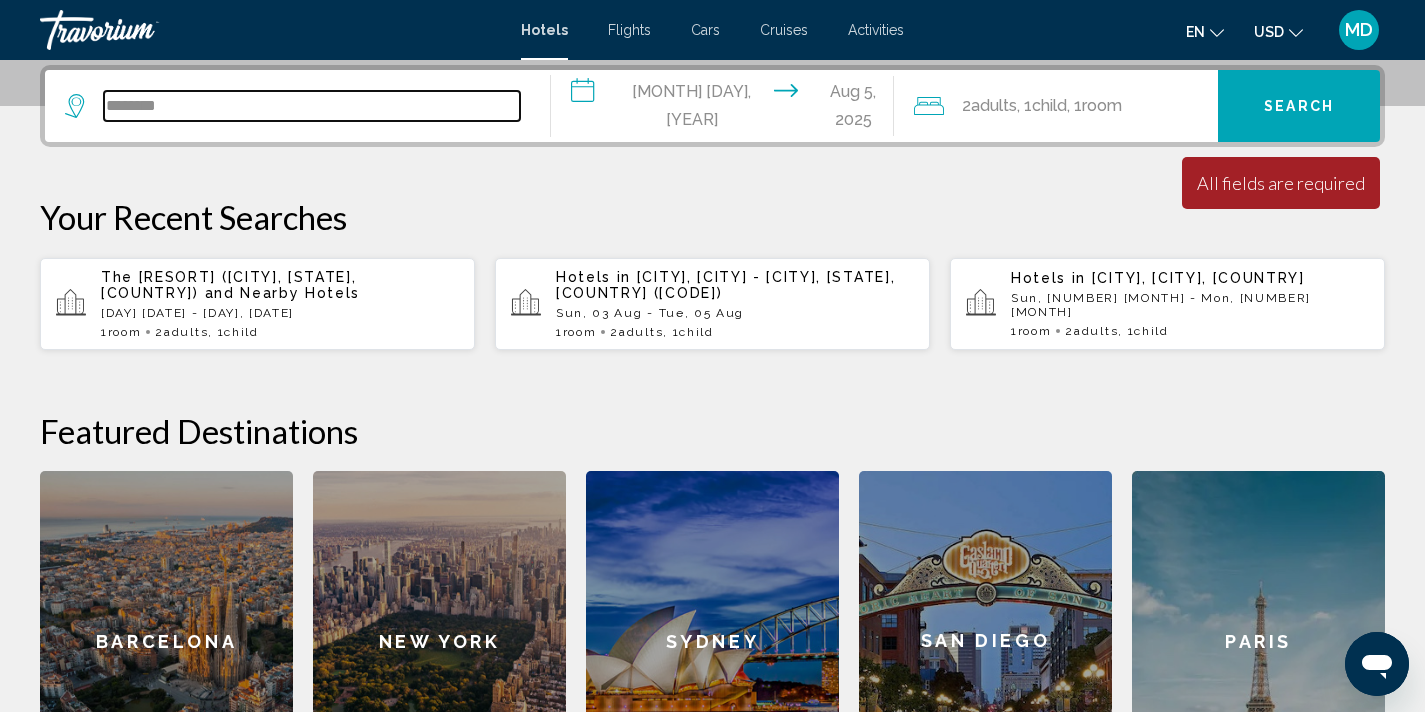 click on "********" at bounding box center (312, 106) 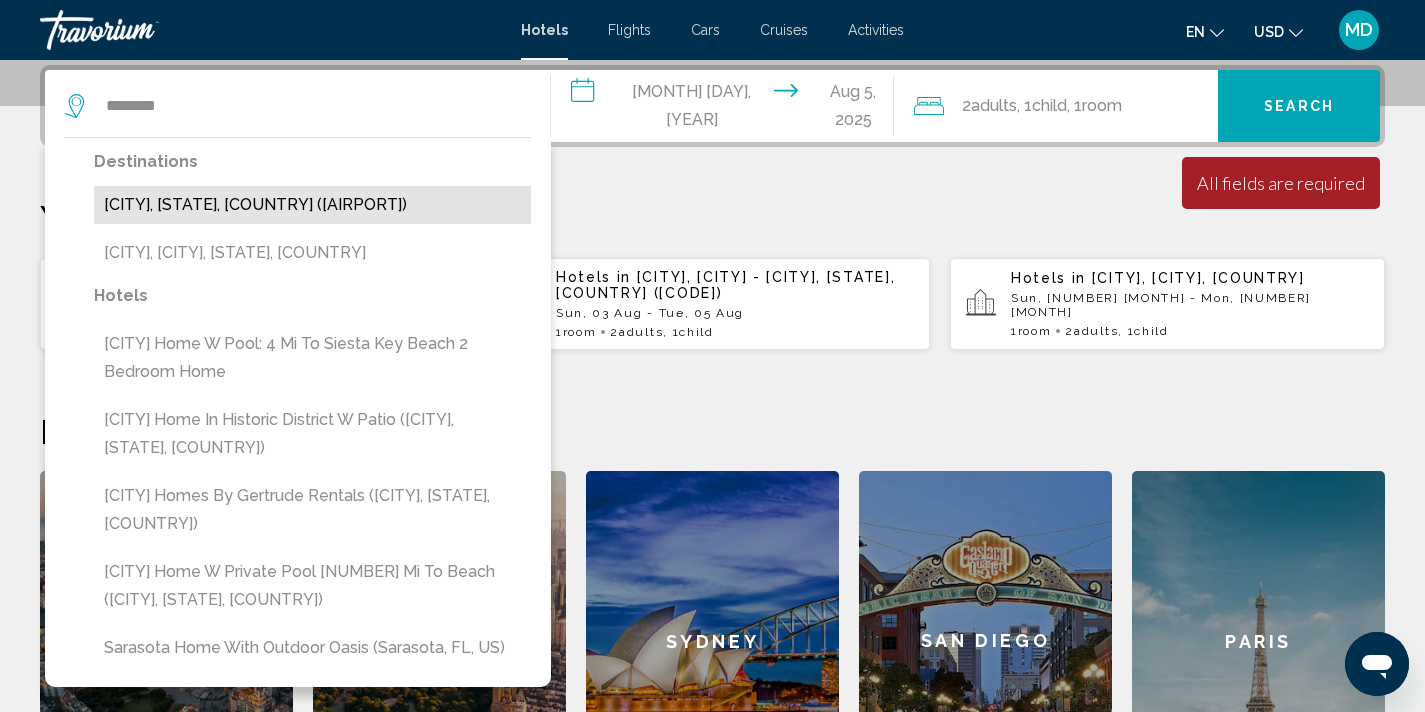 click on "Sarasota, FL, United States (SRQ)" at bounding box center (312, 205) 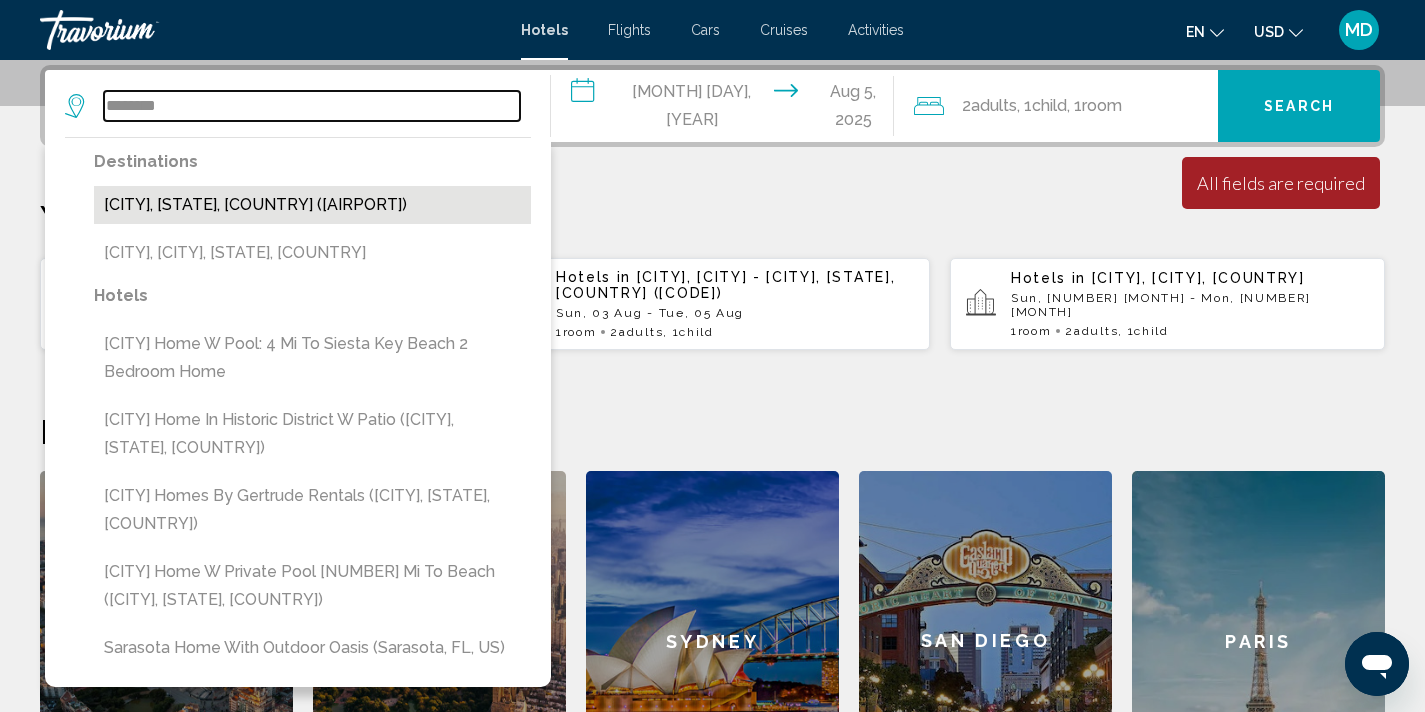 type on "**********" 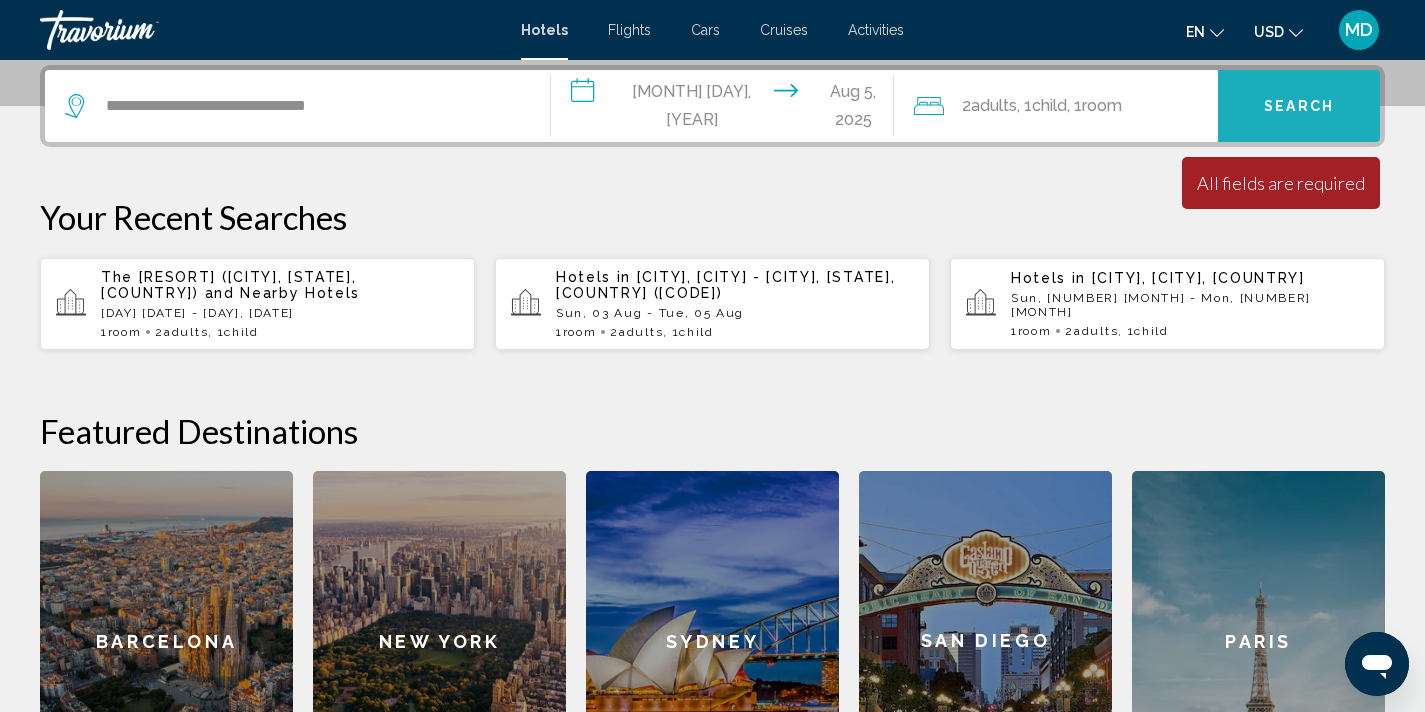 click on "Search" at bounding box center [1299, 106] 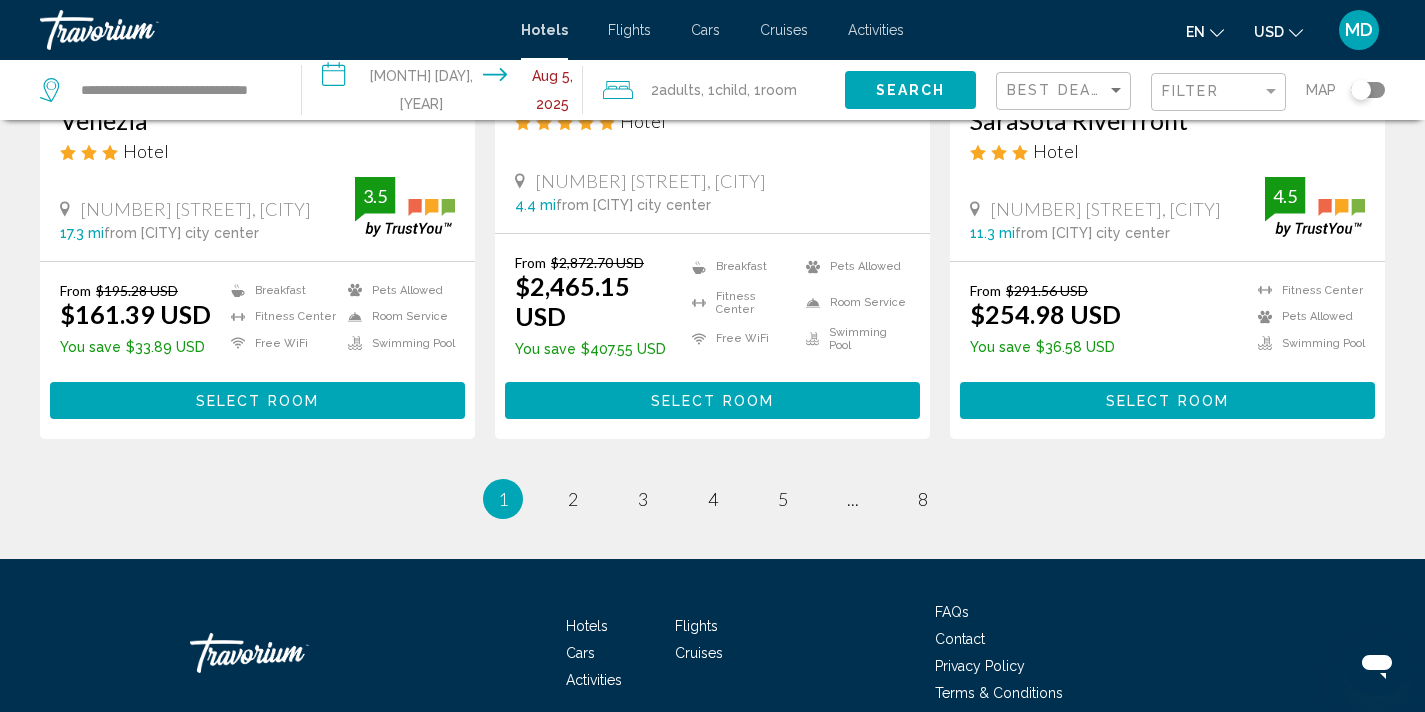 scroll, scrollTop: 2693, scrollLeft: 0, axis: vertical 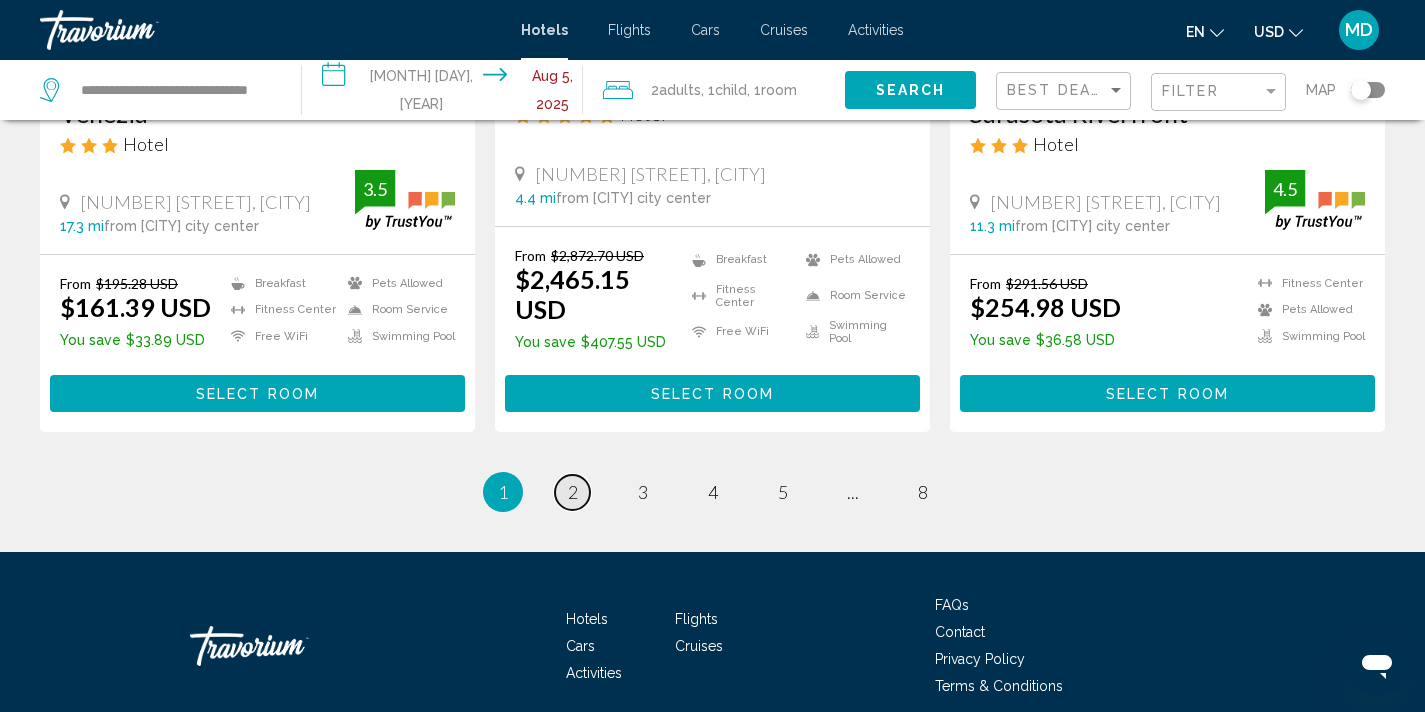 click on "2" at bounding box center (573, 492) 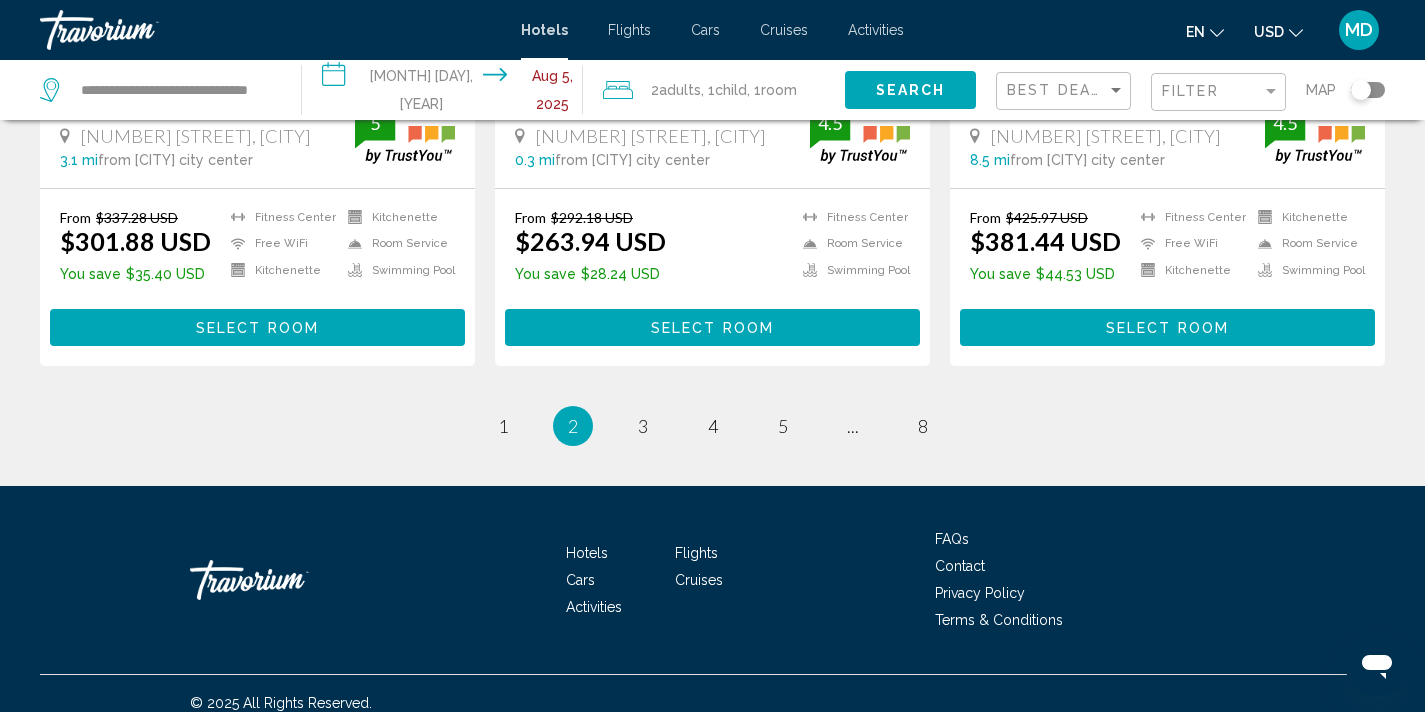 scroll, scrollTop: 2746, scrollLeft: 0, axis: vertical 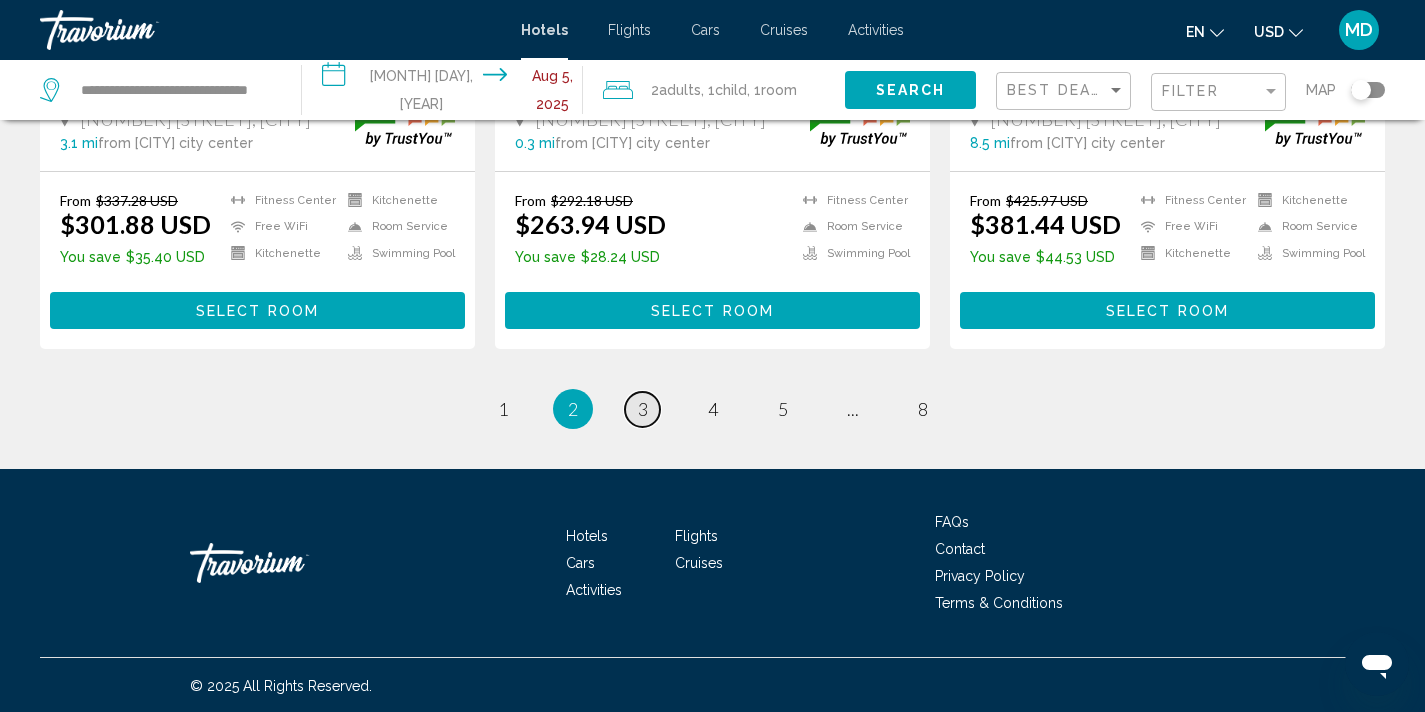 click on "3" at bounding box center [643, 409] 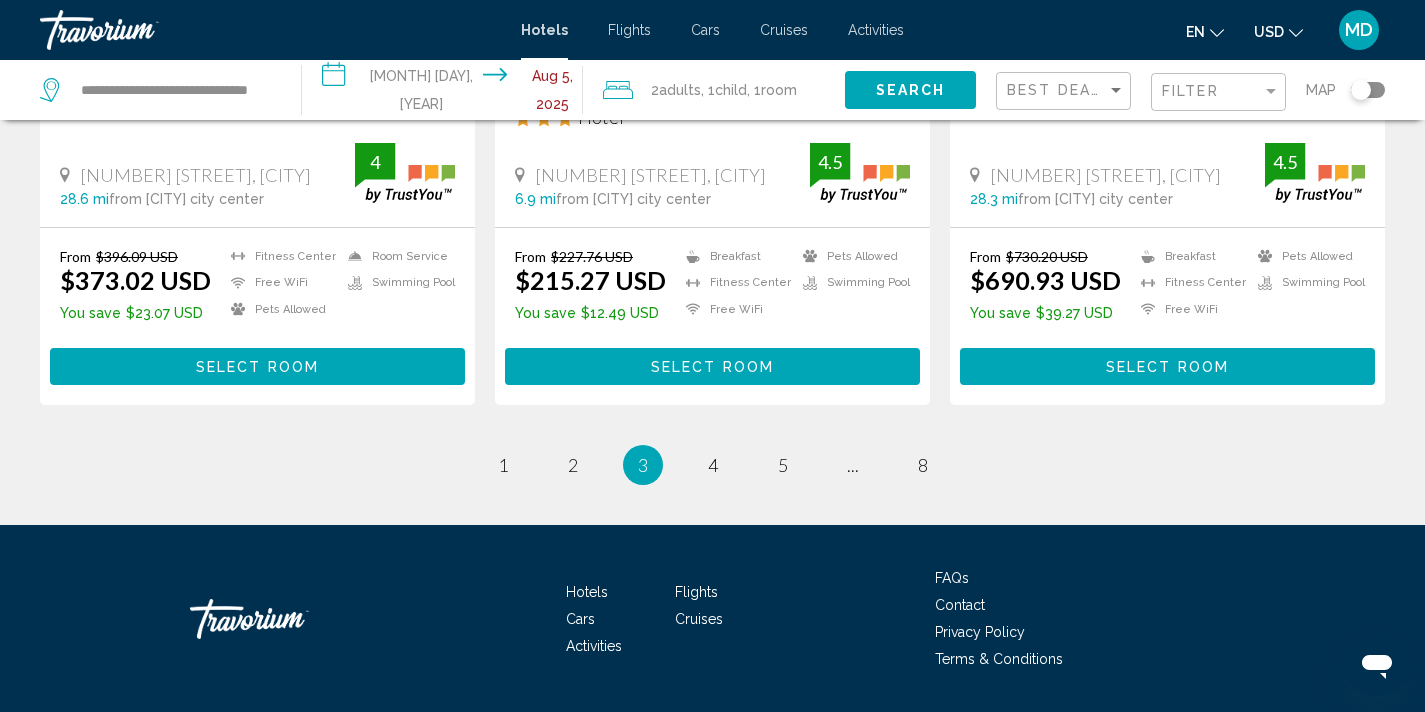 scroll, scrollTop: 2749, scrollLeft: 0, axis: vertical 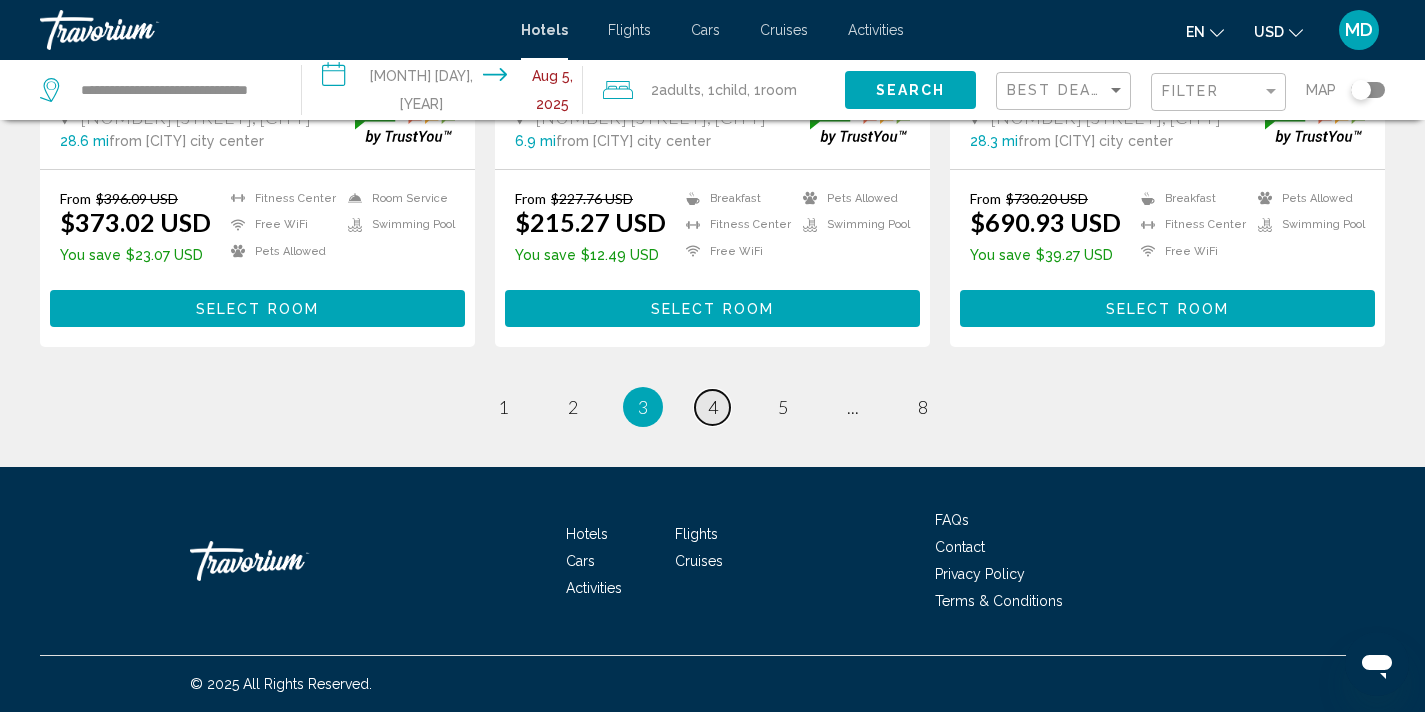 click on "4" at bounding box center (713, 407) 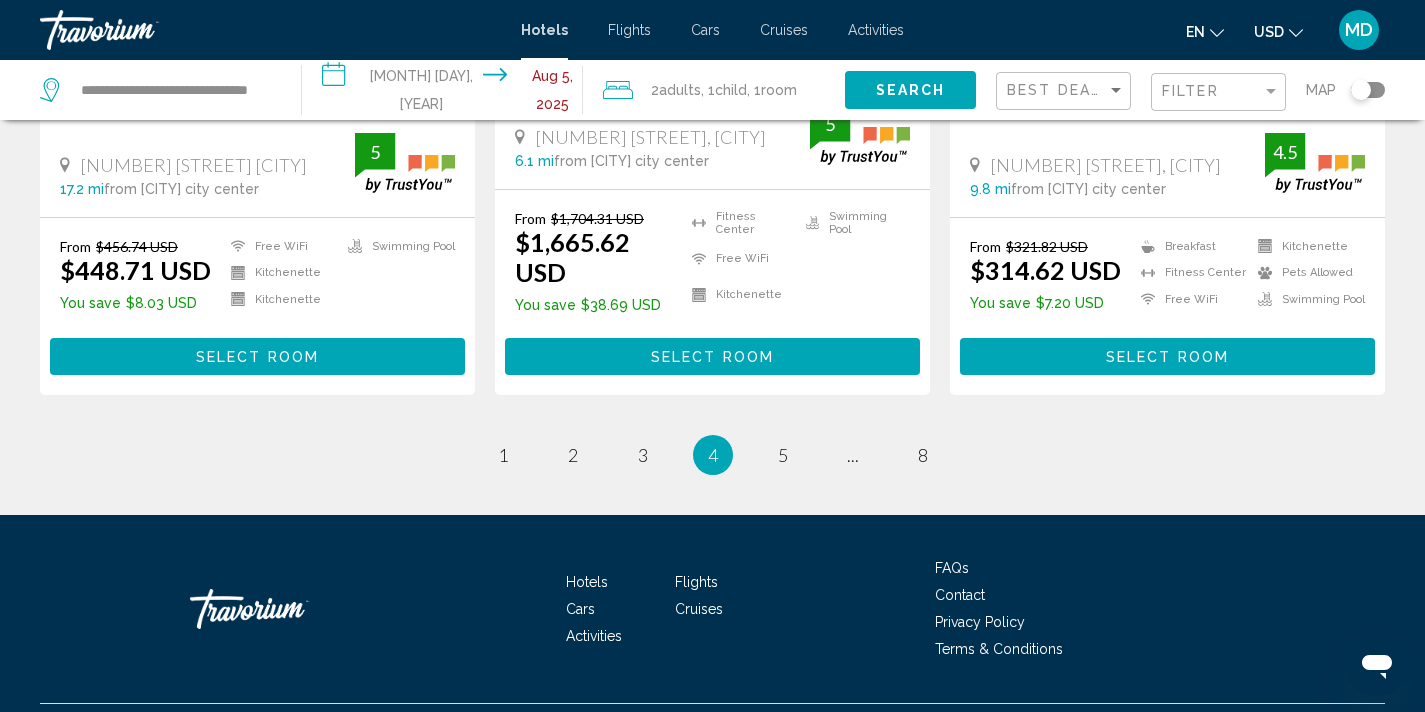 scroll, scrollTop: 2793, scrollLeft: 0, axis: vertical 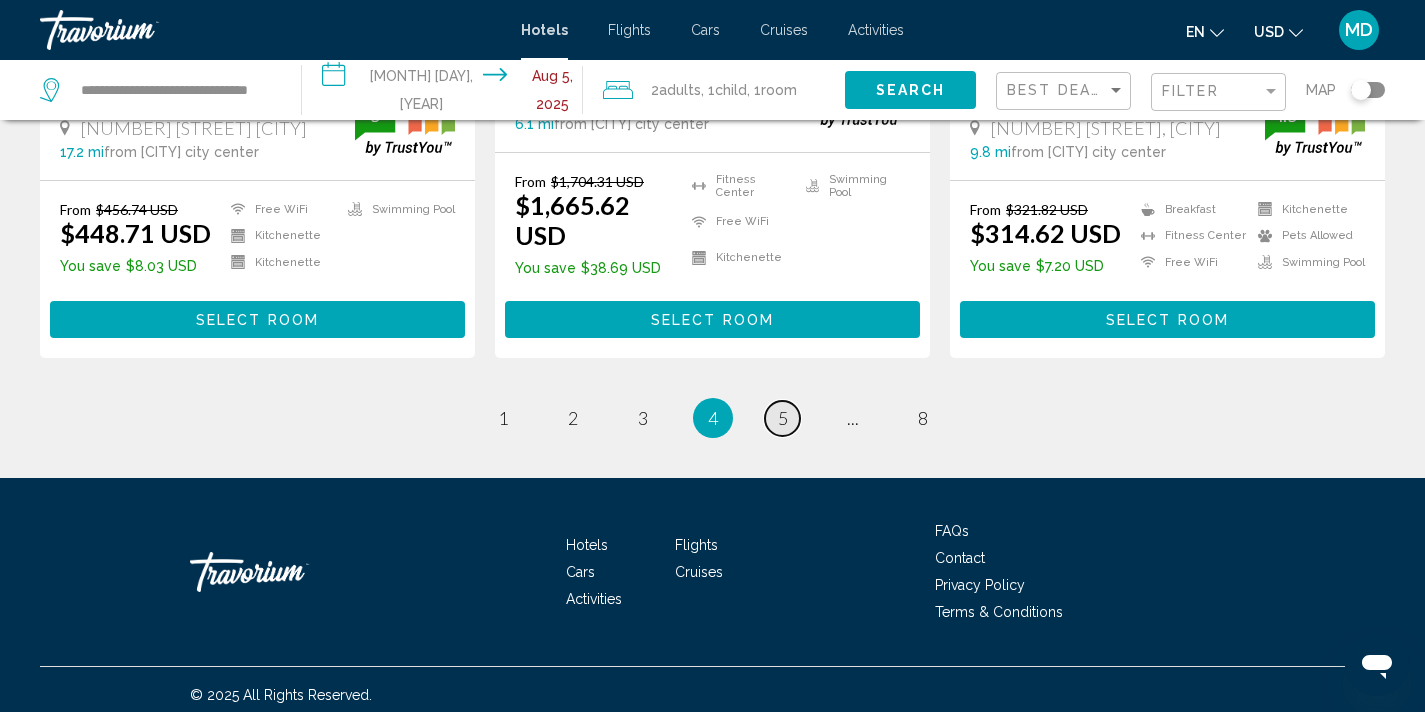 click on "5" at bounding box center [783, 418] 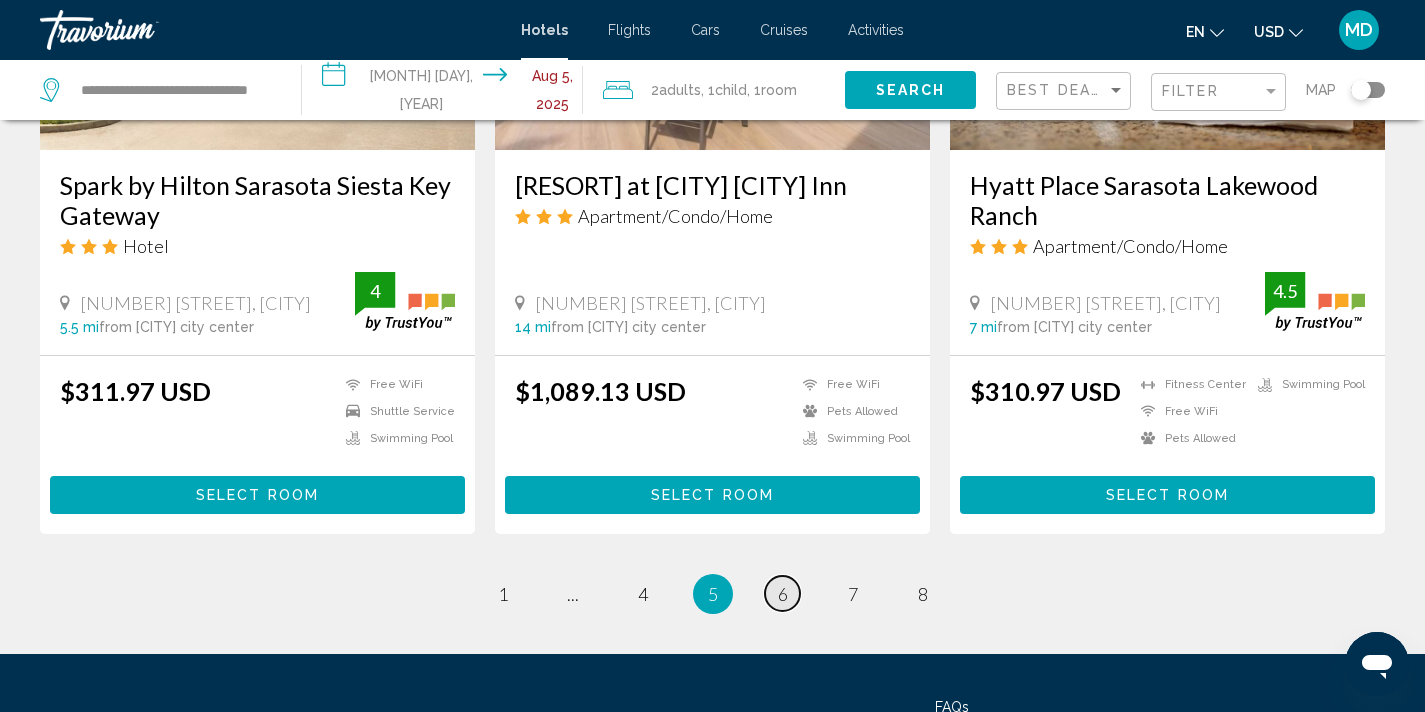 scroll, scrollTop: 2779, scrollLeft: 0, axis: vertical 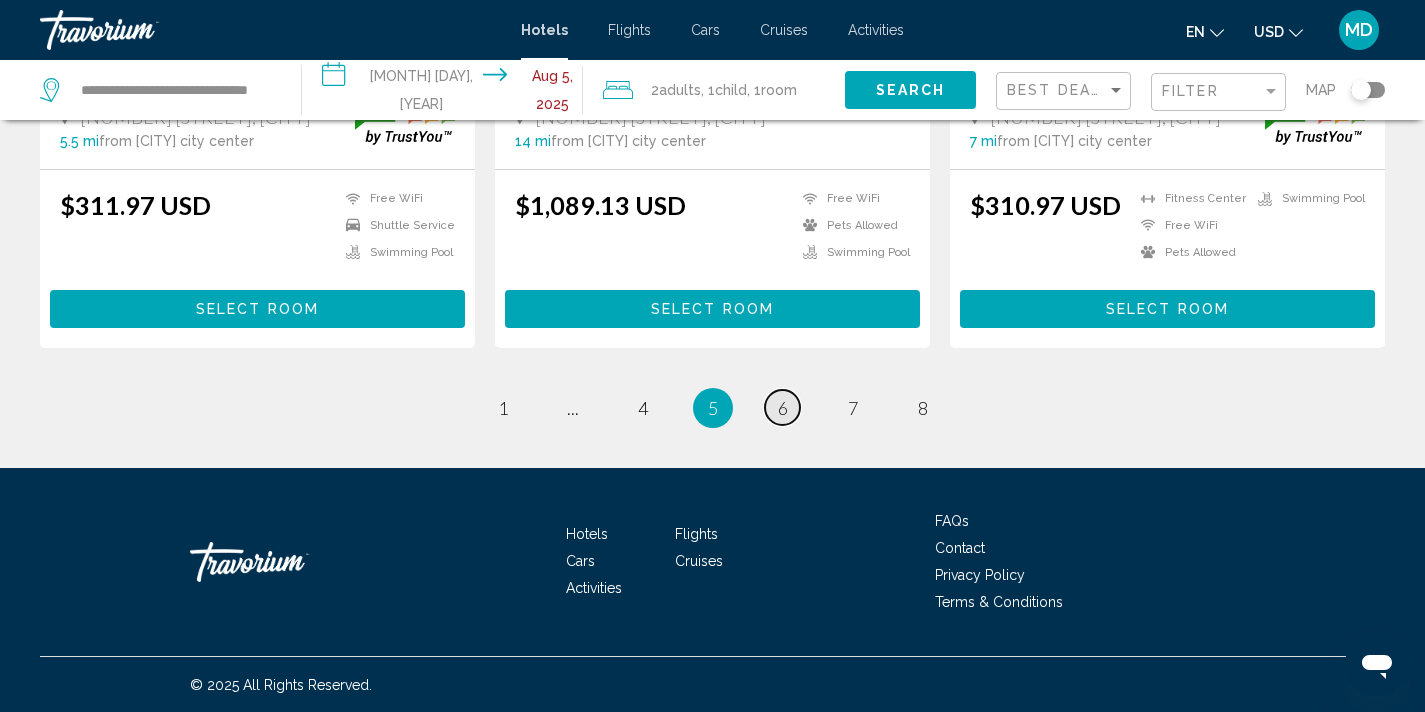 click on "6" at bounding box center (783, 408) 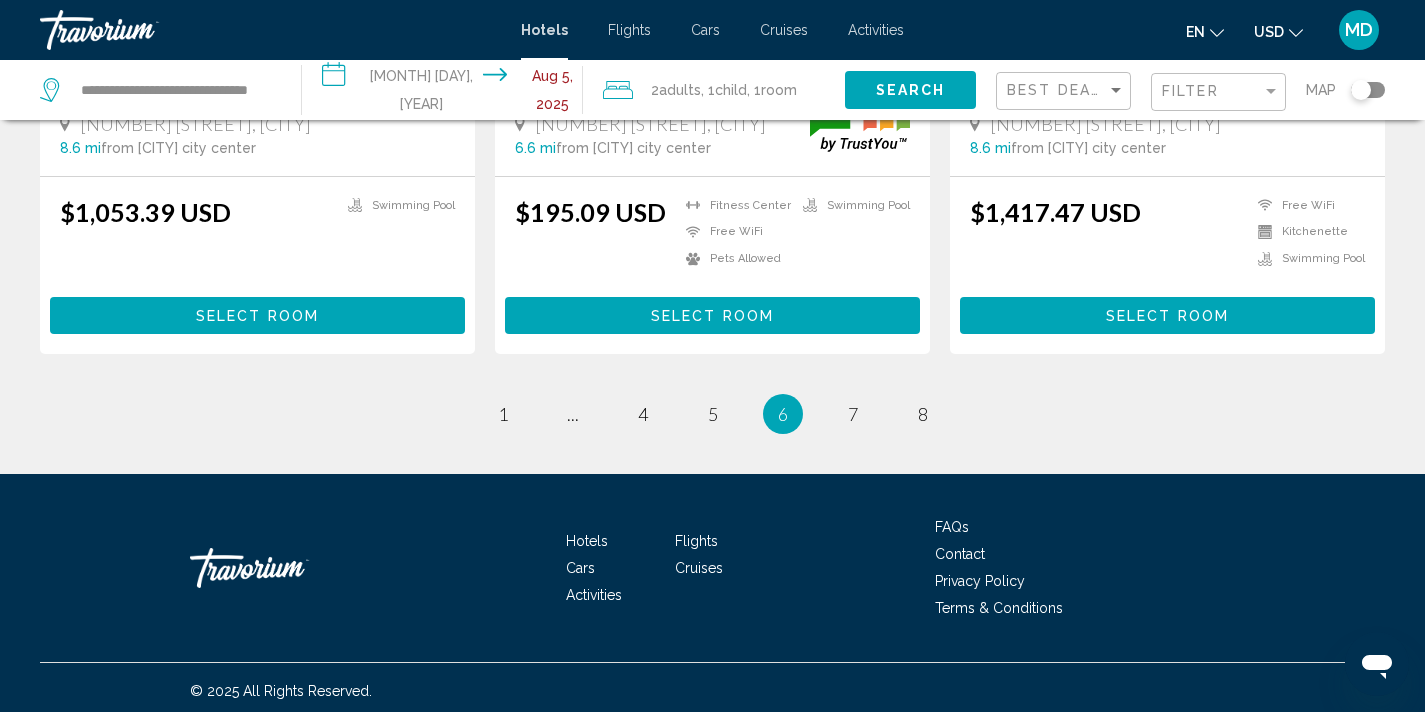 scroll, scrollTop: 2753, scrollLeft: 0, axis: vertical 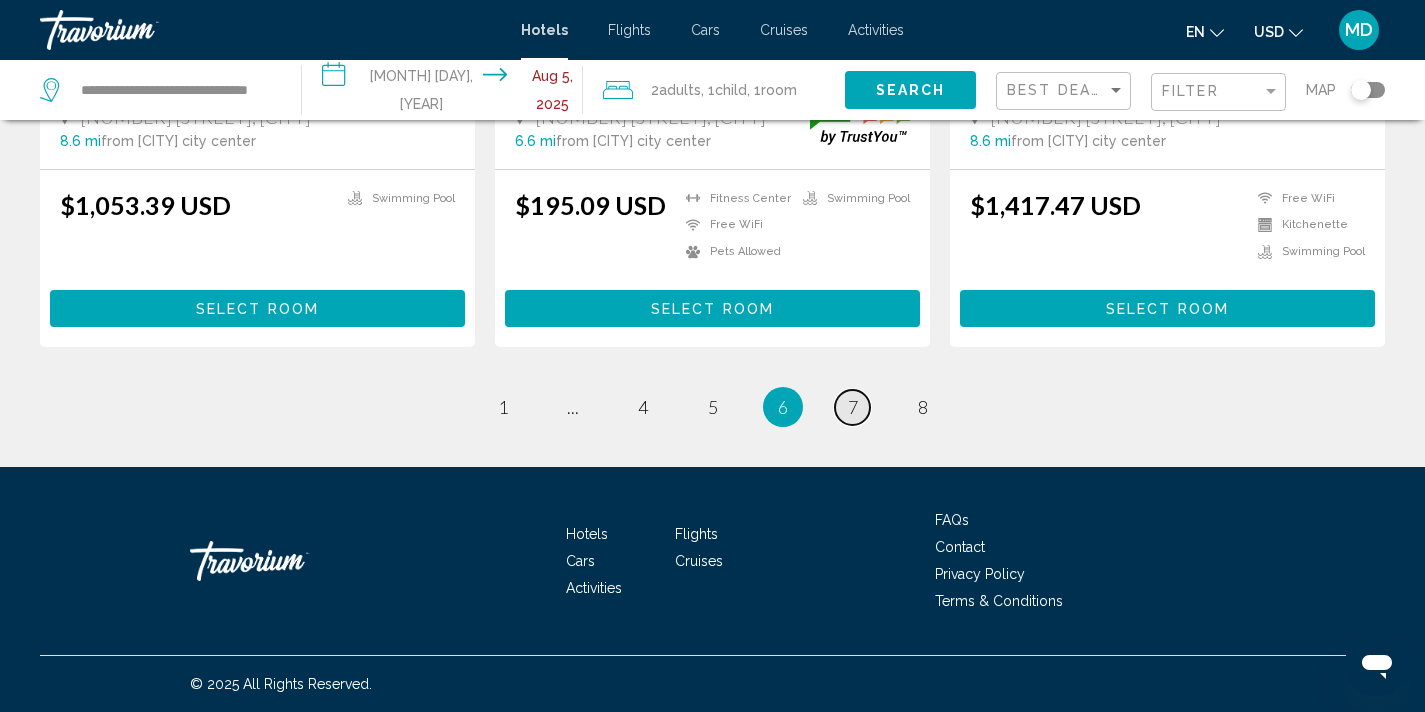 click on "7" at bounding box center (853, 407) 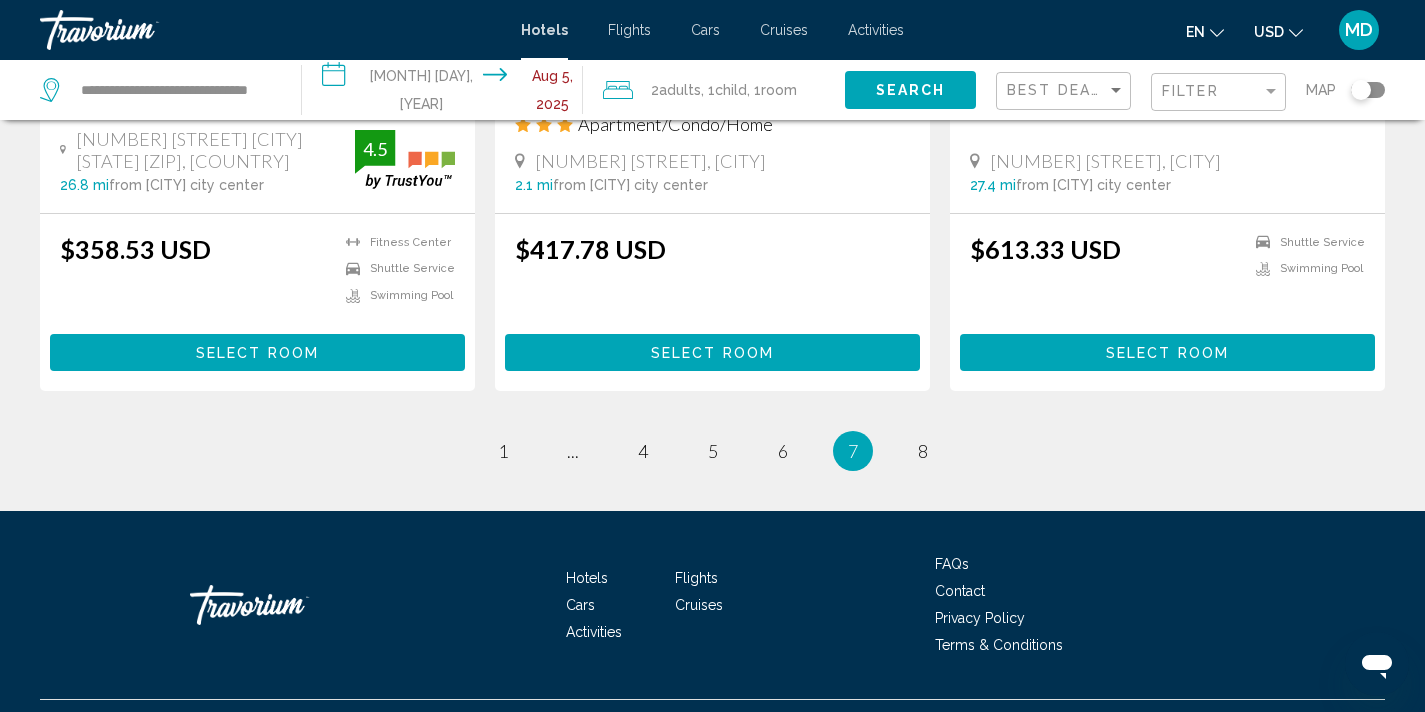 scroll, scrollTop: 2737, scrollLeft: 0, axis: vertical 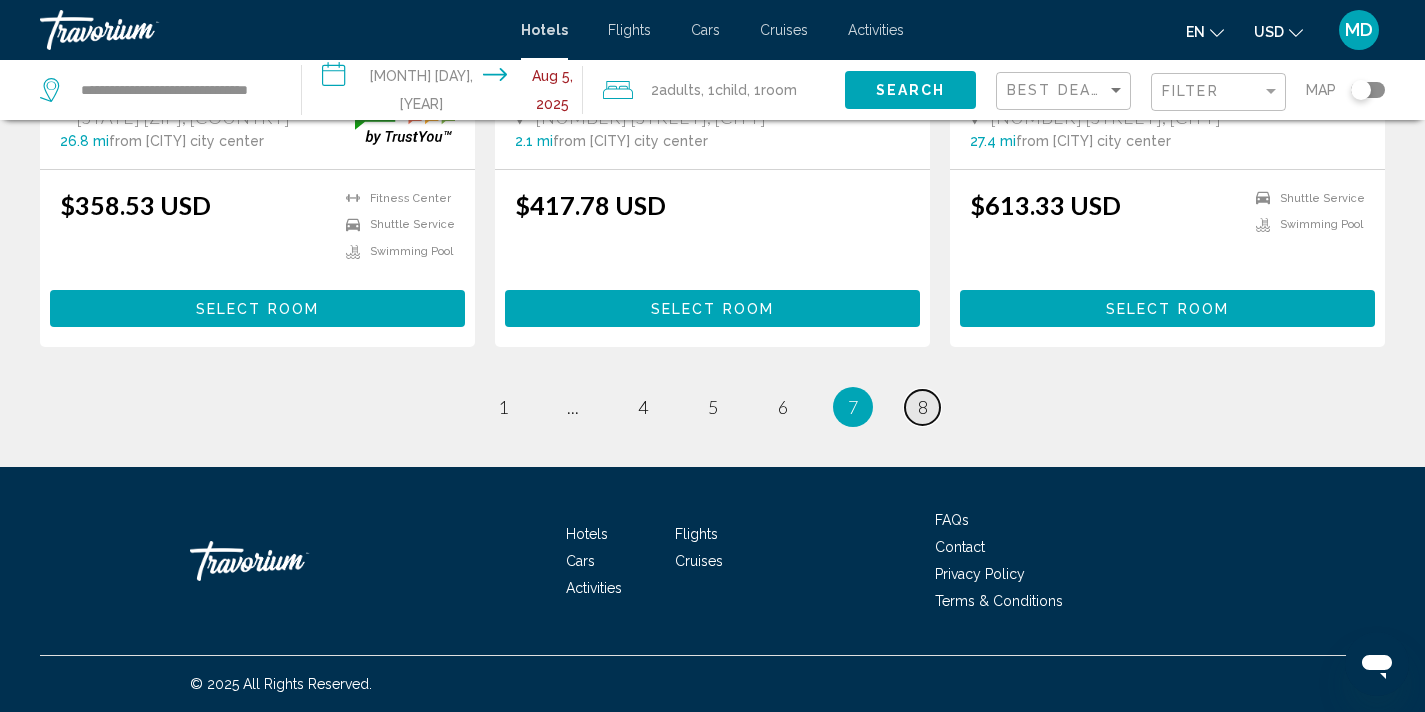 click on "page  8" at bounding box center [922, 407] 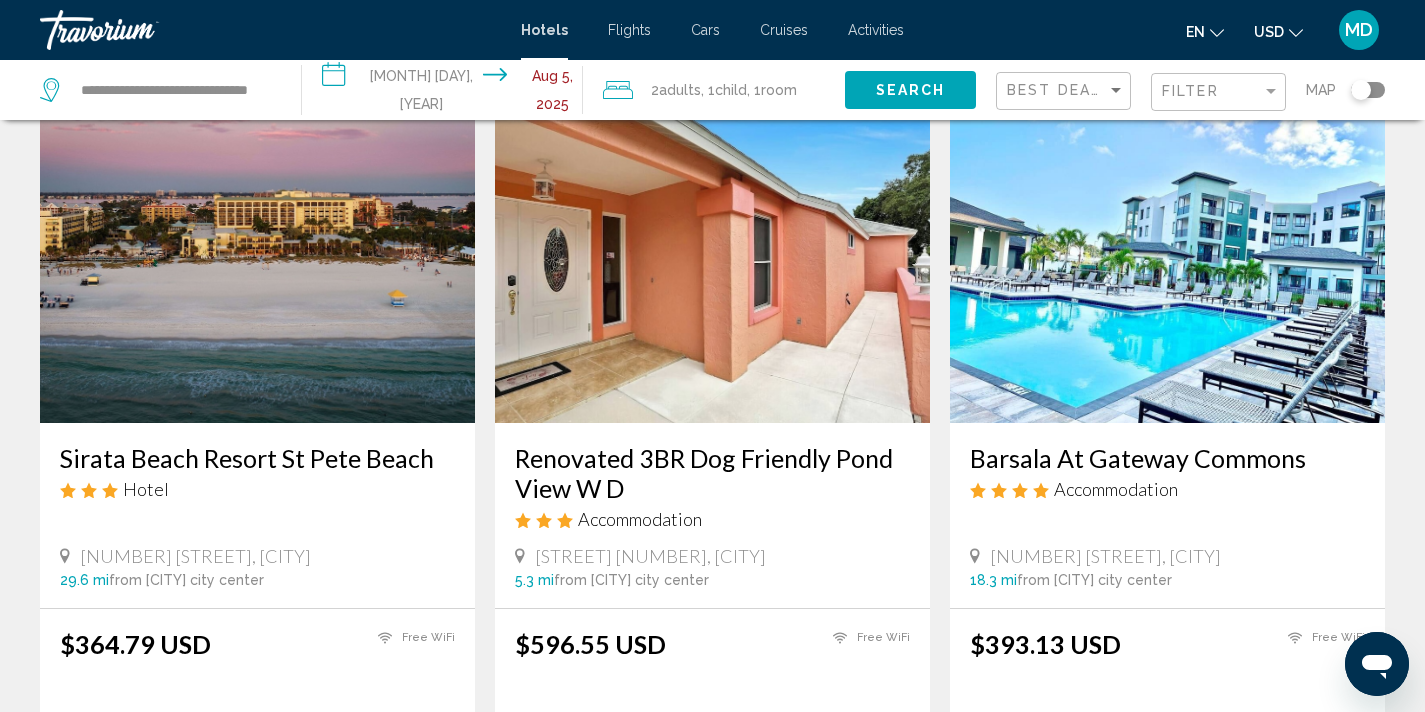 scroll, scrollTop: 852, scrollLeft: 0, axis: vertical 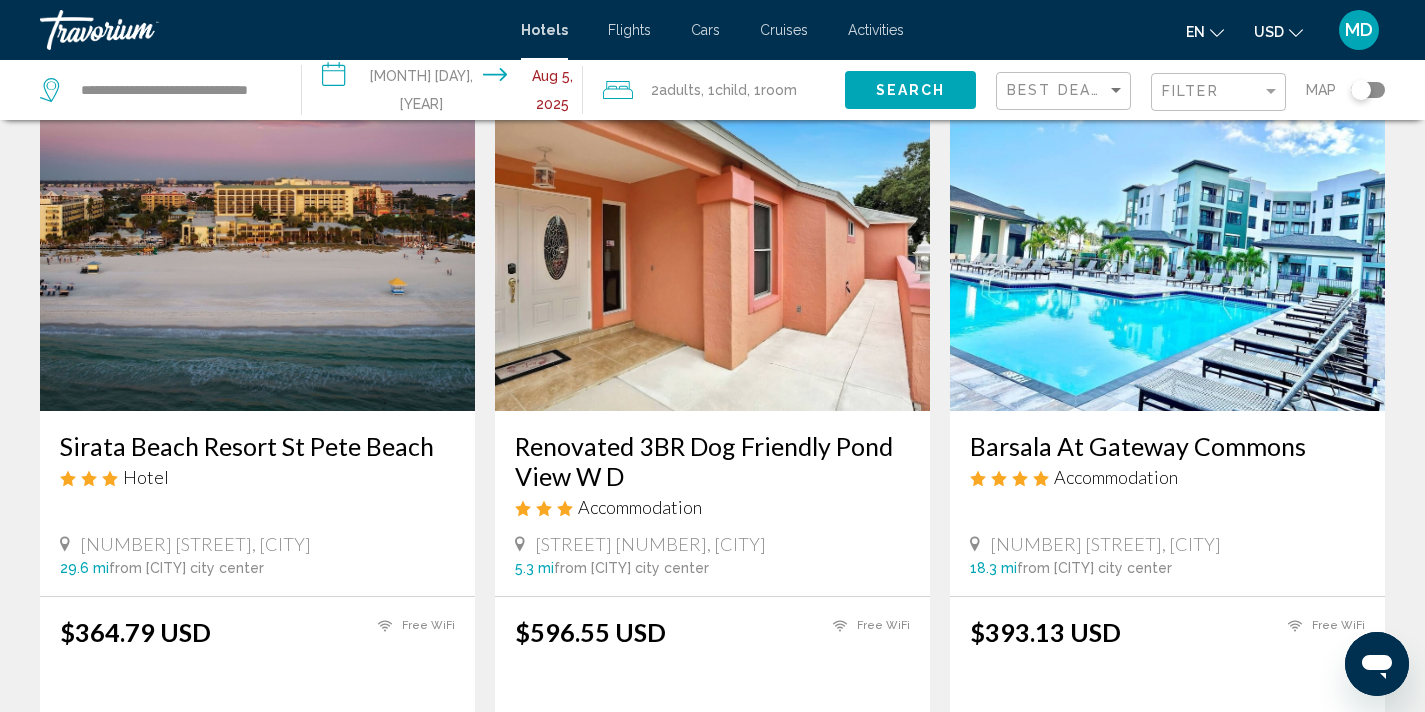 click at bounding box center [712, 251] 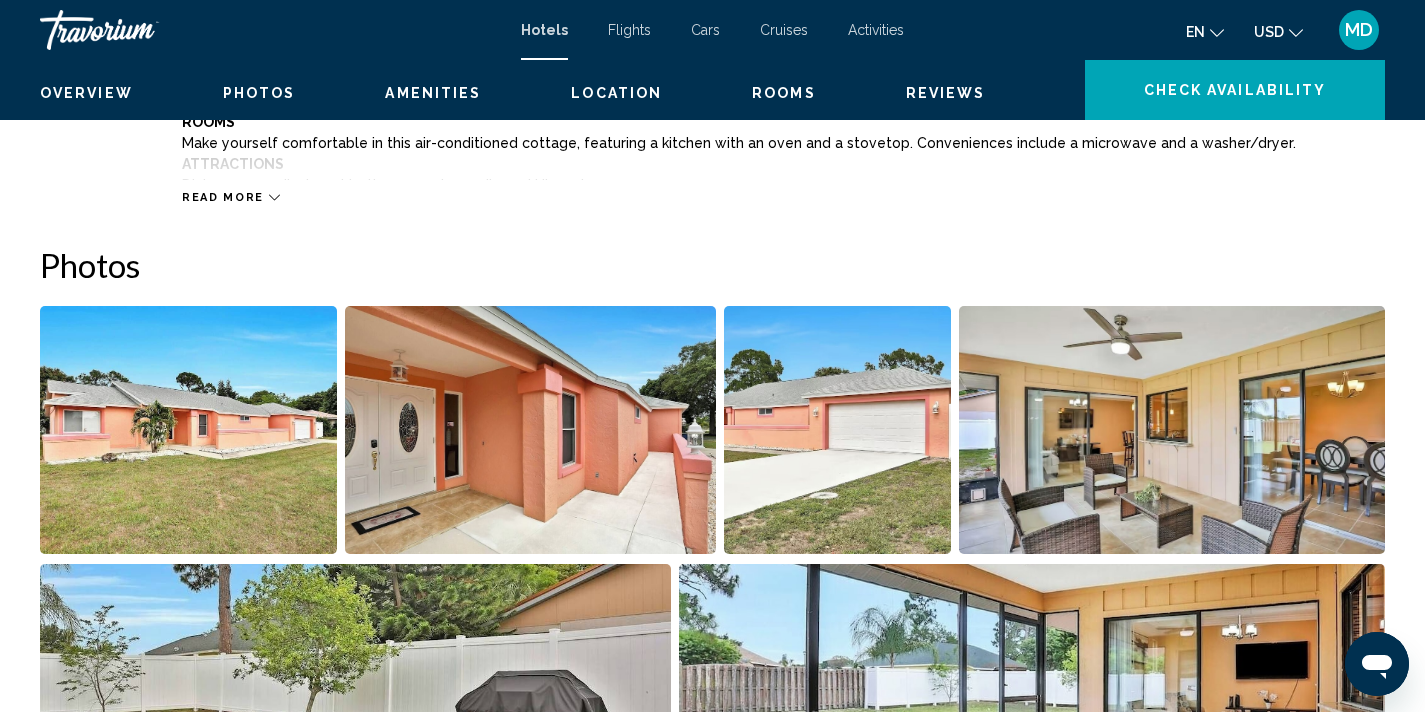 scroll, scrollTop: 4, scrollLeft: 0, axis: vertical 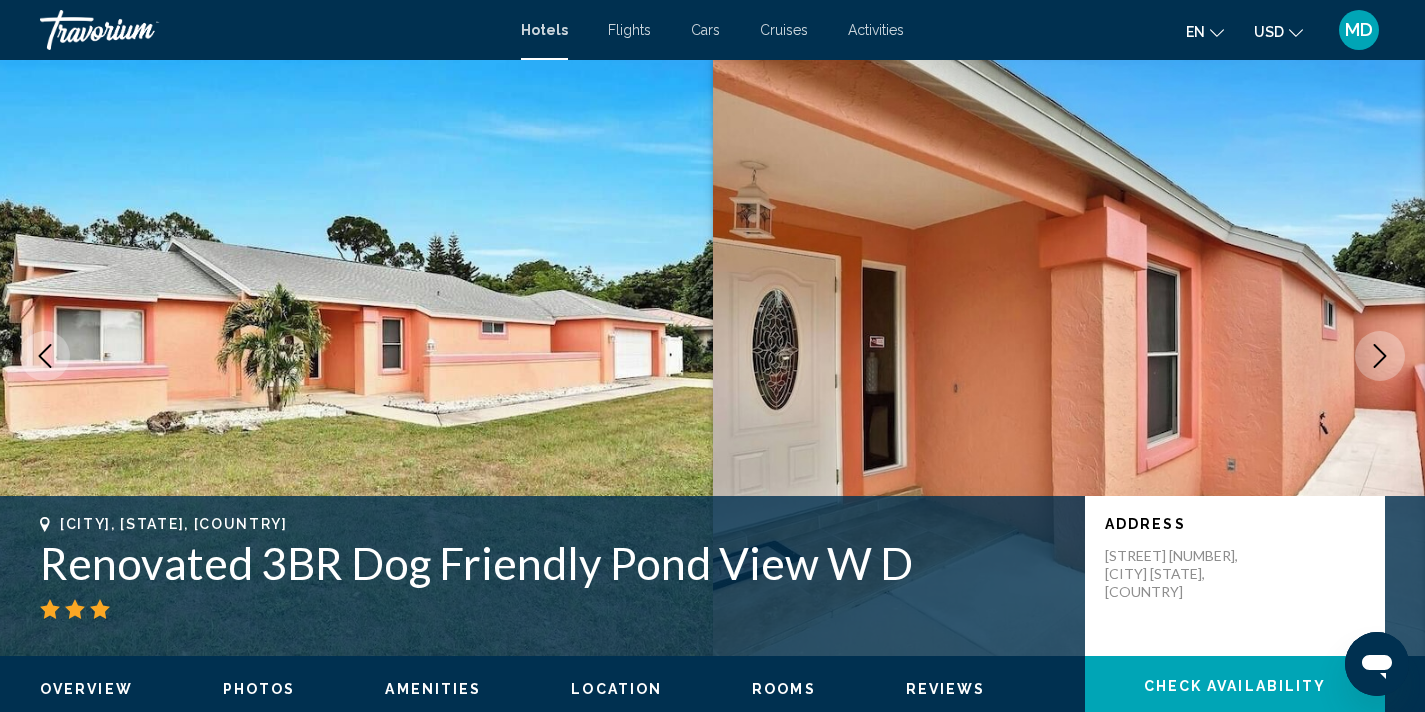 click 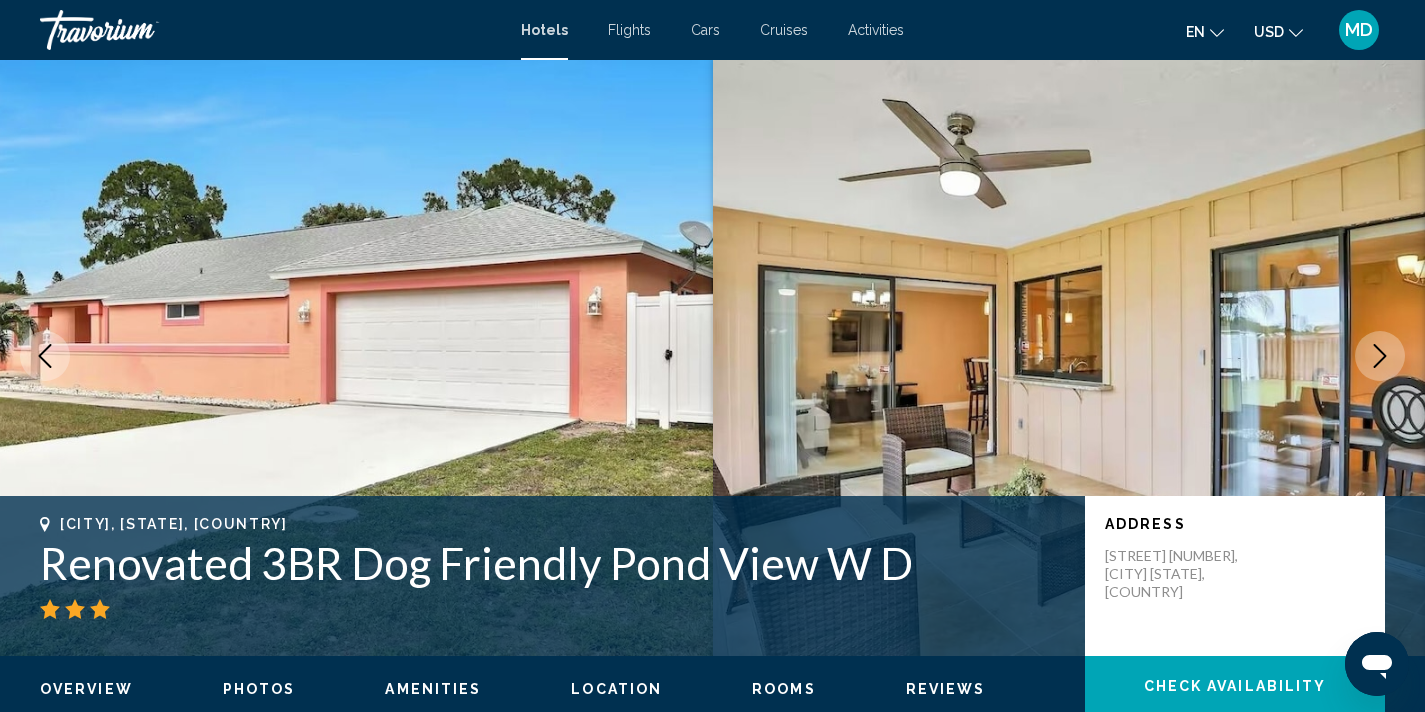 click 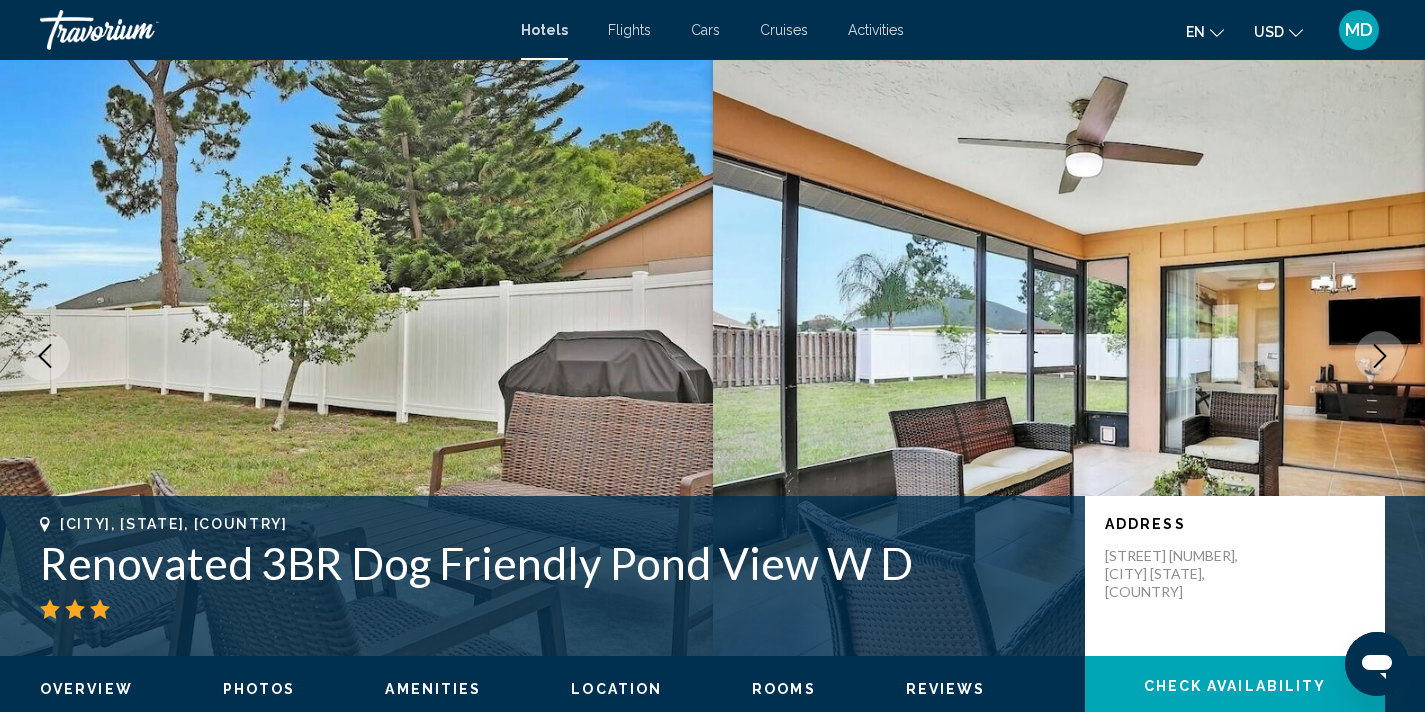click 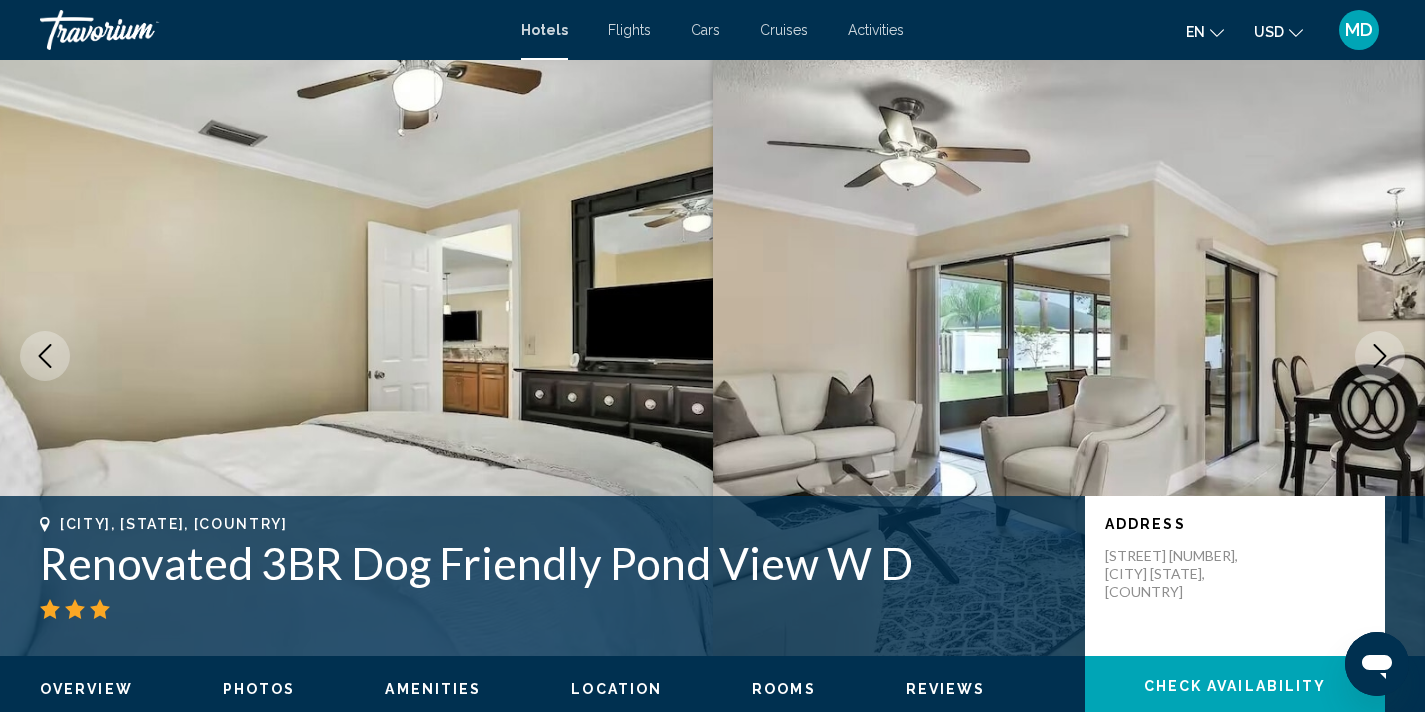 click 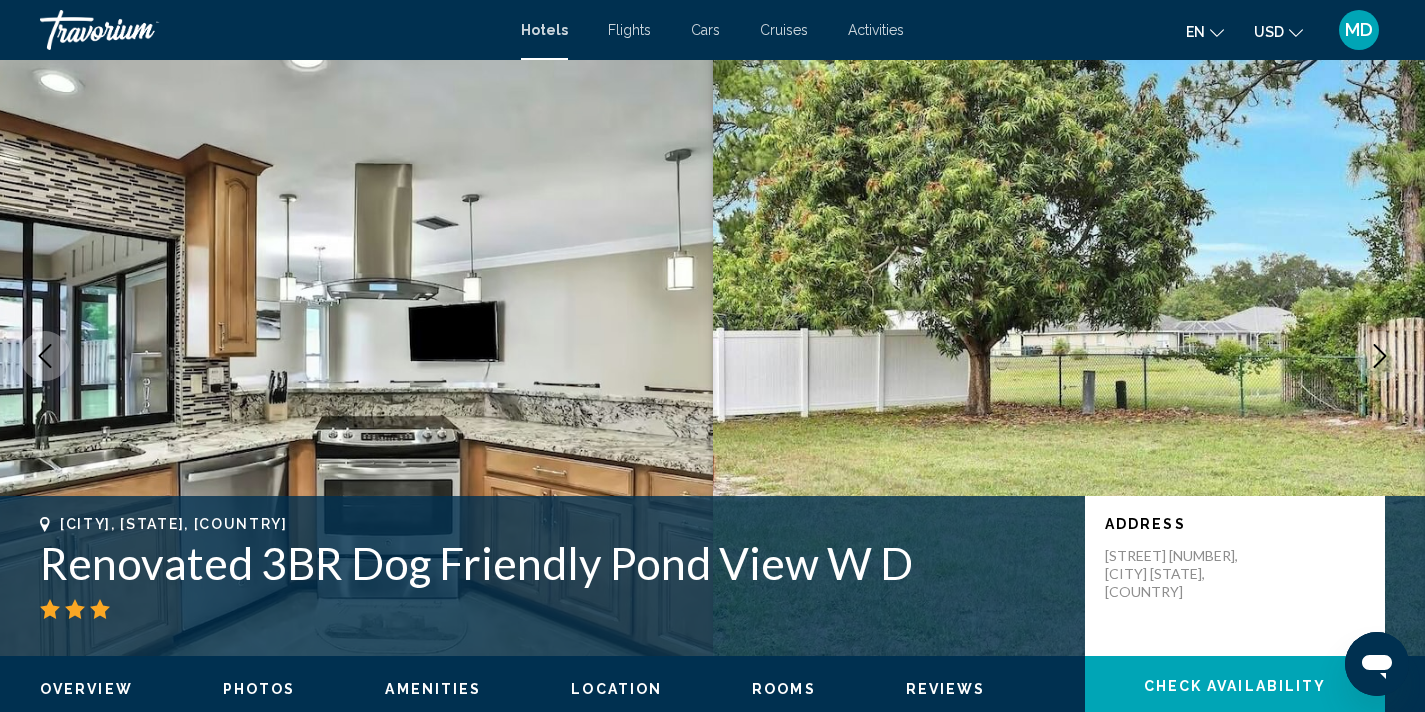 click 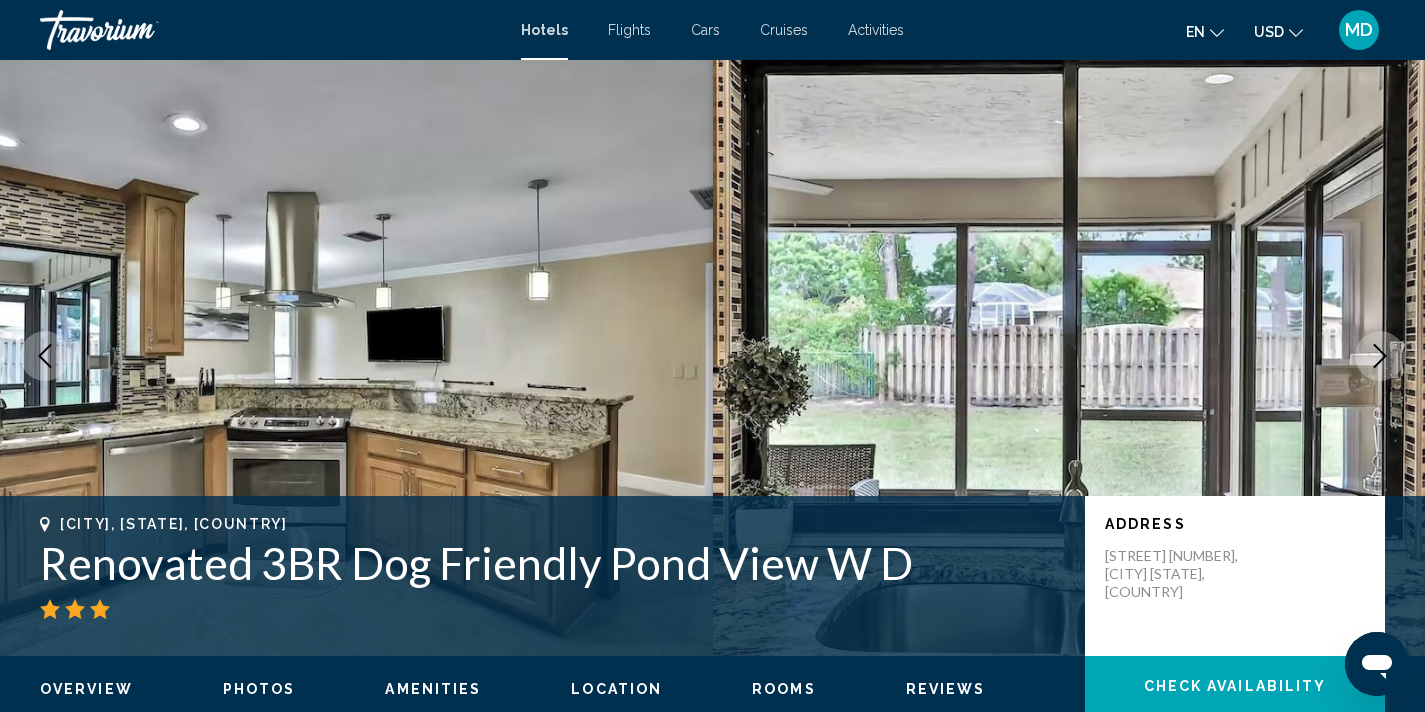 click 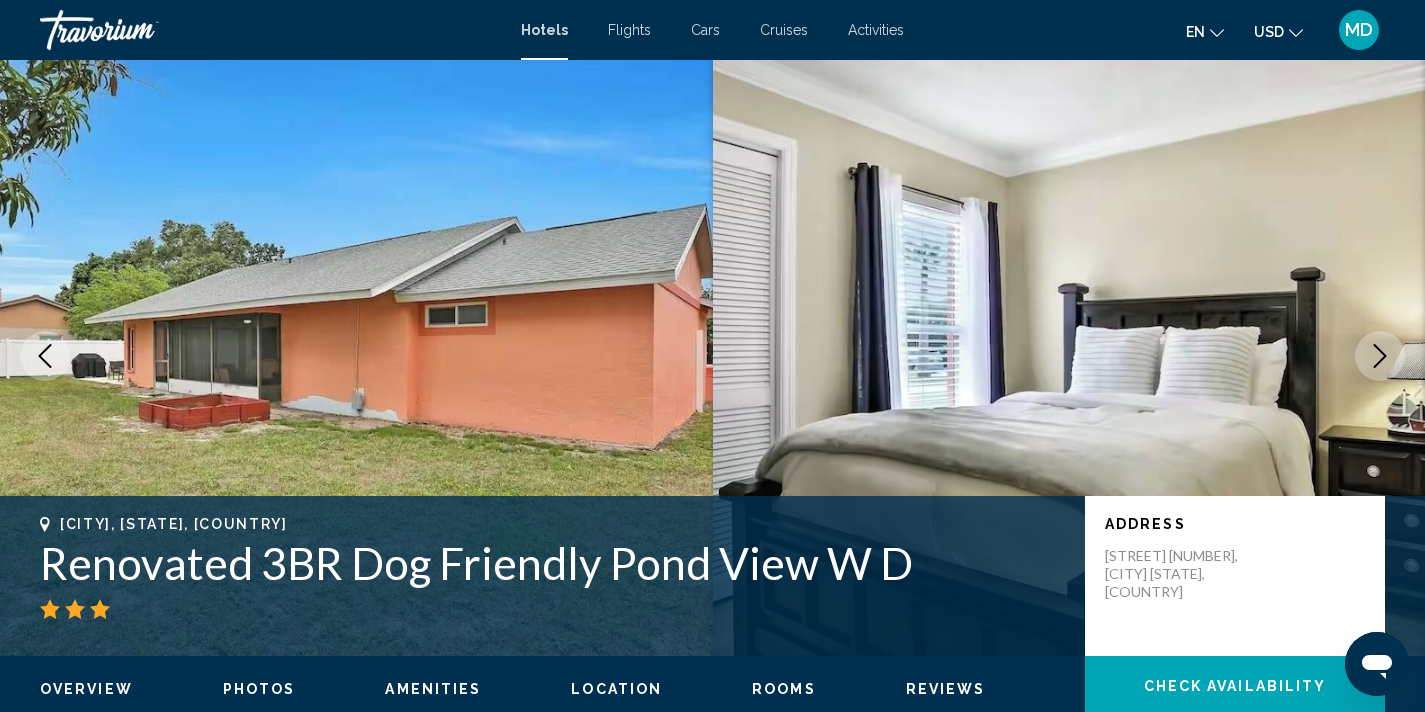 click 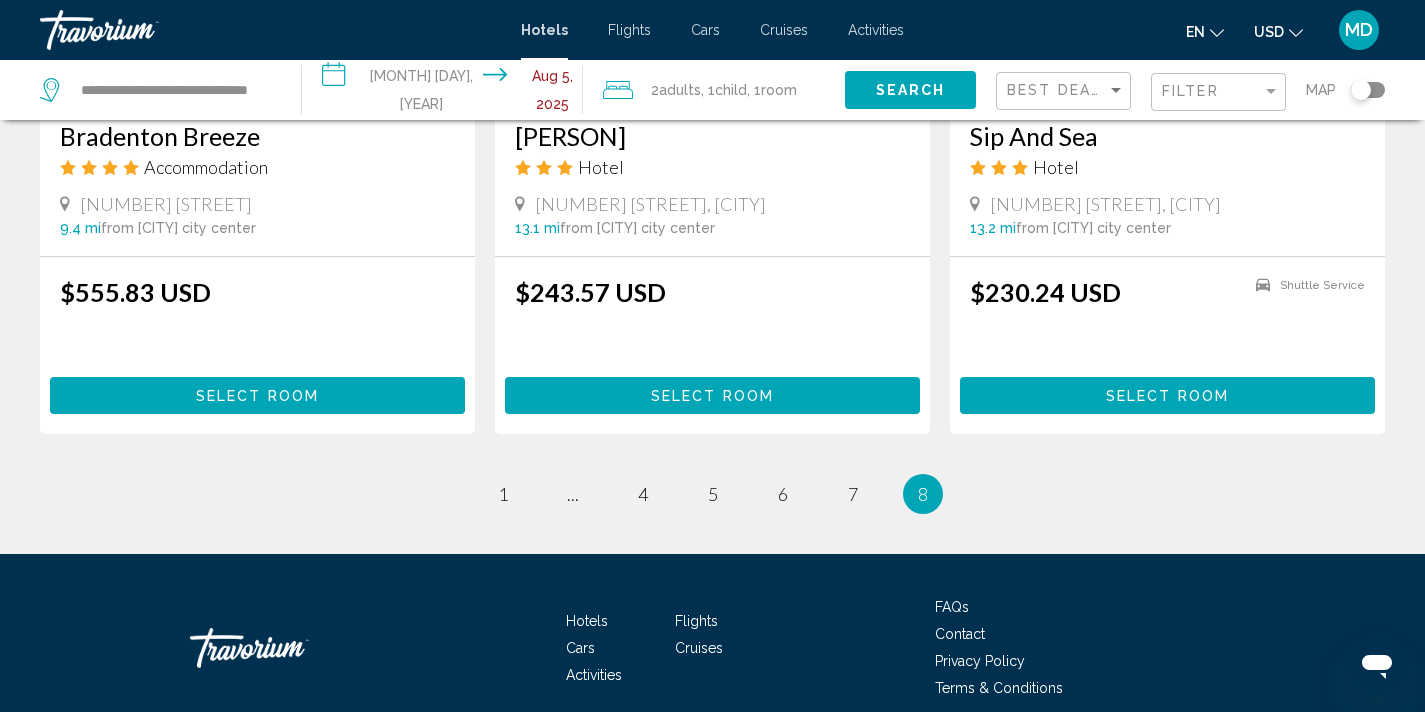 scroll, scrollTop: 1971, scrollLeft: 0, axis: vertical 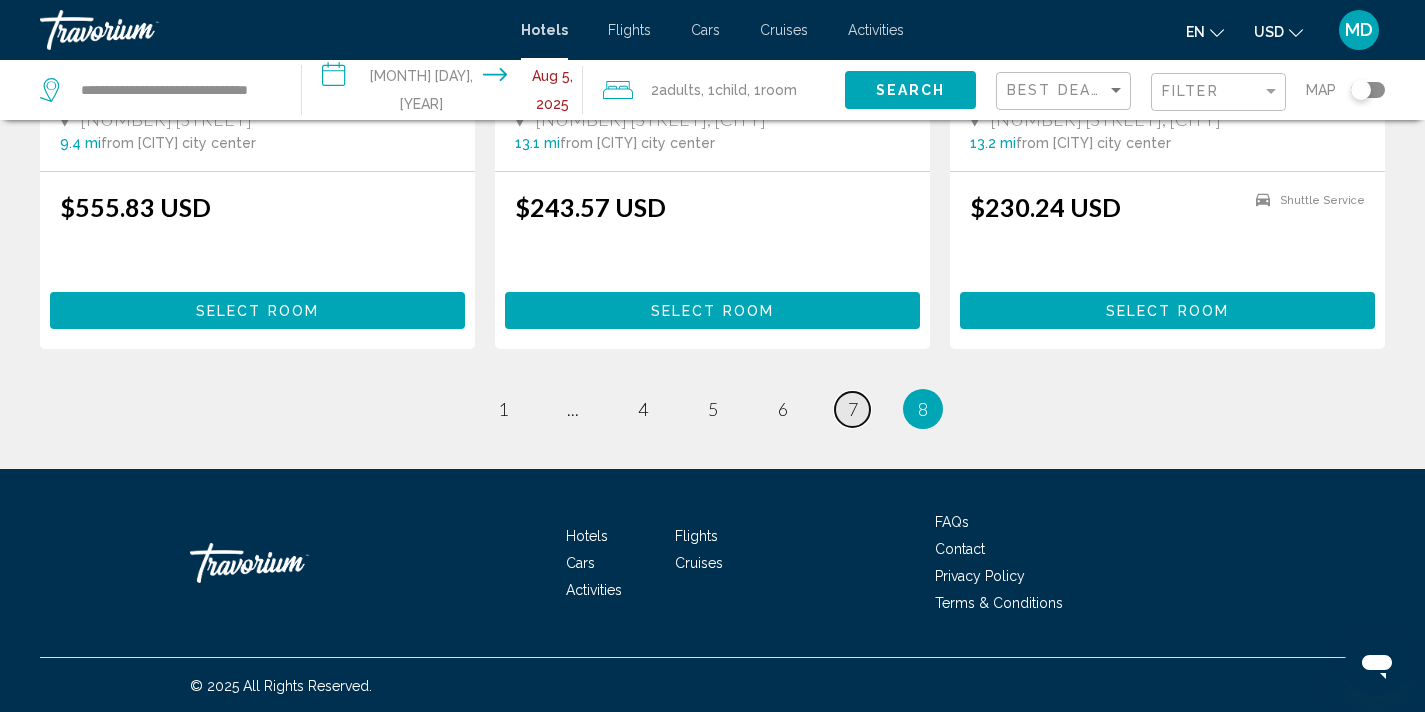 click on "7" at bounding box center (853, 409) 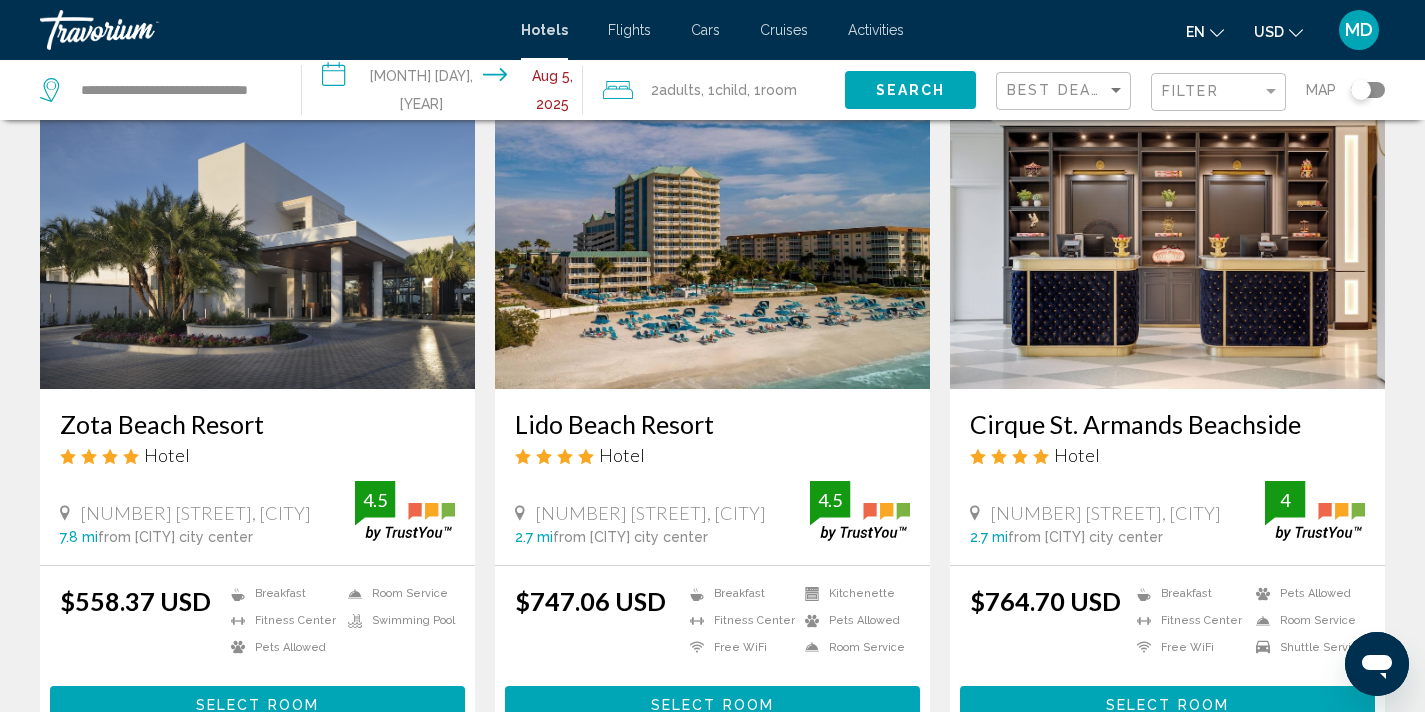 scroll, scrollTop: 1564, scrollLeft: 0, axis: vertical 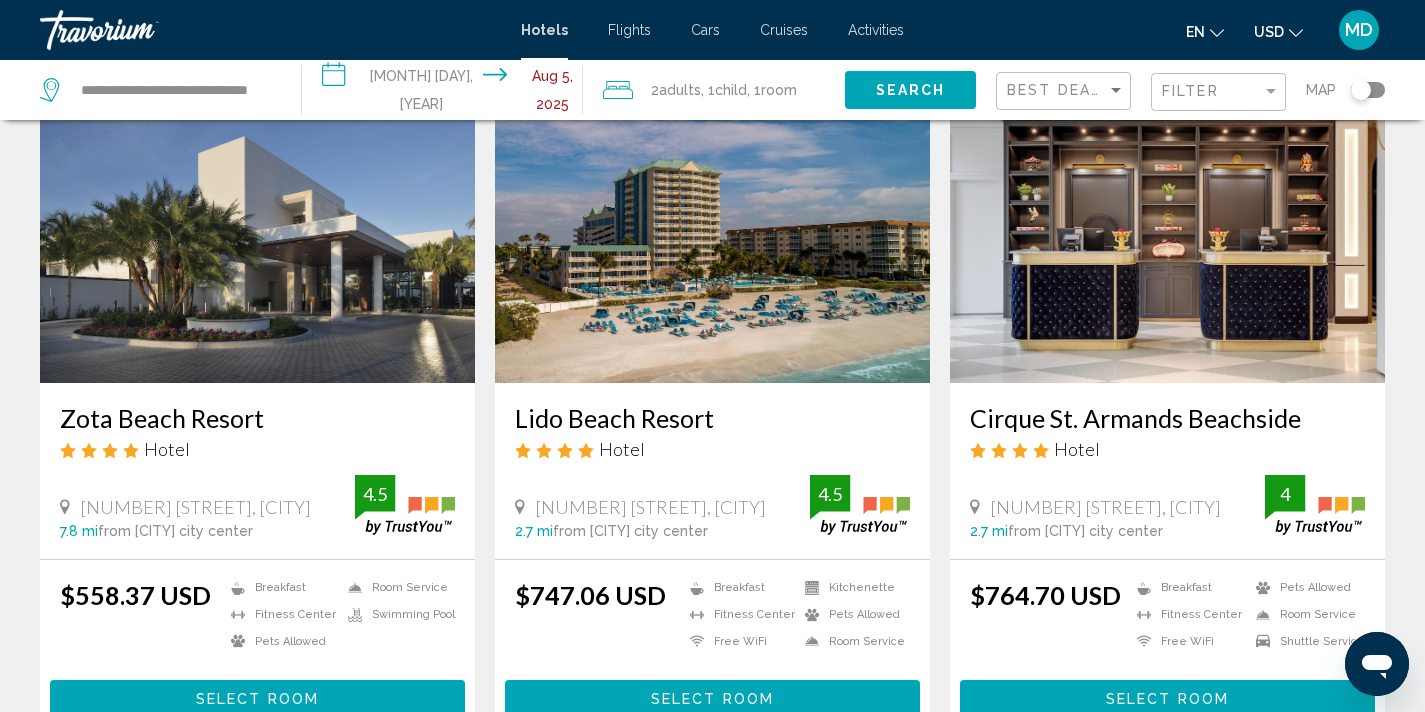 click at bounding box center [257, 223] 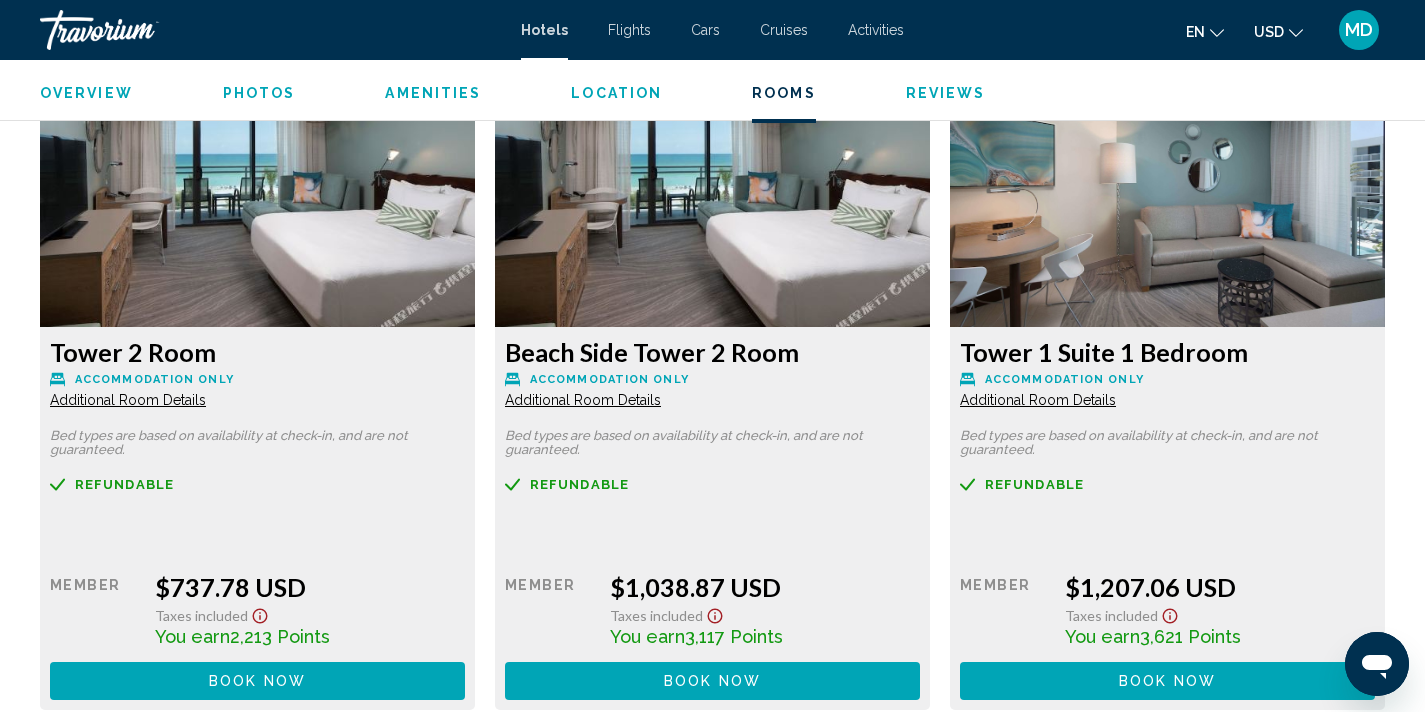 scroll, scrollTop: 3405, scrollLeft: 0, axis: vertical 